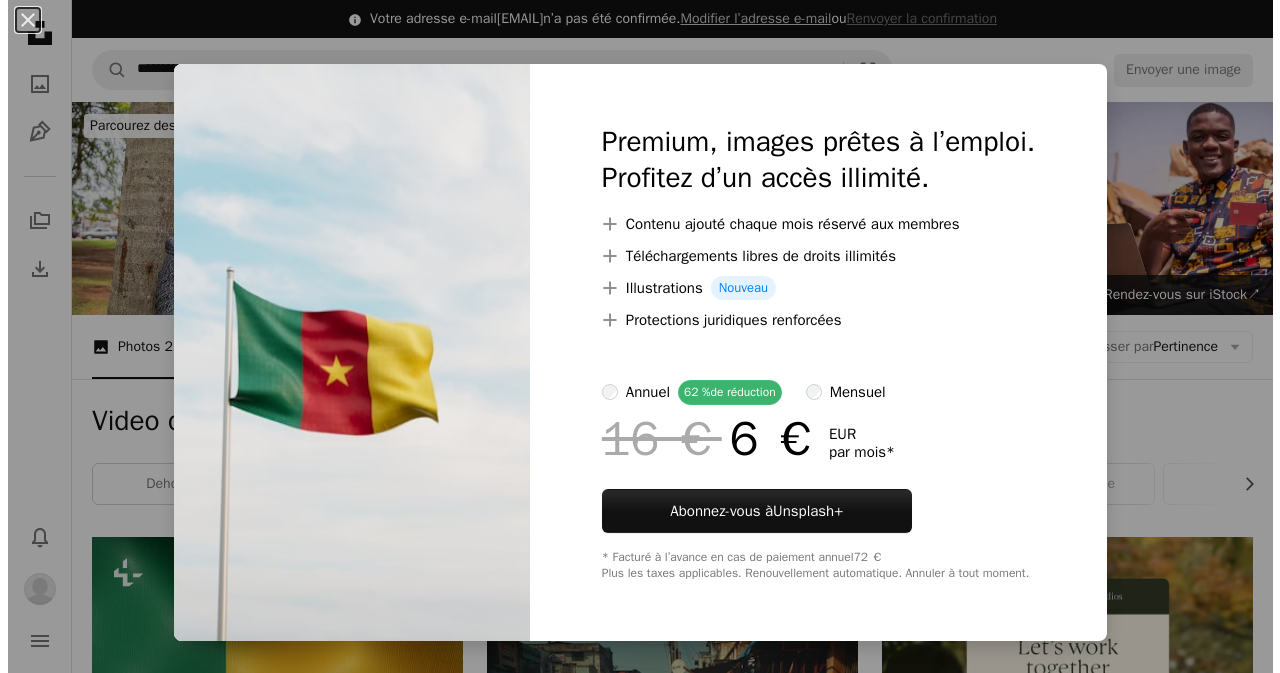 scroll, scrollTop: 1000, scrollLeft: 0, axis: vertical 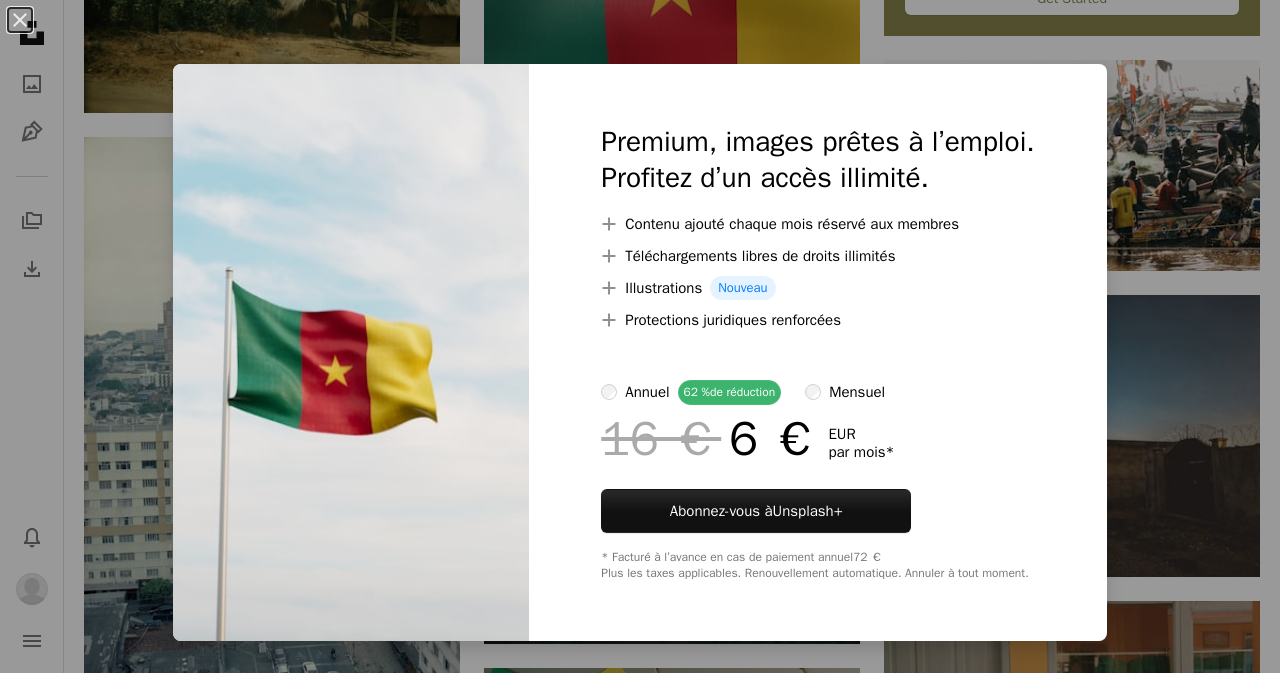 click on "An X shape Premium, images prêtes à l’emploi. Profitez d’un accès illimité. A plus sign Contenu ajouté chaque mois réservé aux membres A plus sign Téléchargements libres de droits illimités A plus sign Illustrations  Nouveau A plus sign Protections juridiques renforcées annuel 62 %  de réduction mensuel 16 €   6 € EUR par mois * Abonnez-vous à  Unsplash+ * Facturé à l’avance en cas de paiement annuel  72 € Plus les taxes applicables. Renouvellement automatique. Annuler à tout moment." at bounding box center [640, 336] 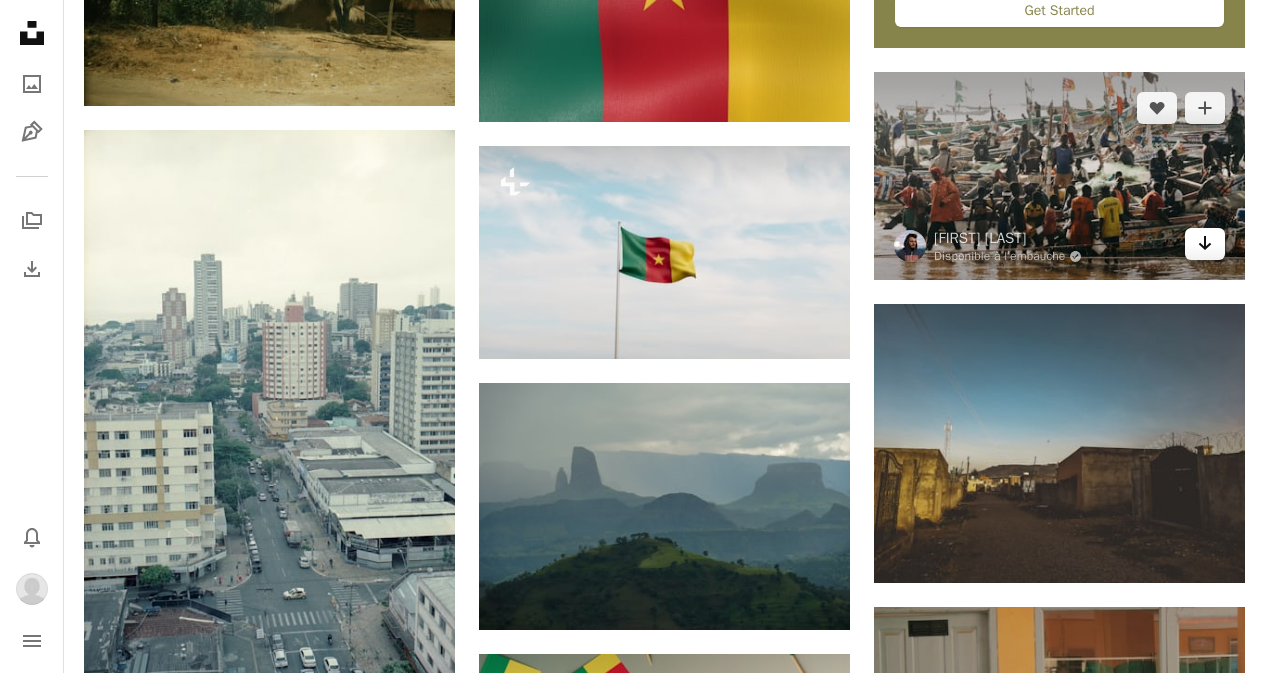 click on "Arrow pointing down" 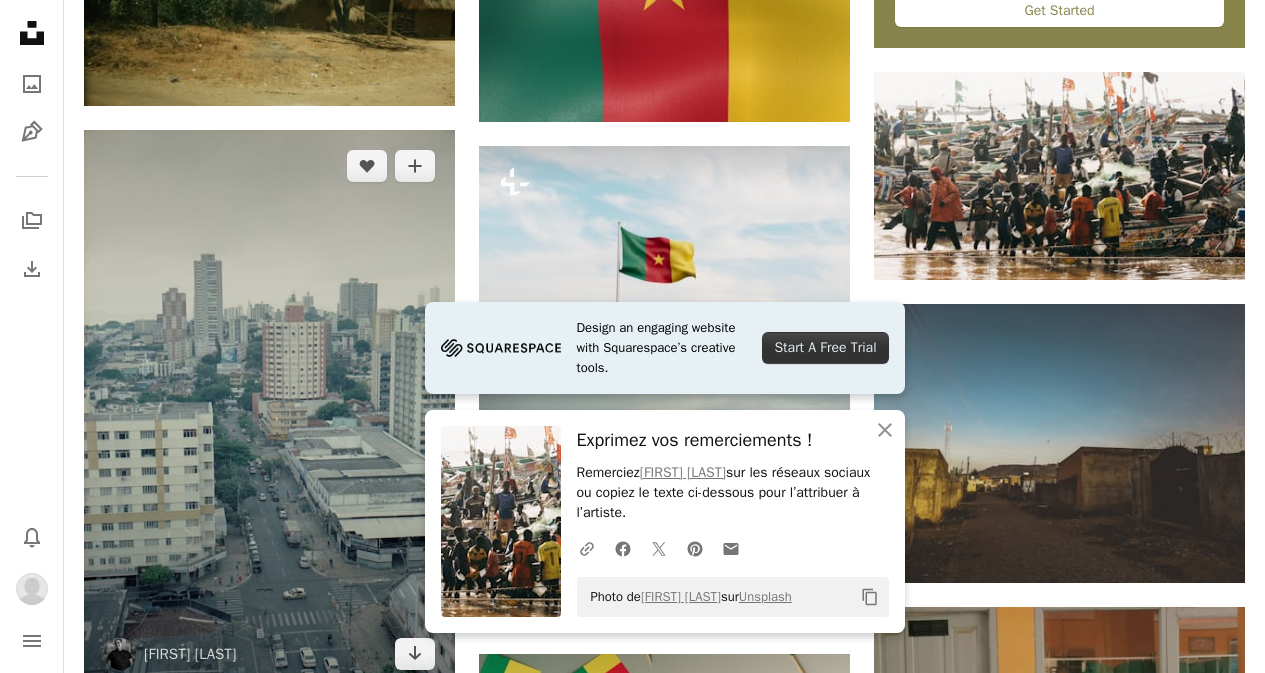 click at bounding box center [269, 410] 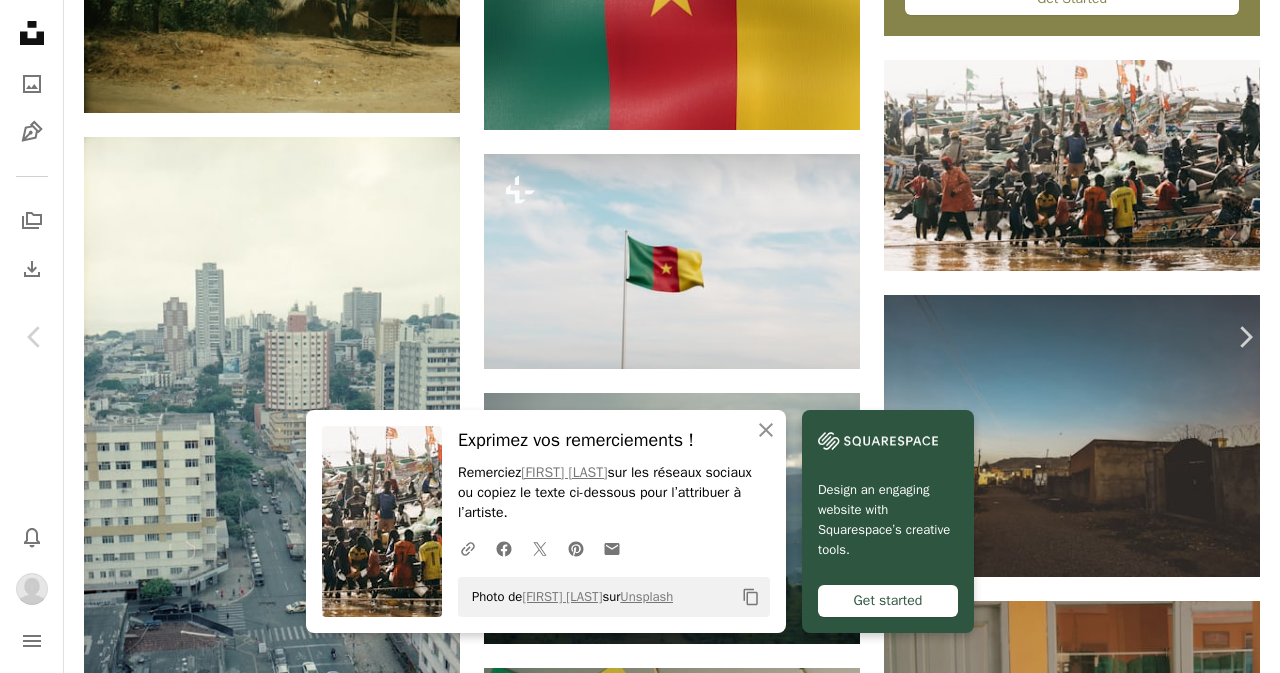 click on "Zoom in" at bounding box center (632, 3184) 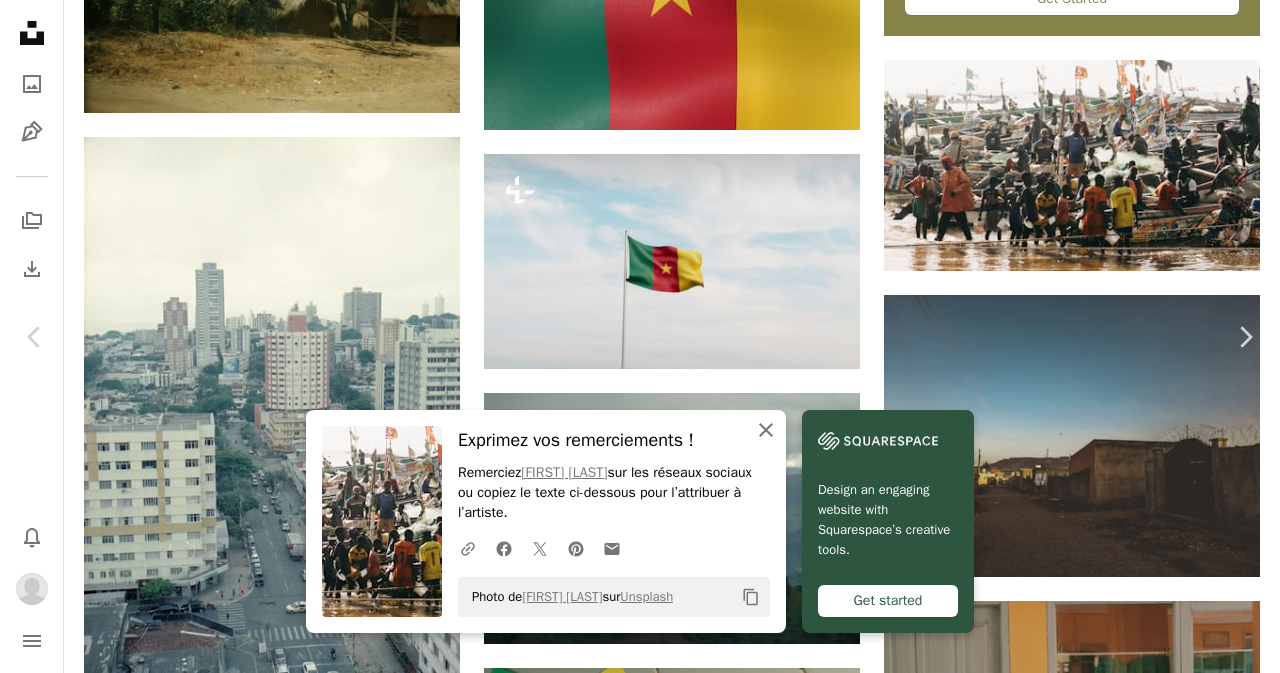 click 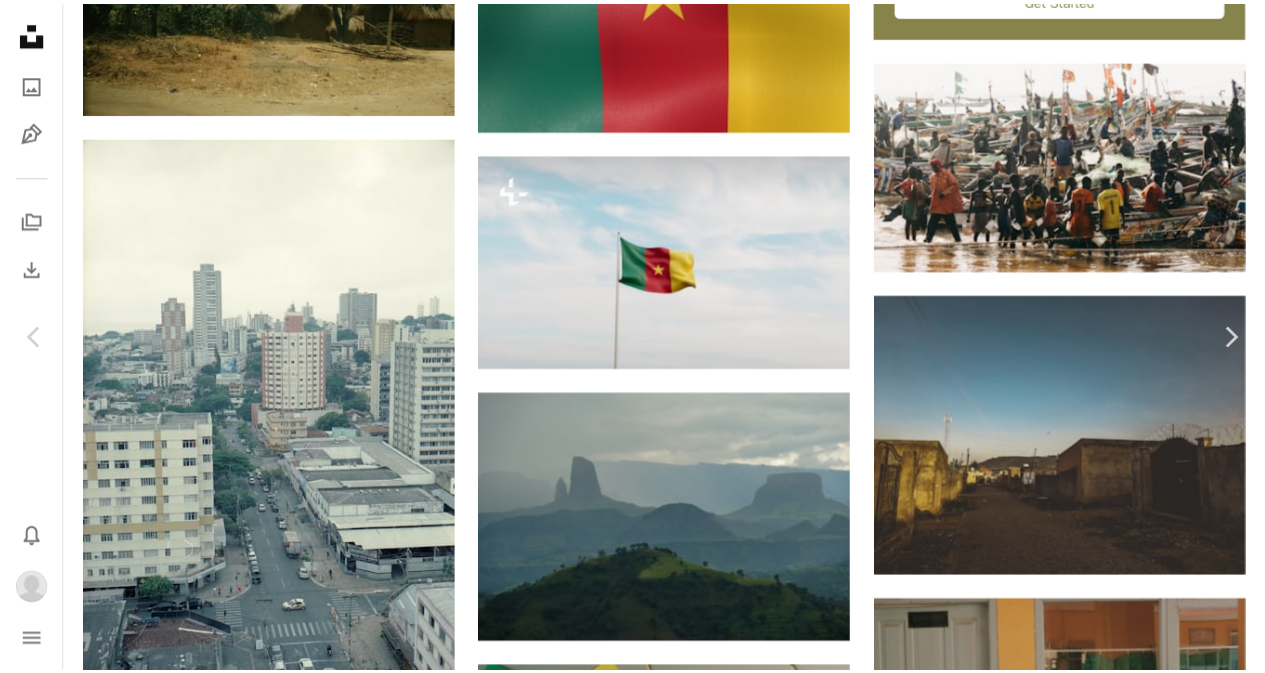 scroll, scrollTop: 0, scrollLeft: 0, axis: both 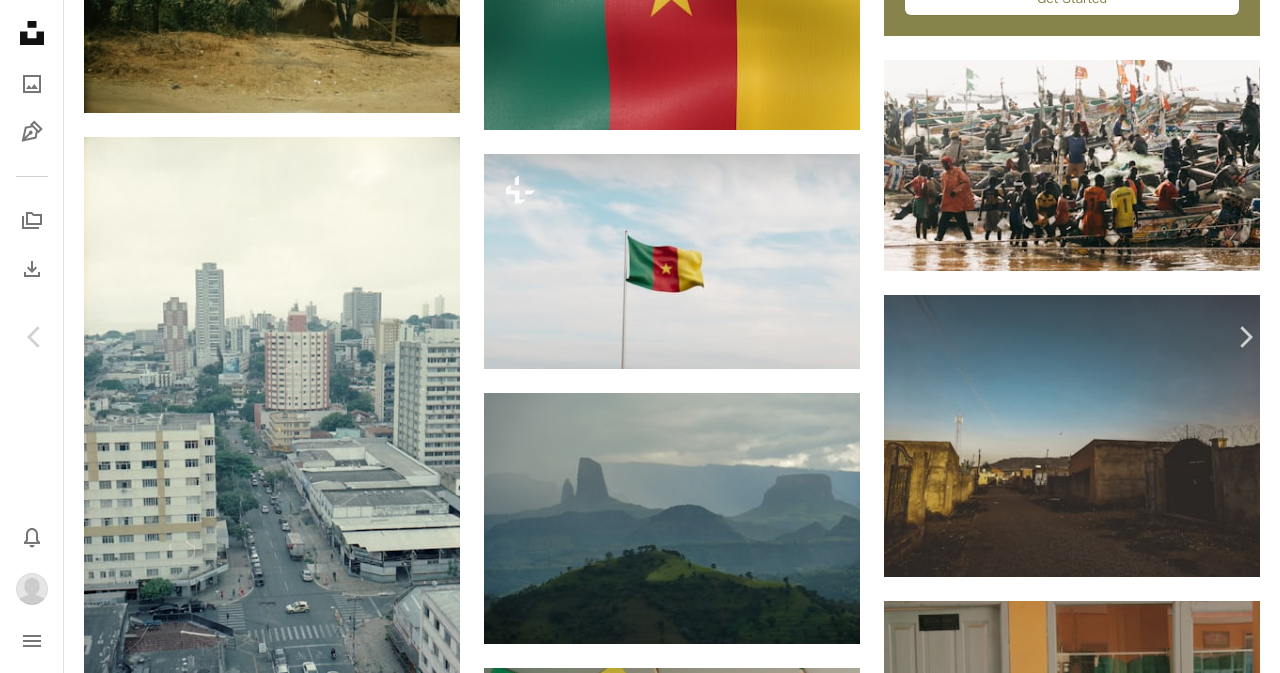 click on "Télécharger" at bounding box center [1093, 2853] 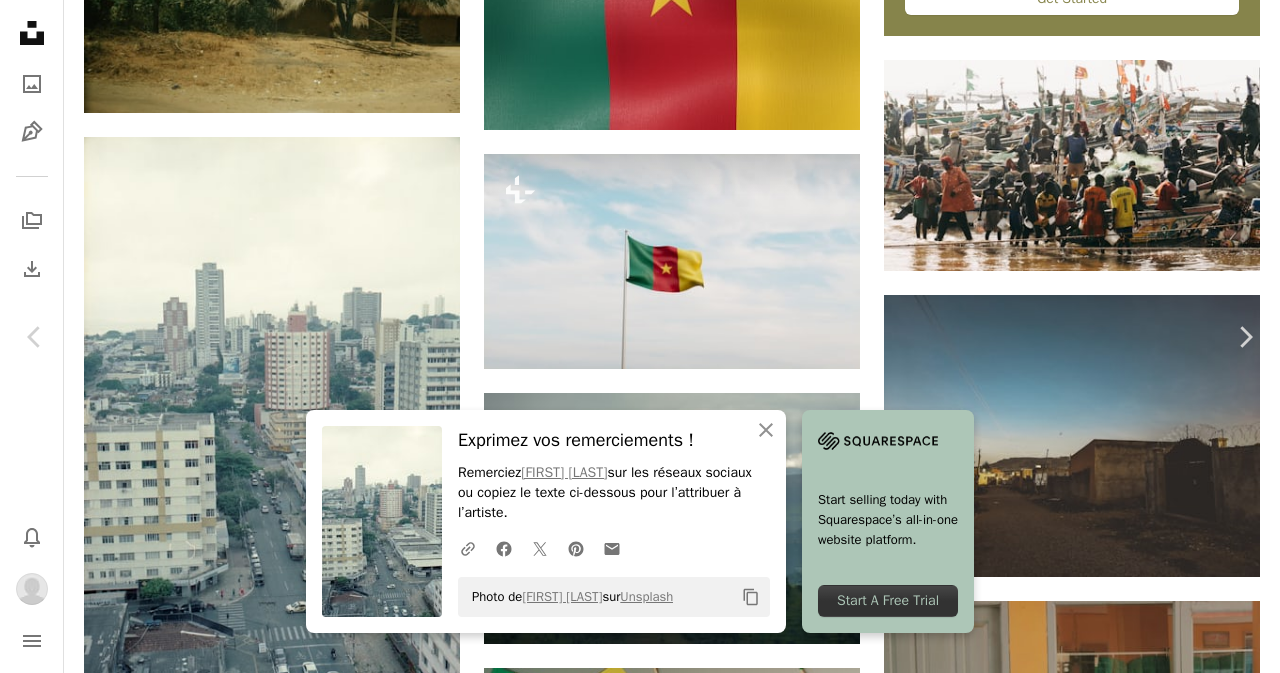 drag, startPoint x: 183, startPoint y: 206, endPoint x: 207, endPoint y: 203, distance: 24.186773 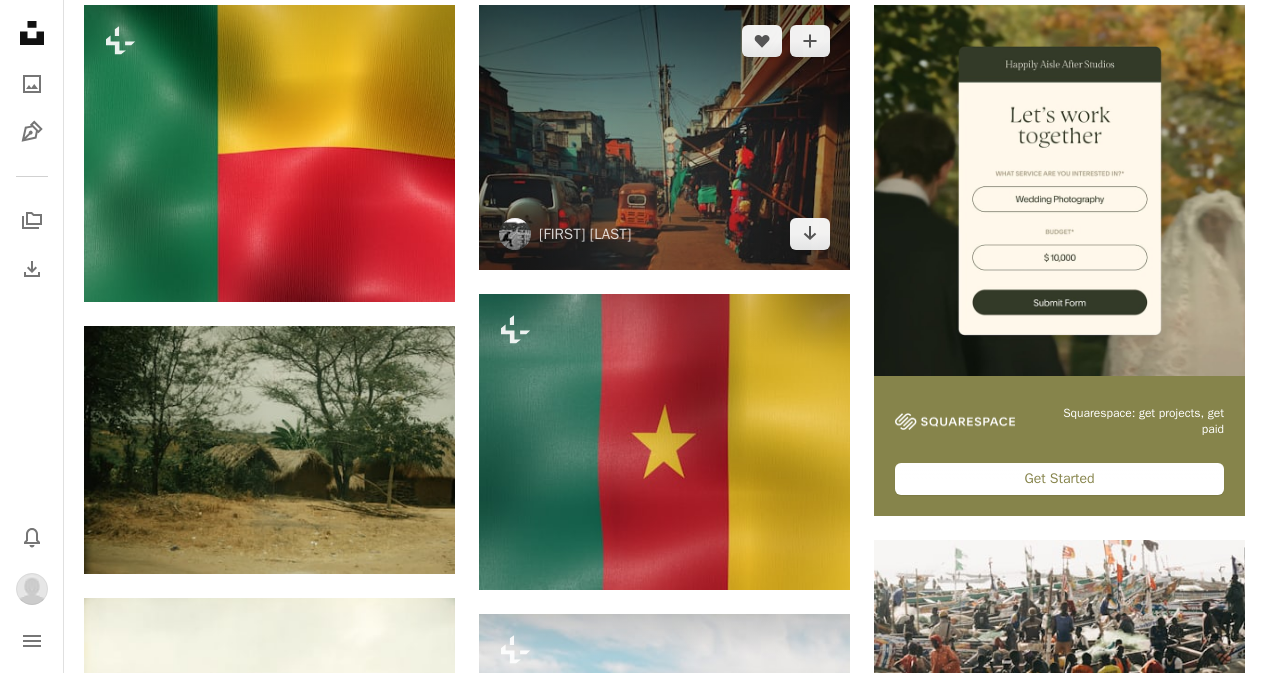 scroll, scrollTop: 499, scrollLeft: 0, axis: vertical 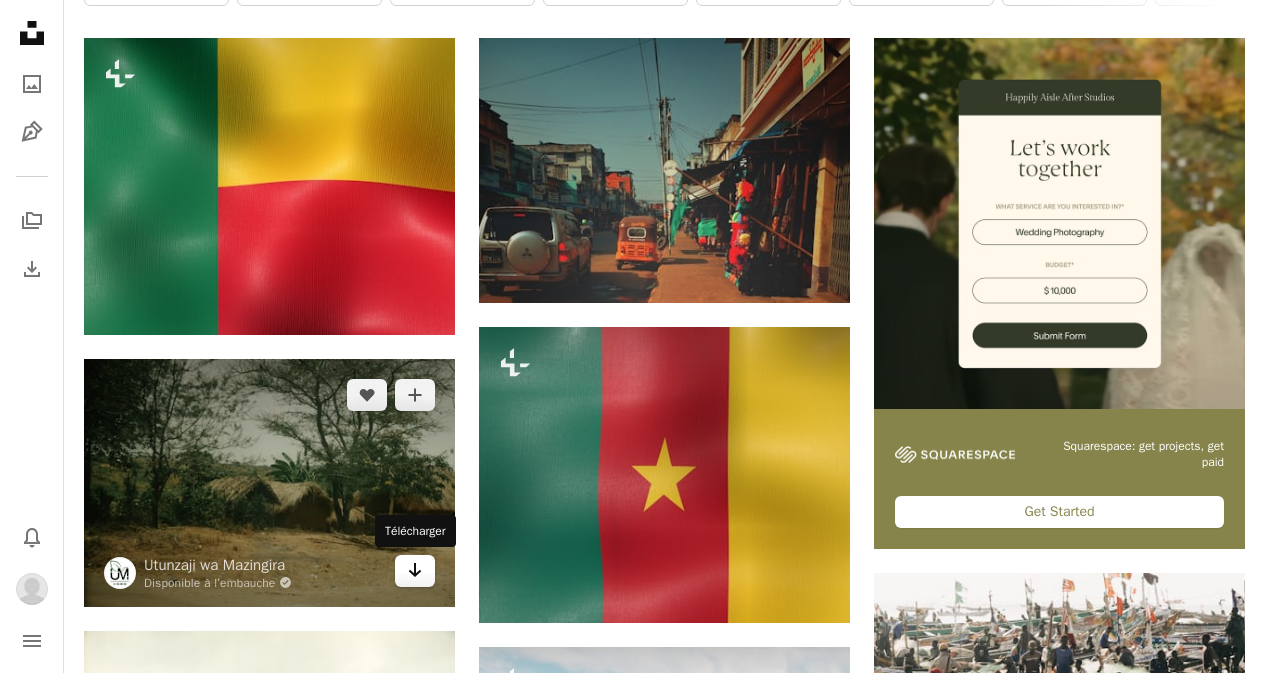 click on "Arrow pointing down" 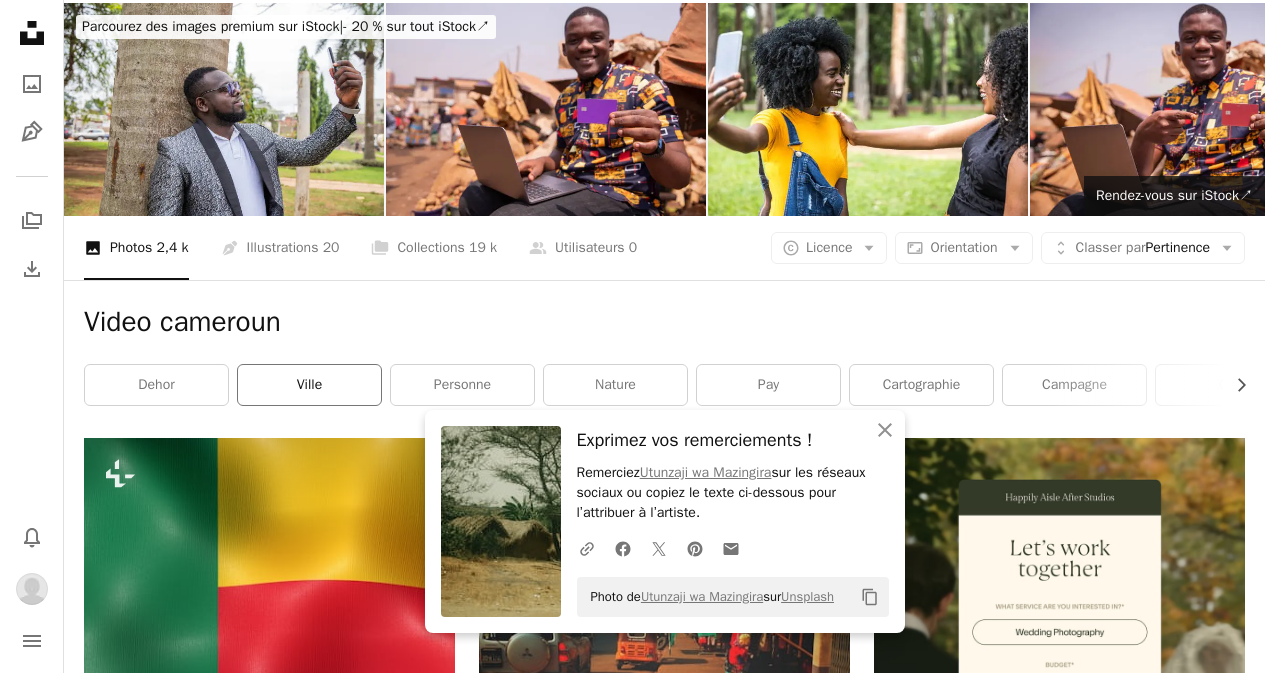 scroll, scrollTop: 0, scrollLeft: 0, axis: both 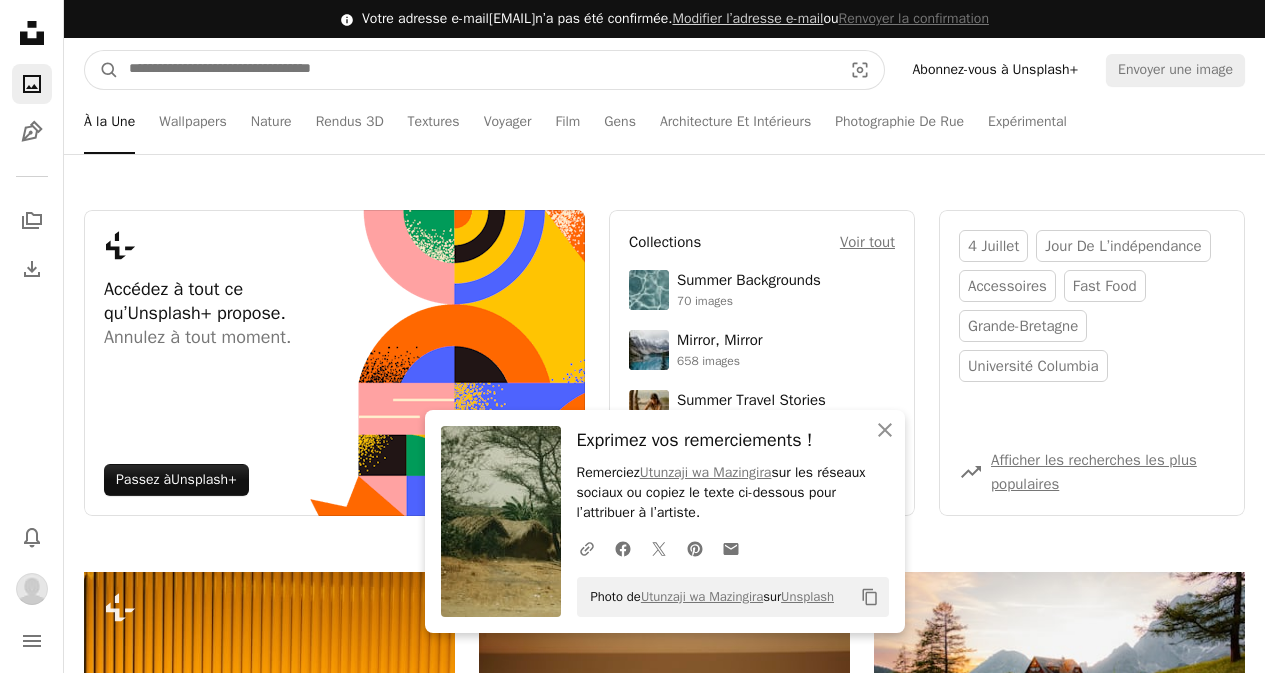 click at bounding box center (477, 70) 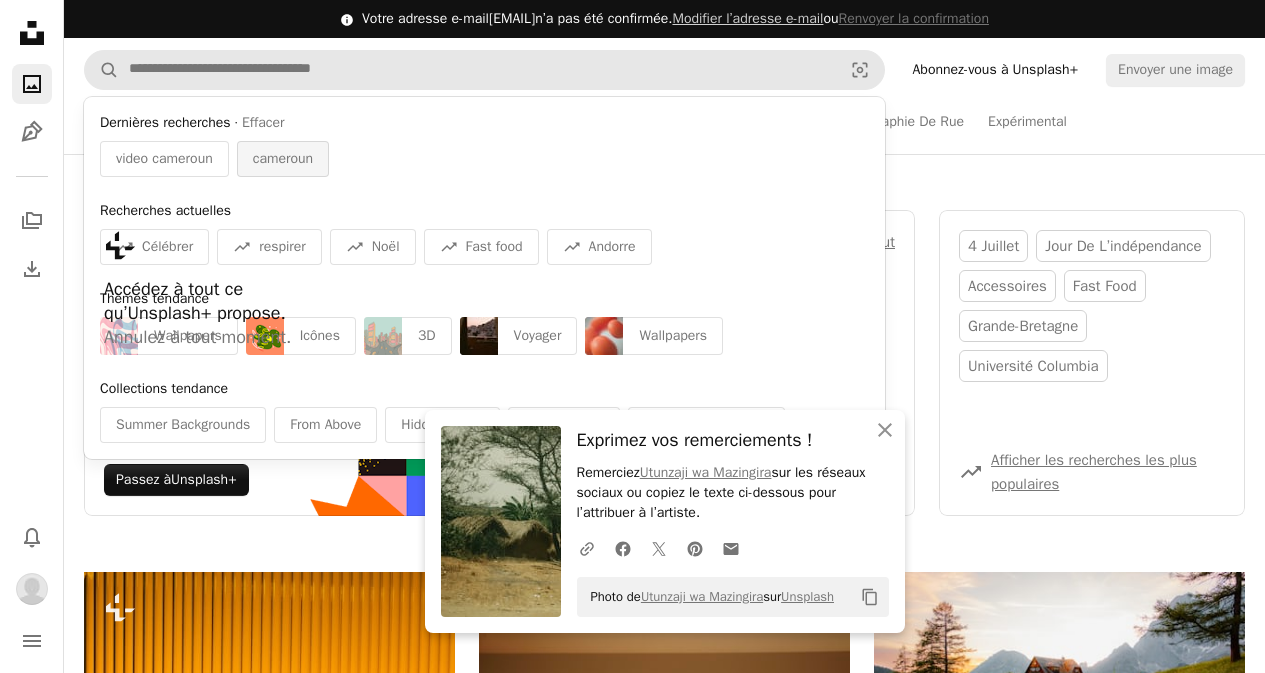 click on "cameroun" at bounding box center [283, 159] 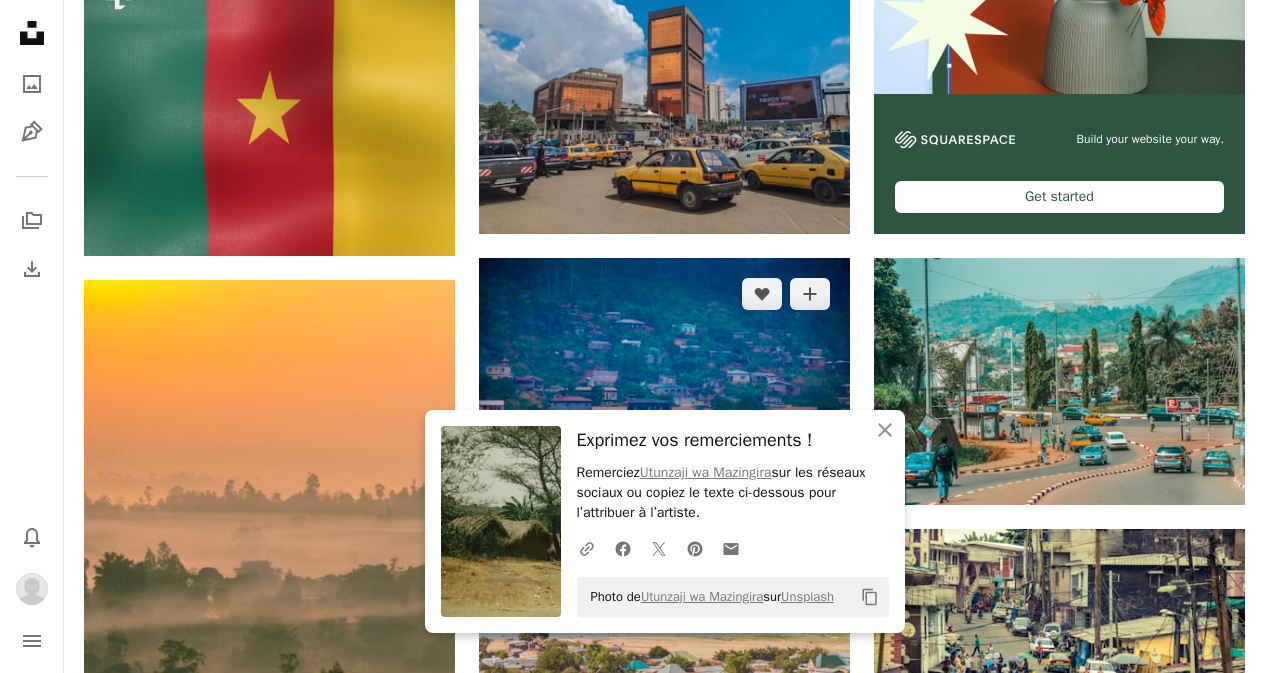 scroll, scrollTop: 900, scrollLeft: 0, axis: vertical 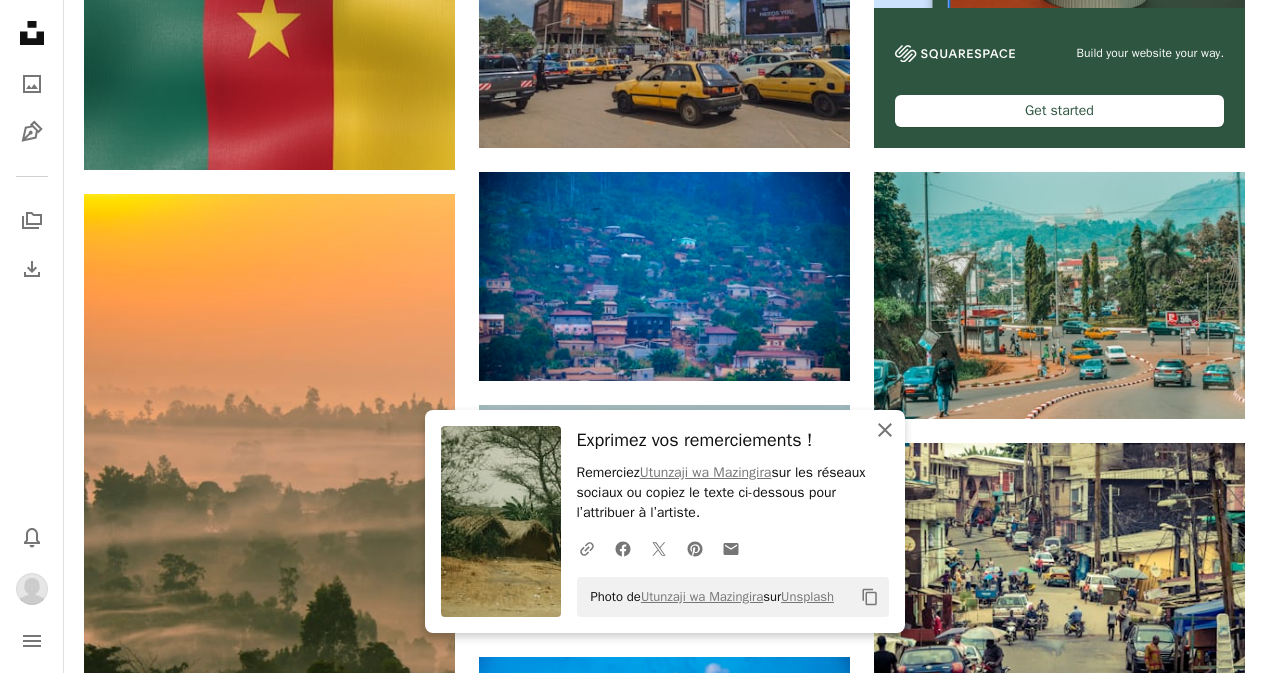 click 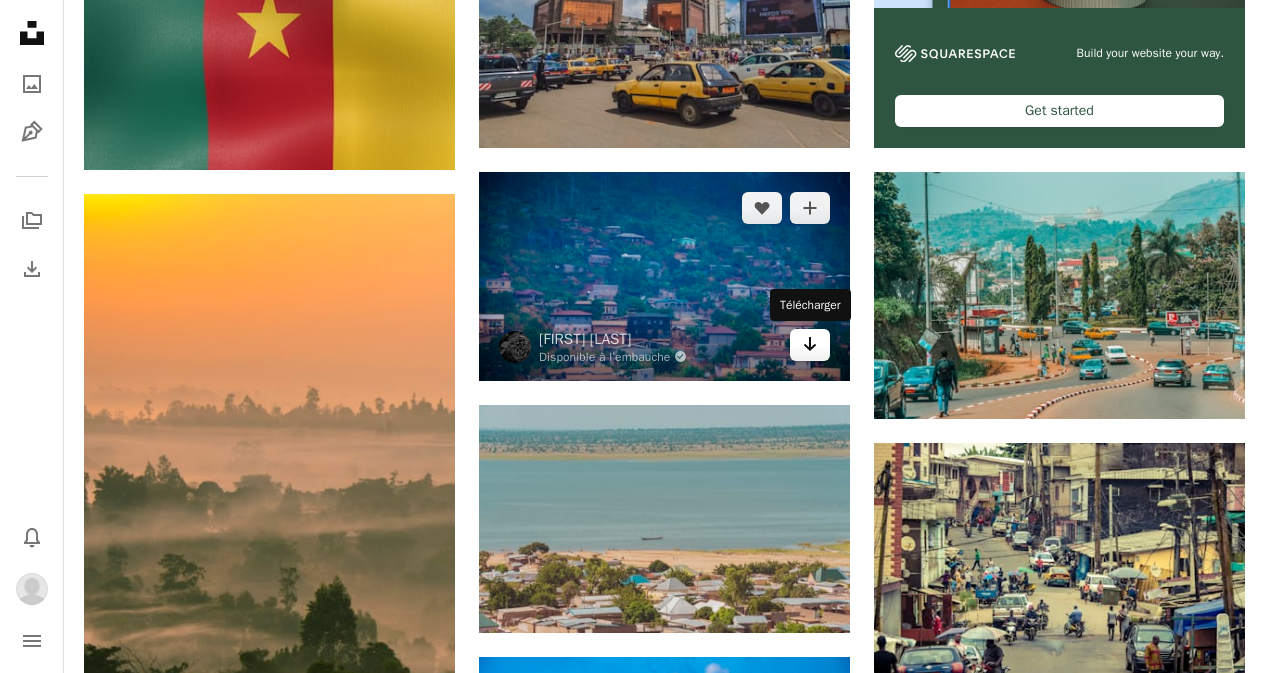click 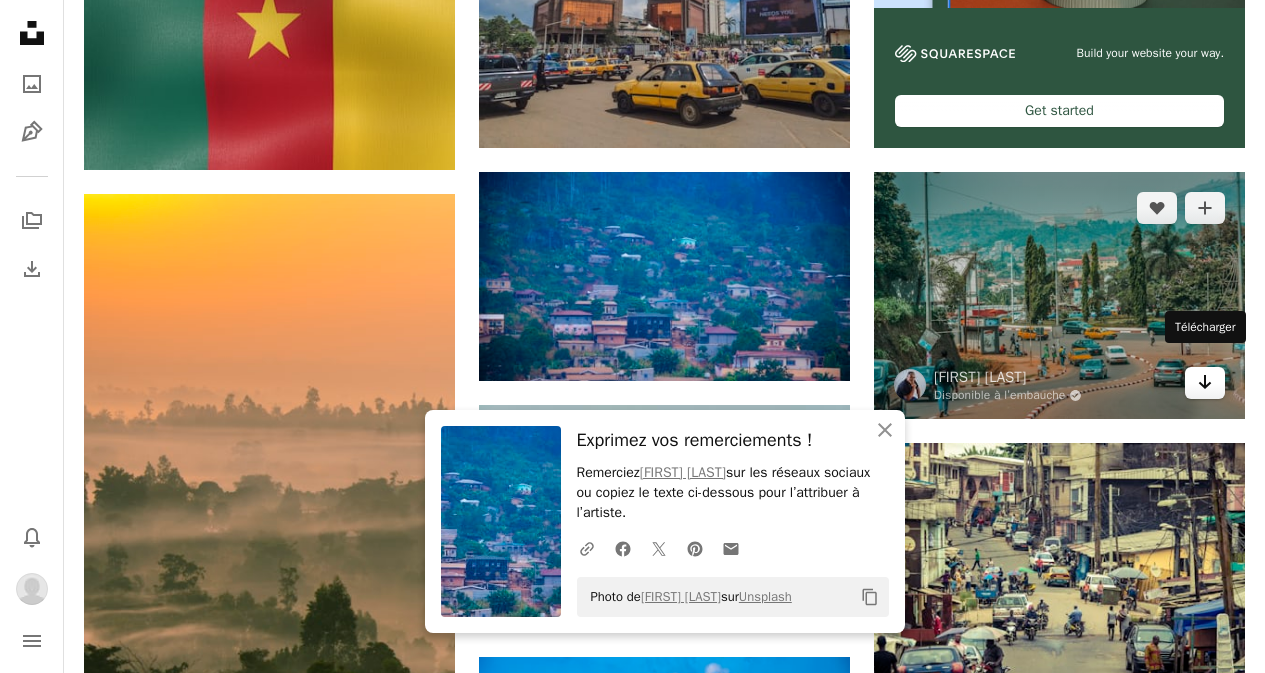click 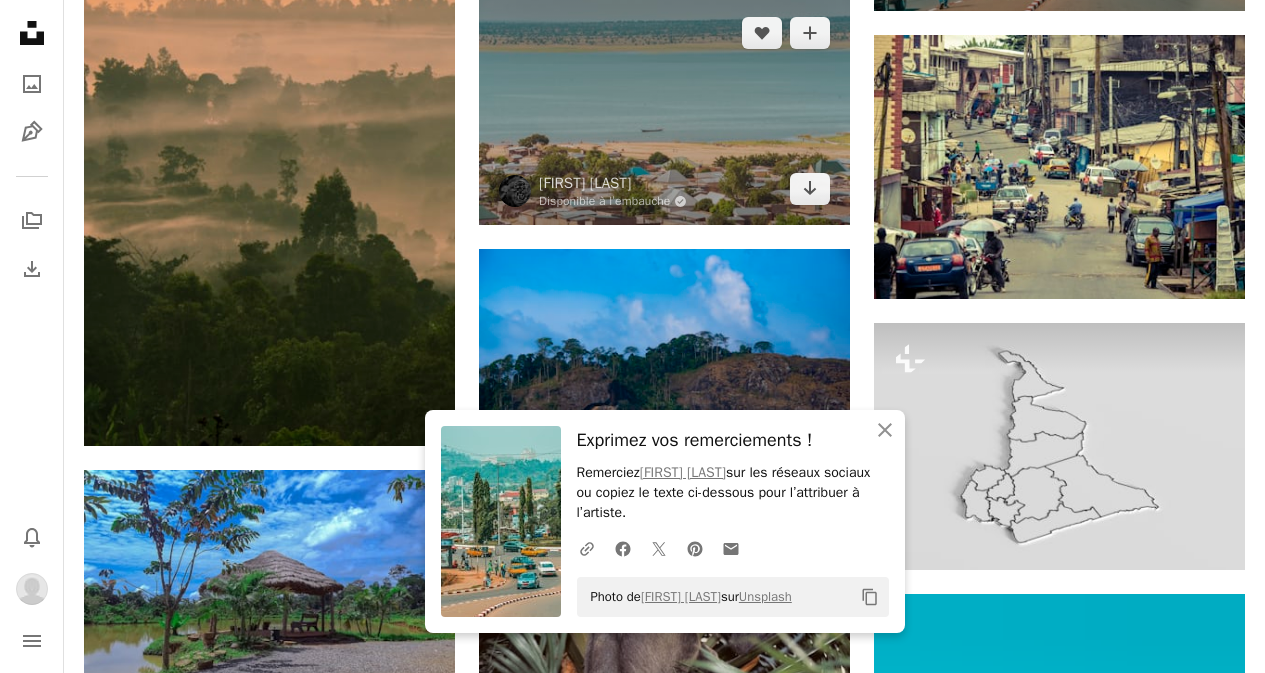 scroll, scrollTop: 1300, scrollLeft: 0, axis: vertical 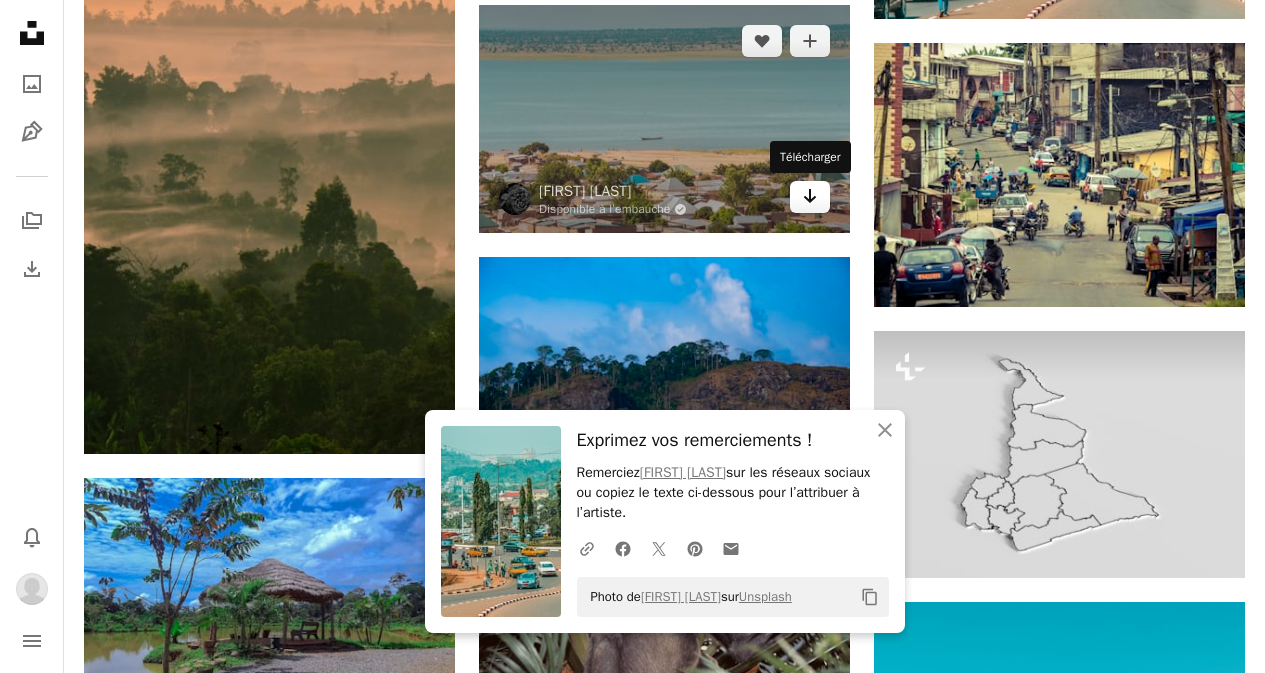 click on "Arrow pointing down" at bounding box center [810, 197] 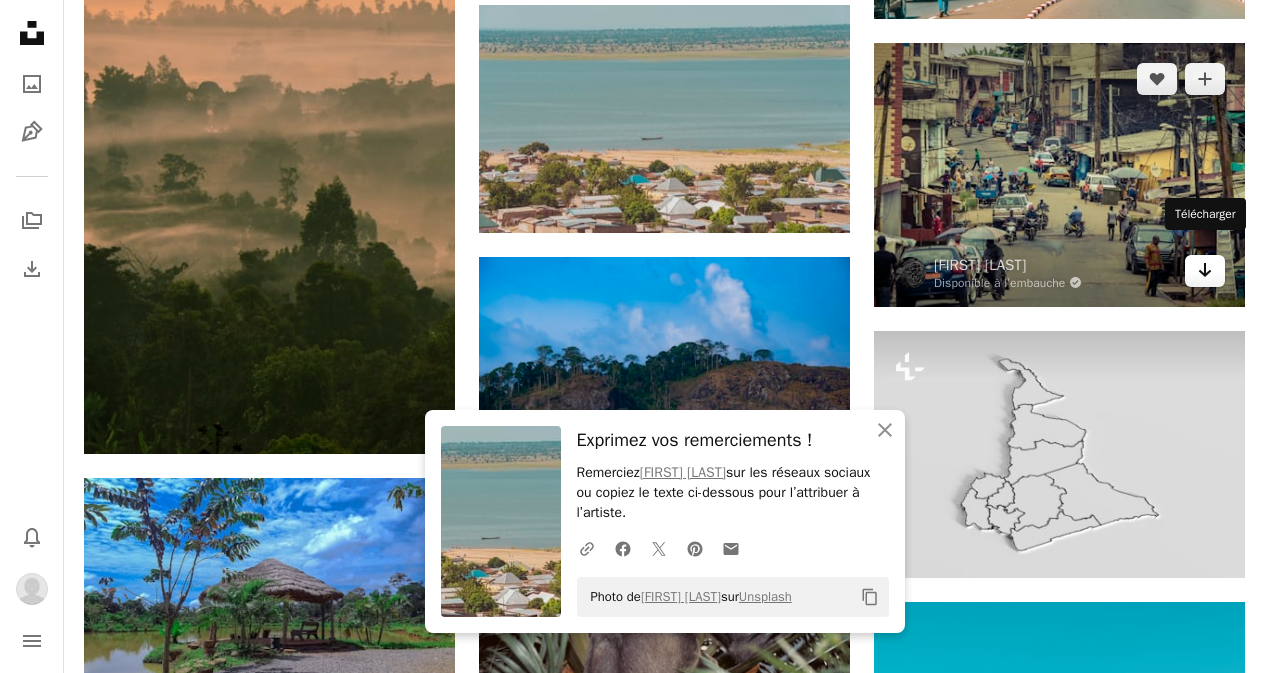 click 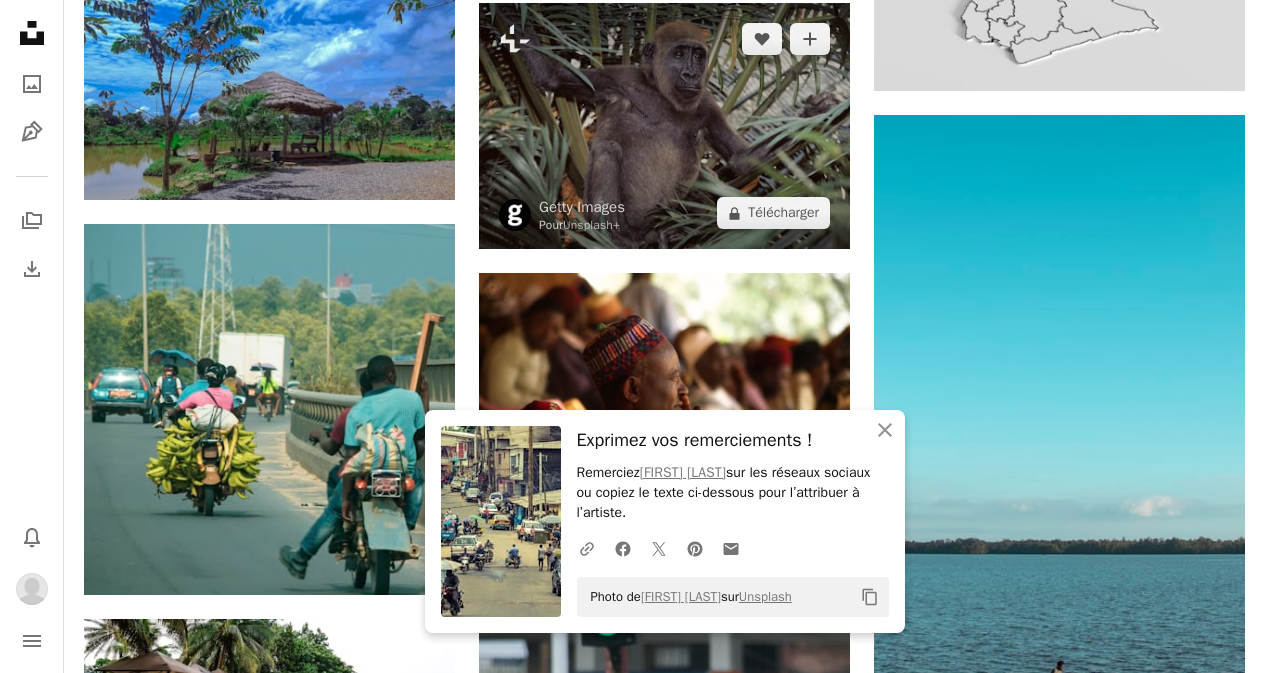 scroll, scrollTop: 1800, scrollLeft: 0, axis: vertical 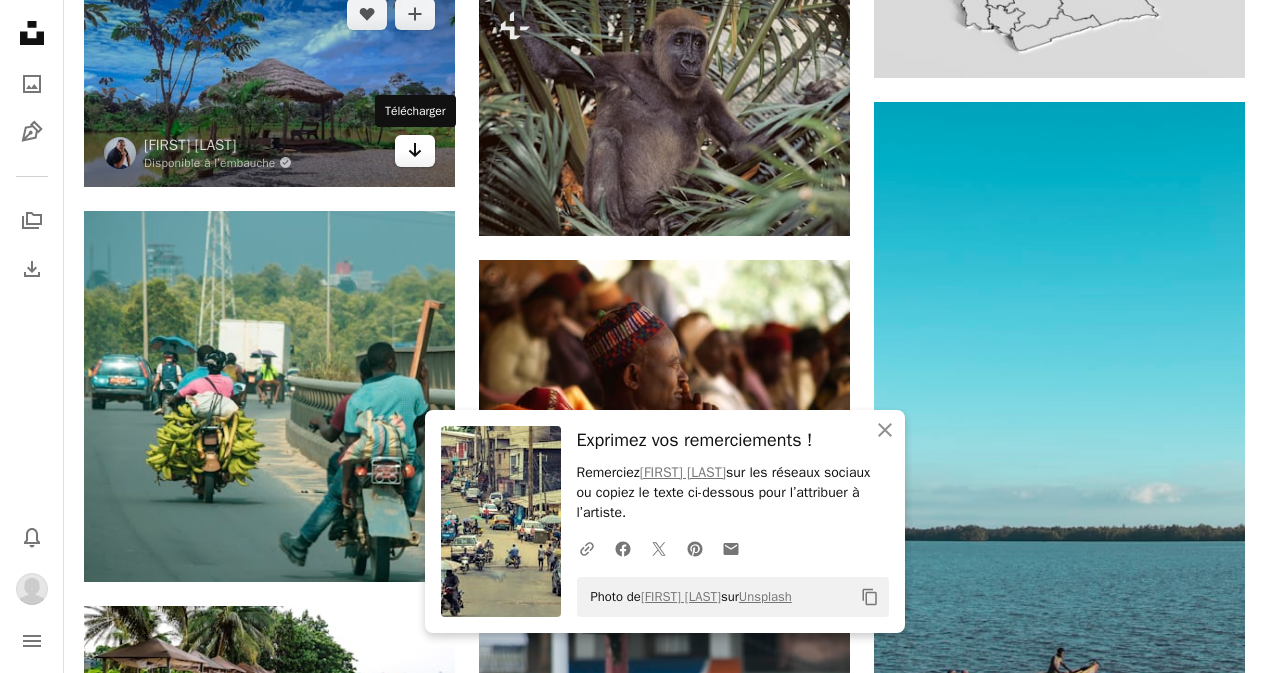 click on "Arrow pointing down" 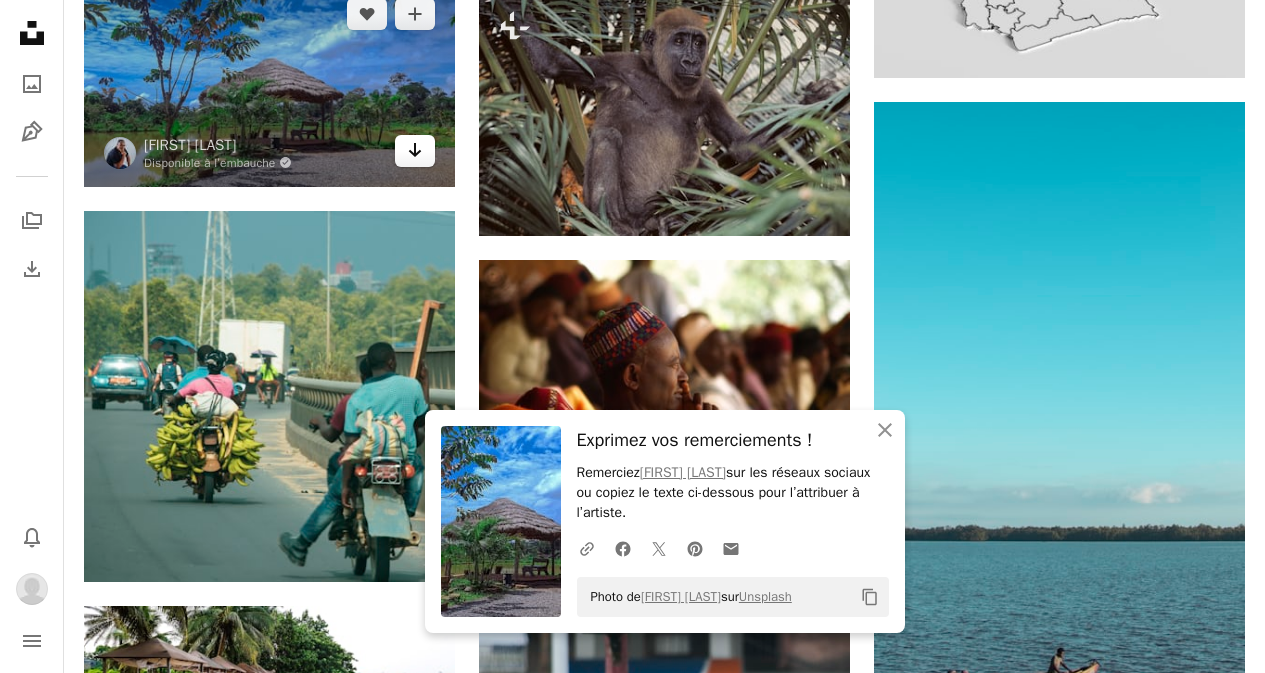 scroll, scrollTop: 2100, scrollLeft: 0, axis: vertical 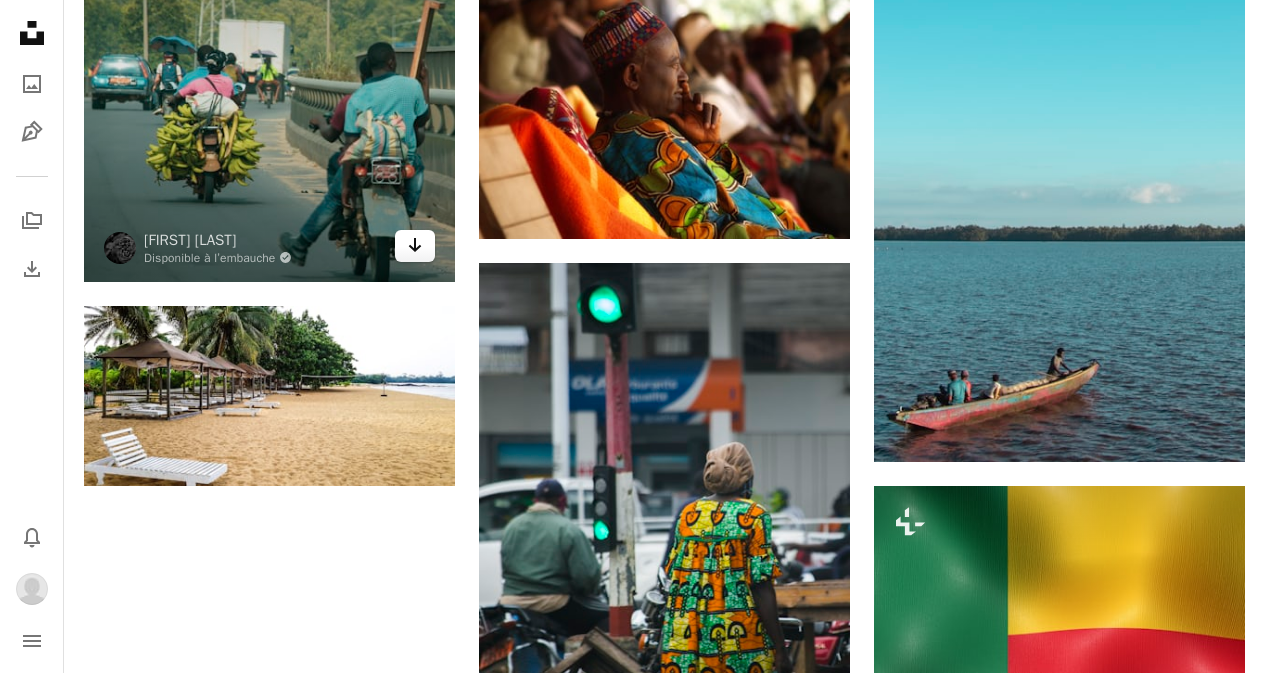 click 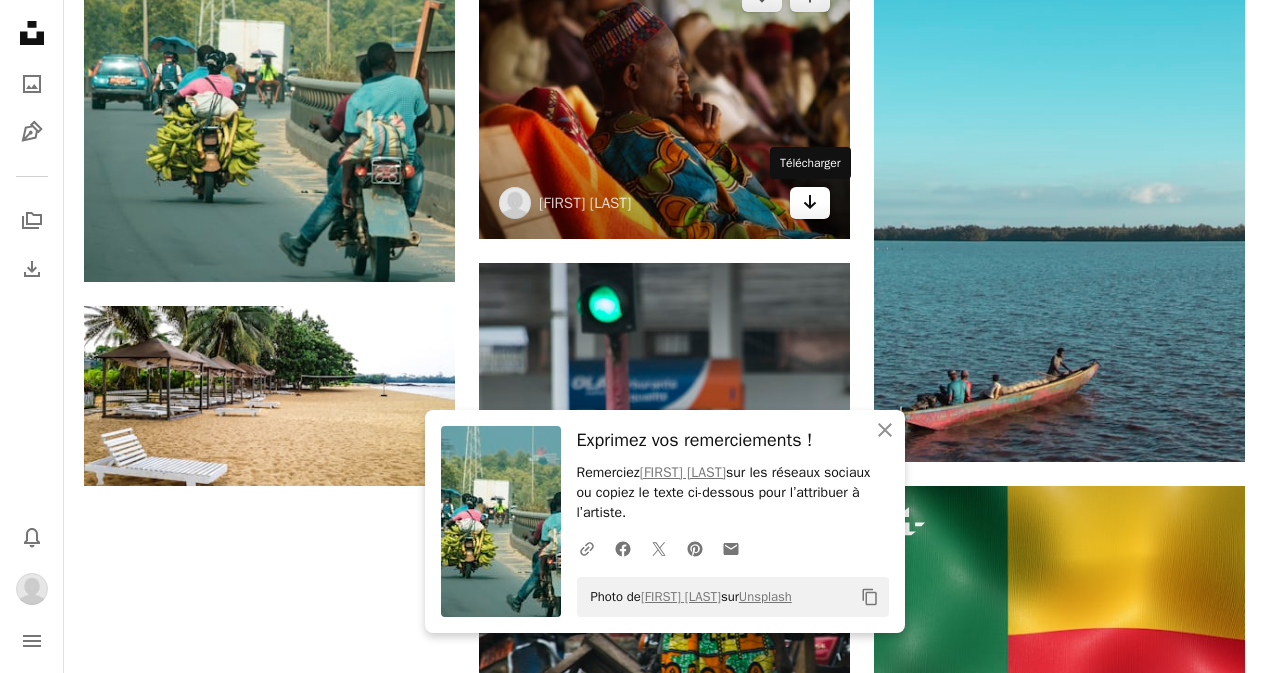 click 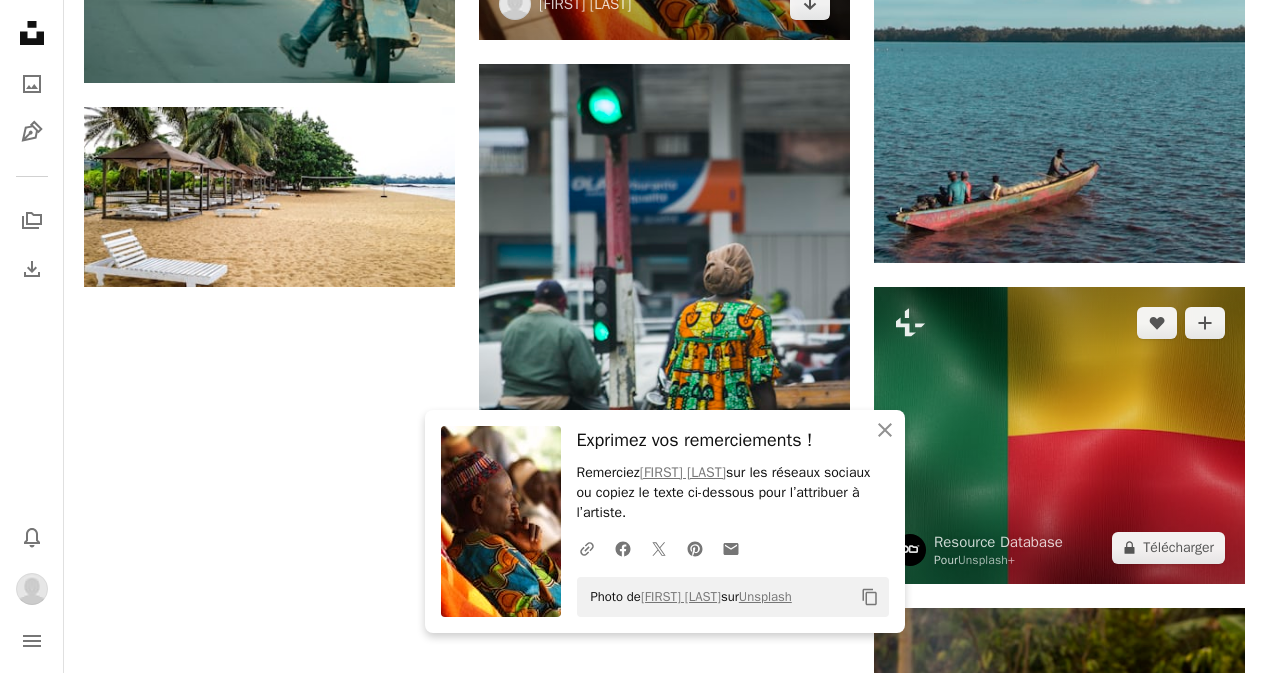 scroll, scrollTop: 2300, scrollLeft: 0, axis: vertical 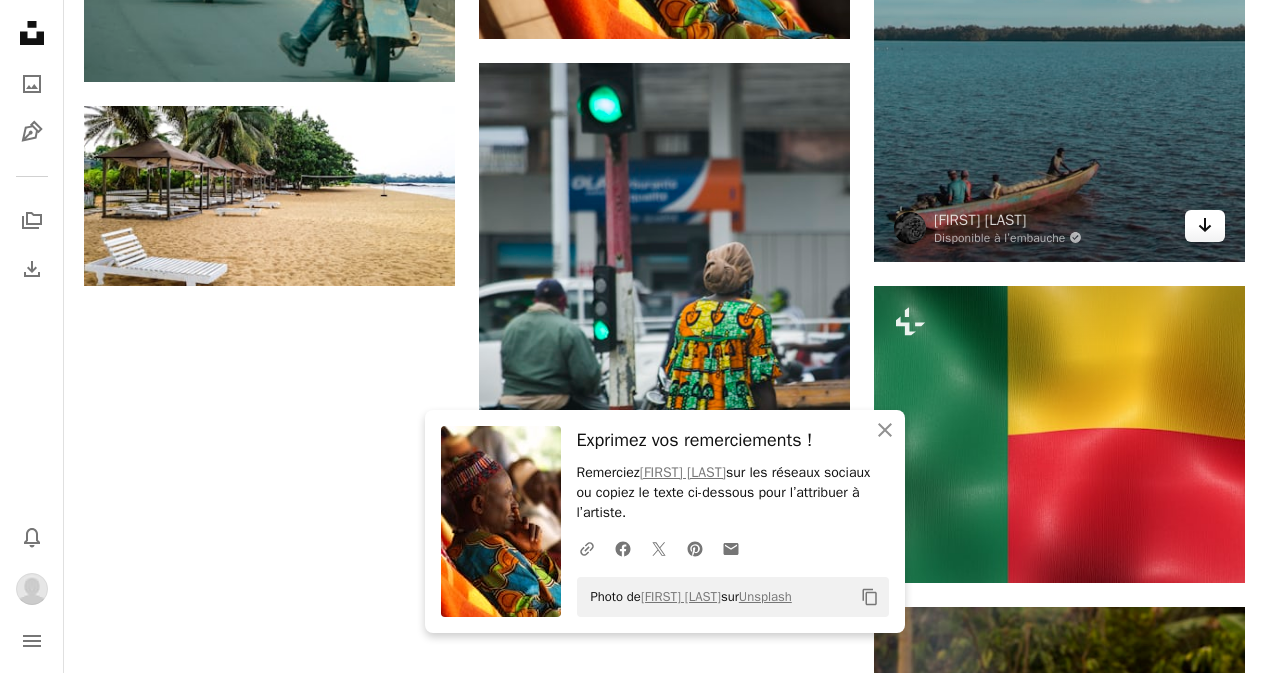 click on "Arrow pointing down" 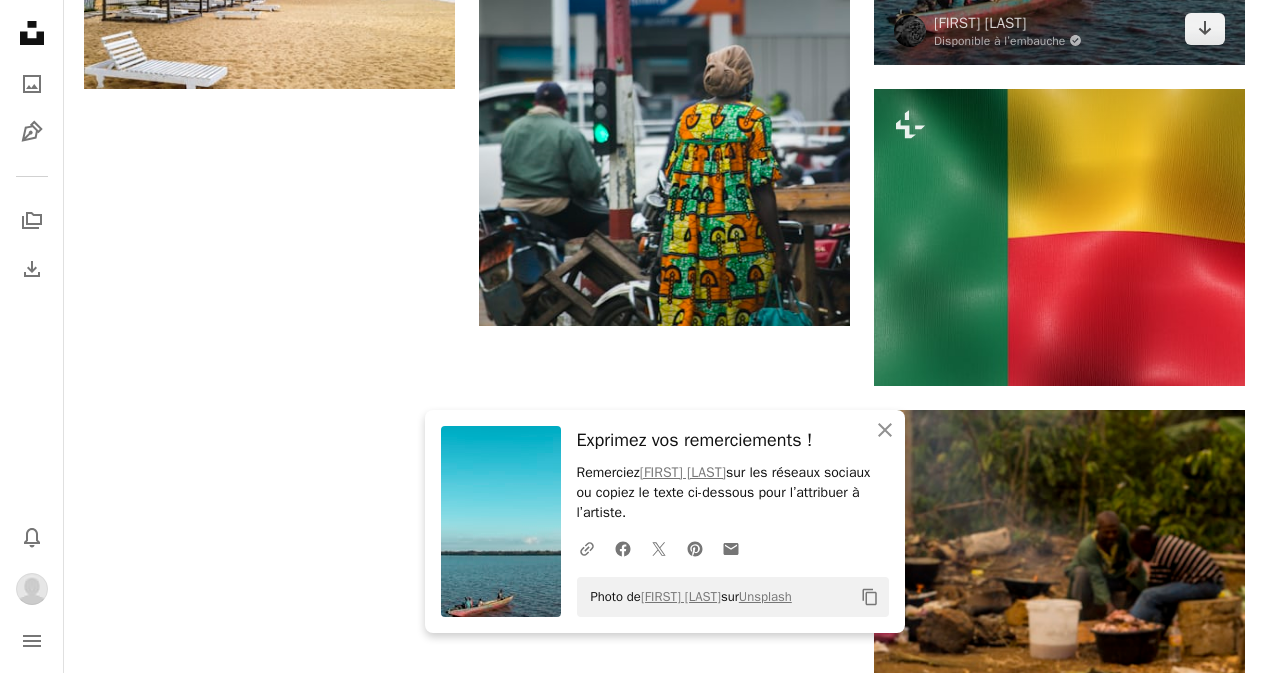 scroll, scrollTop: 2600, scrollLeft: 0, axis: vertical 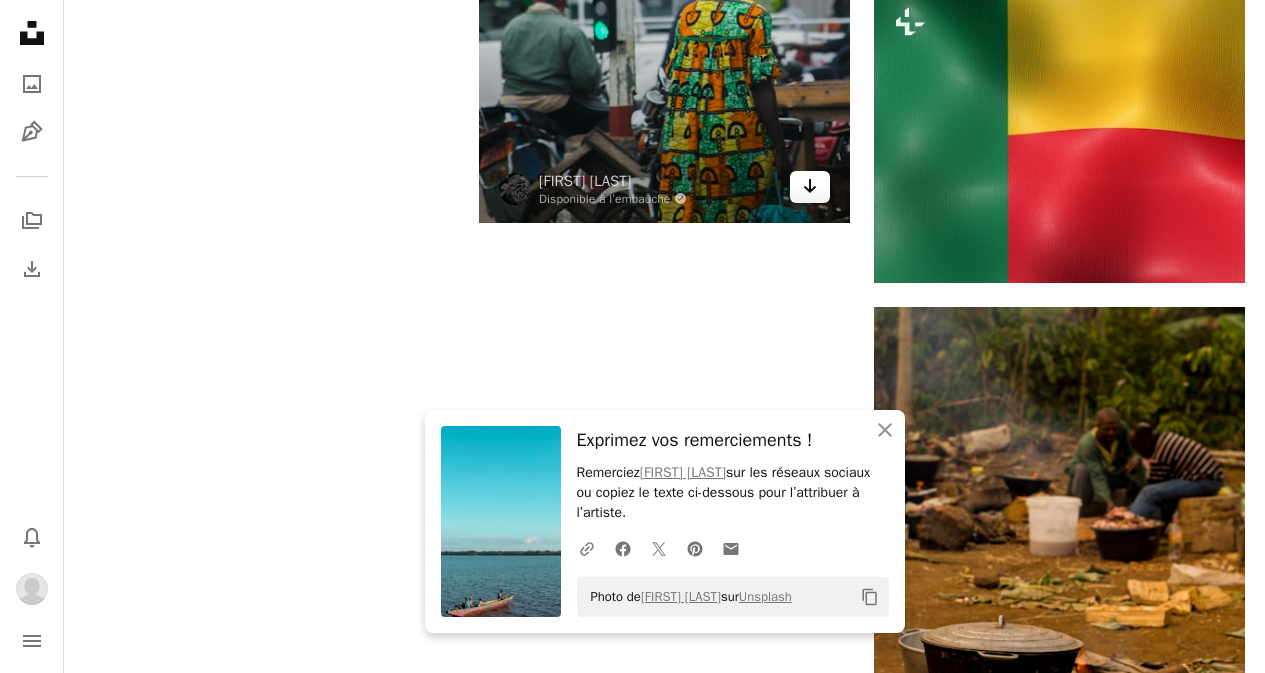 click on "Arrow pointing down" 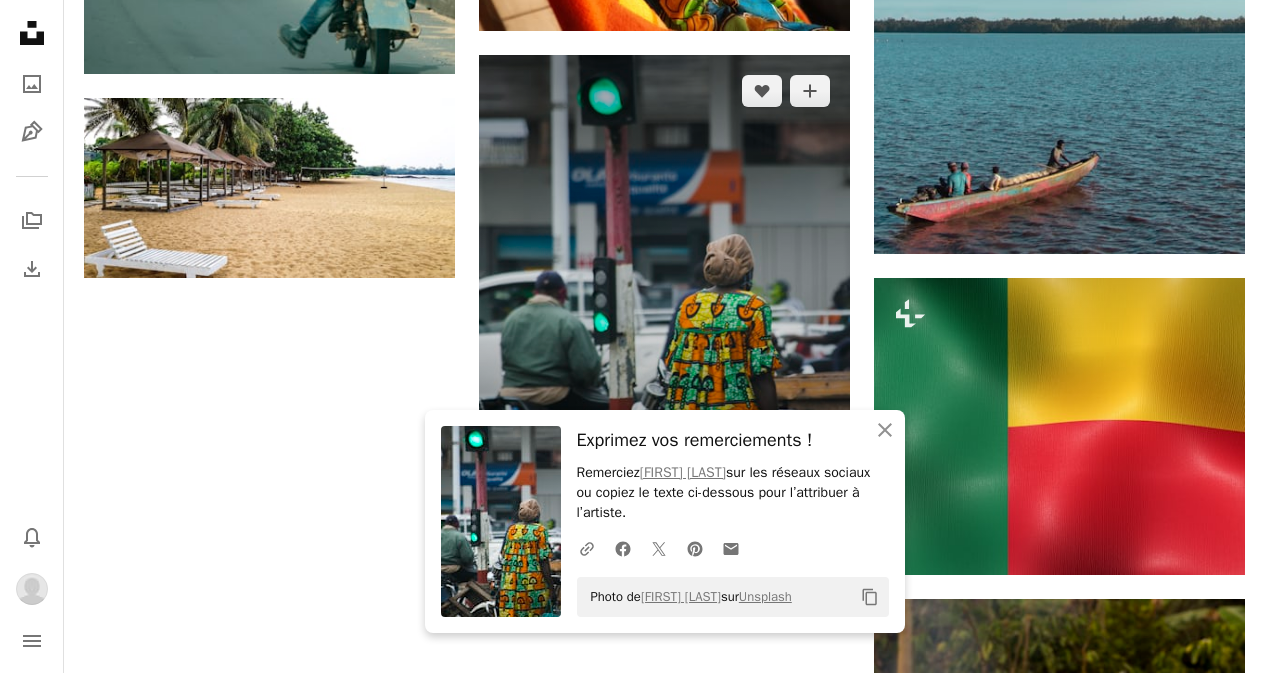 scroll, scrollTop: 2300, scrollLeft: 0, axis: vertical 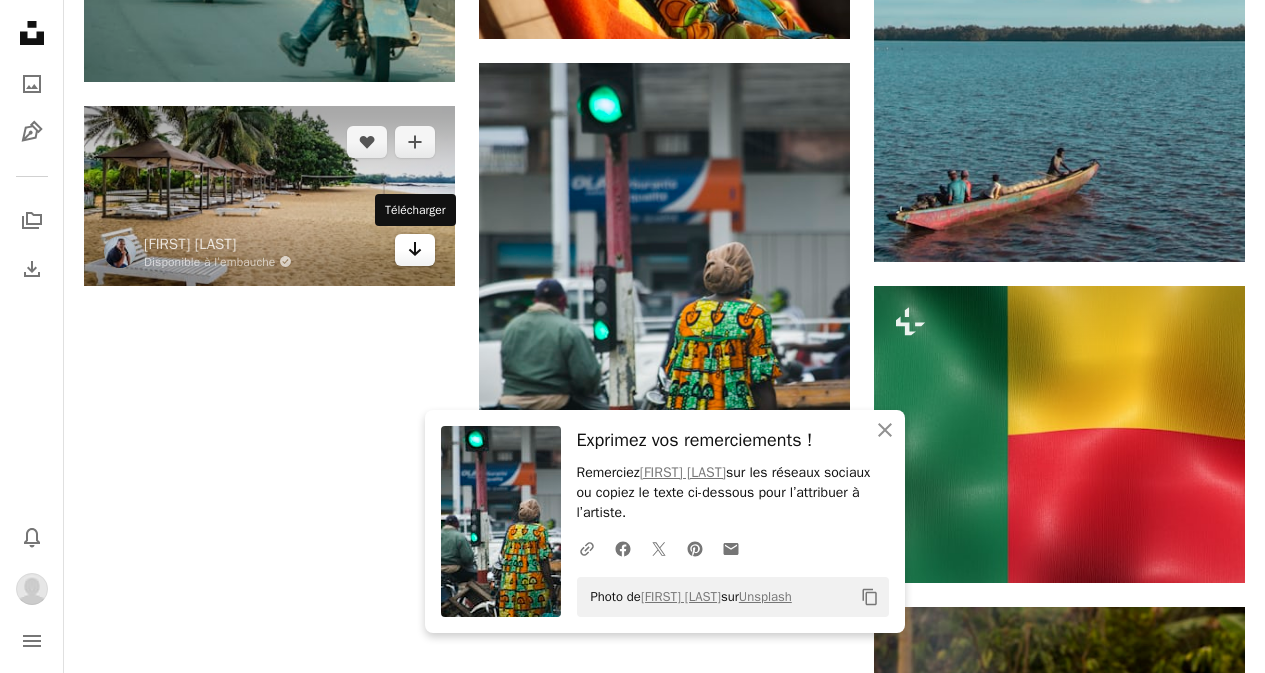 click 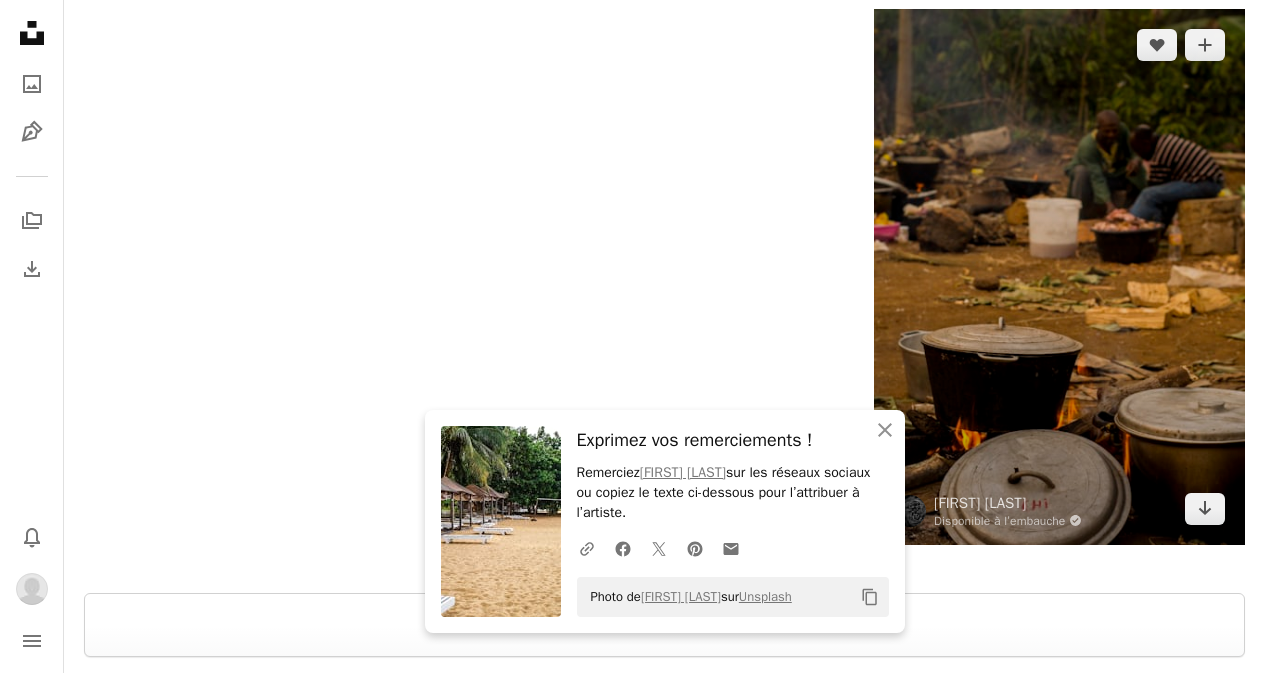 scroll, scrollTop: 3000, scrollLeft: 0, axis: vertical 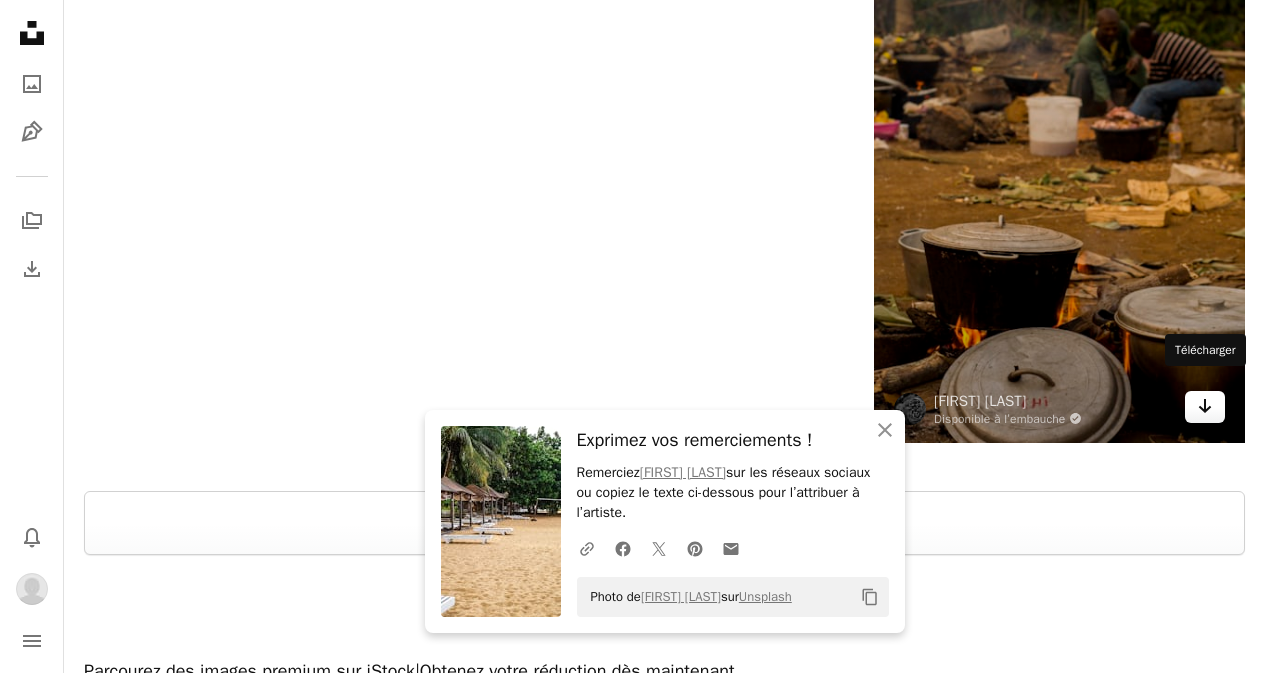 click on "Arrow pointing down" 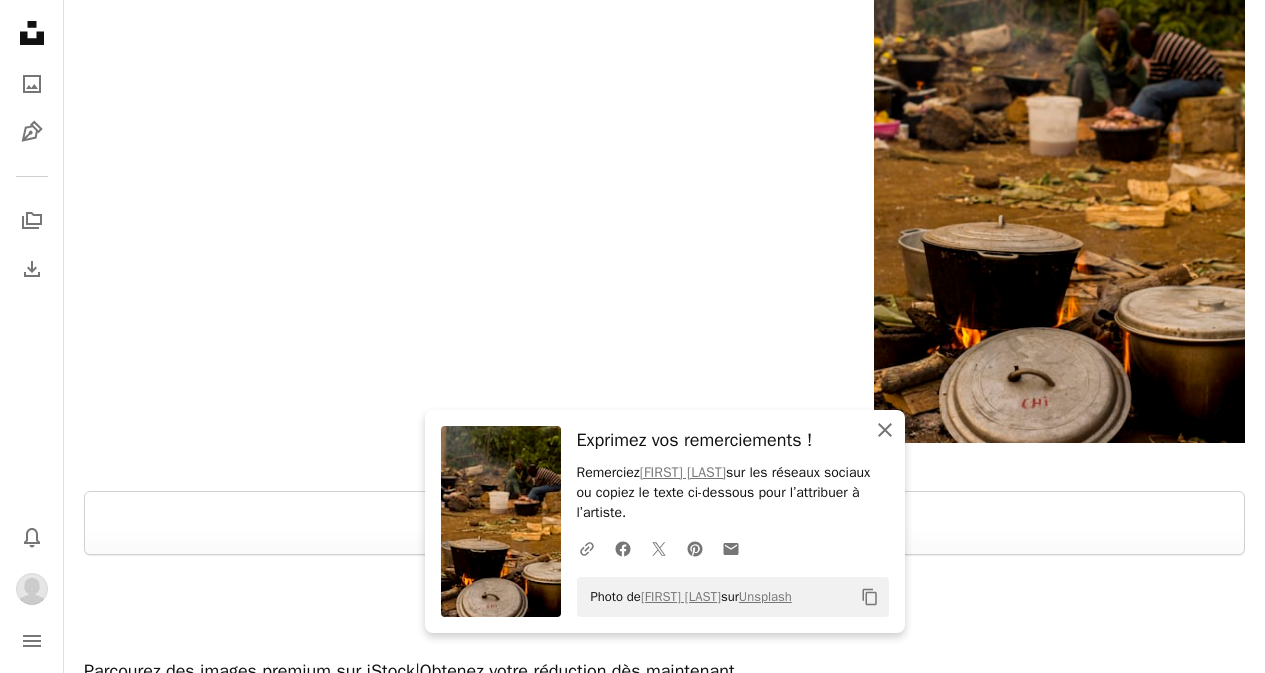 click on "An X shape" 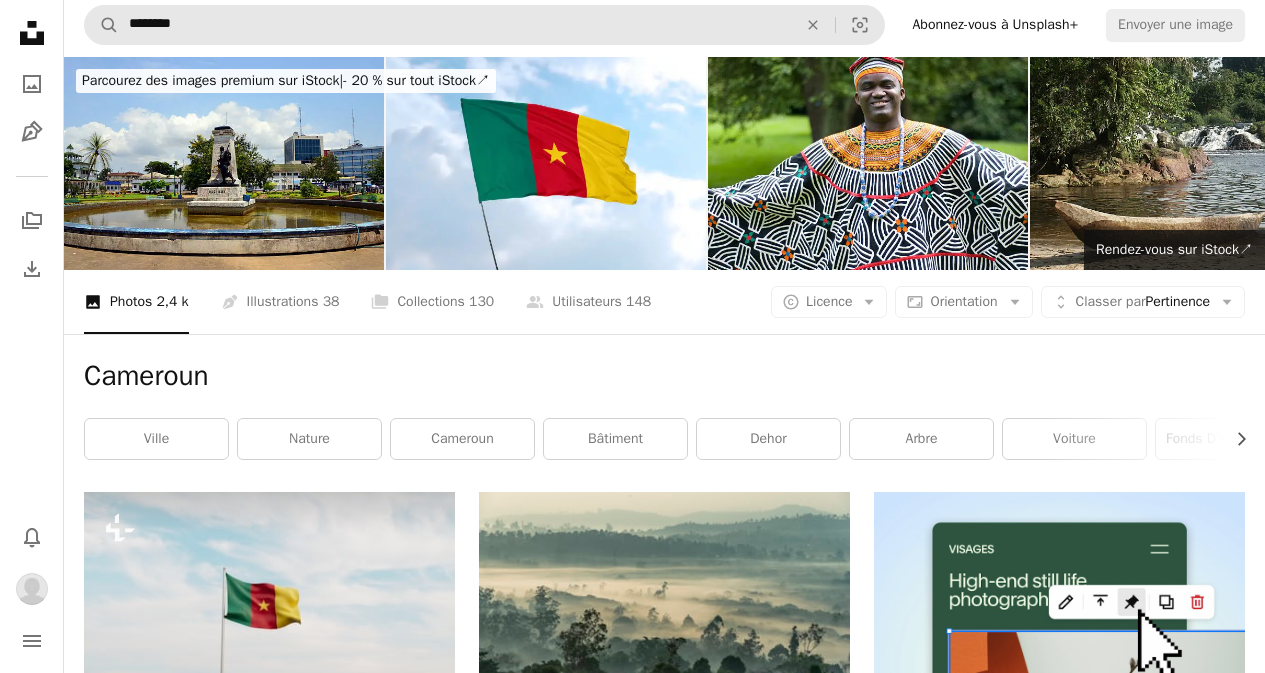 scroll, scrollTop: 0, scrollLeft: 0, axis: both 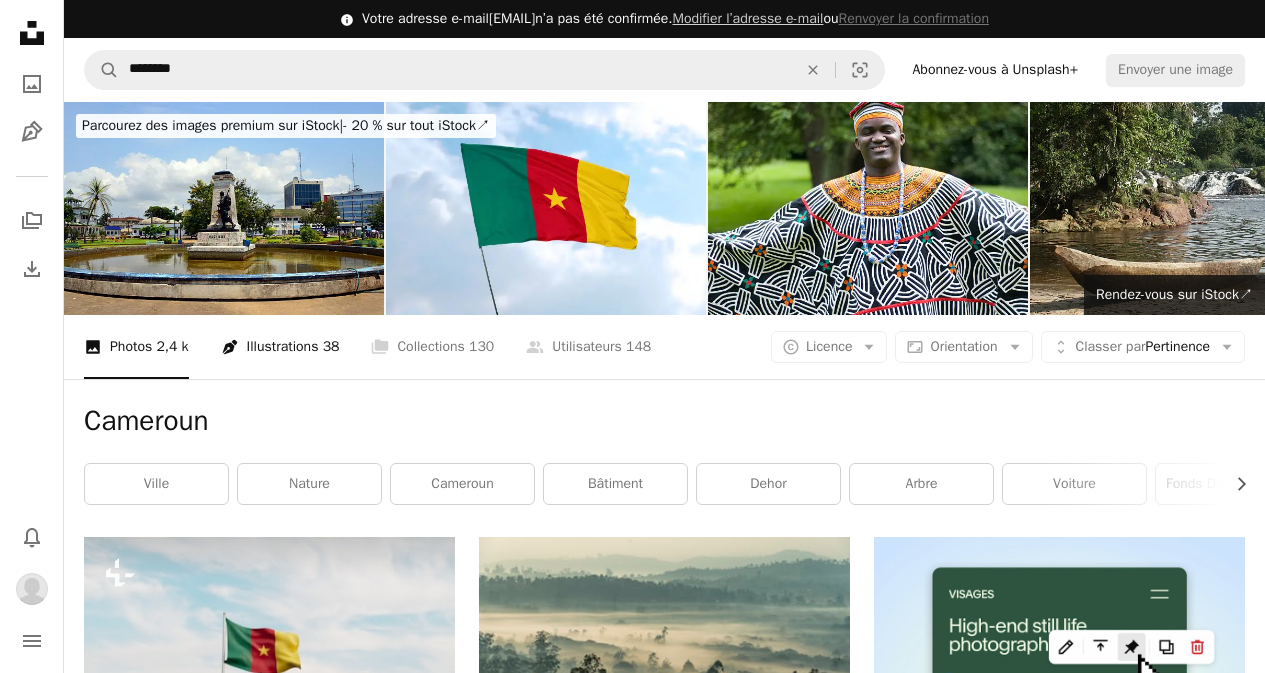 click on "Pen Tool Illustrations   38" at bounding box center [280, 347] 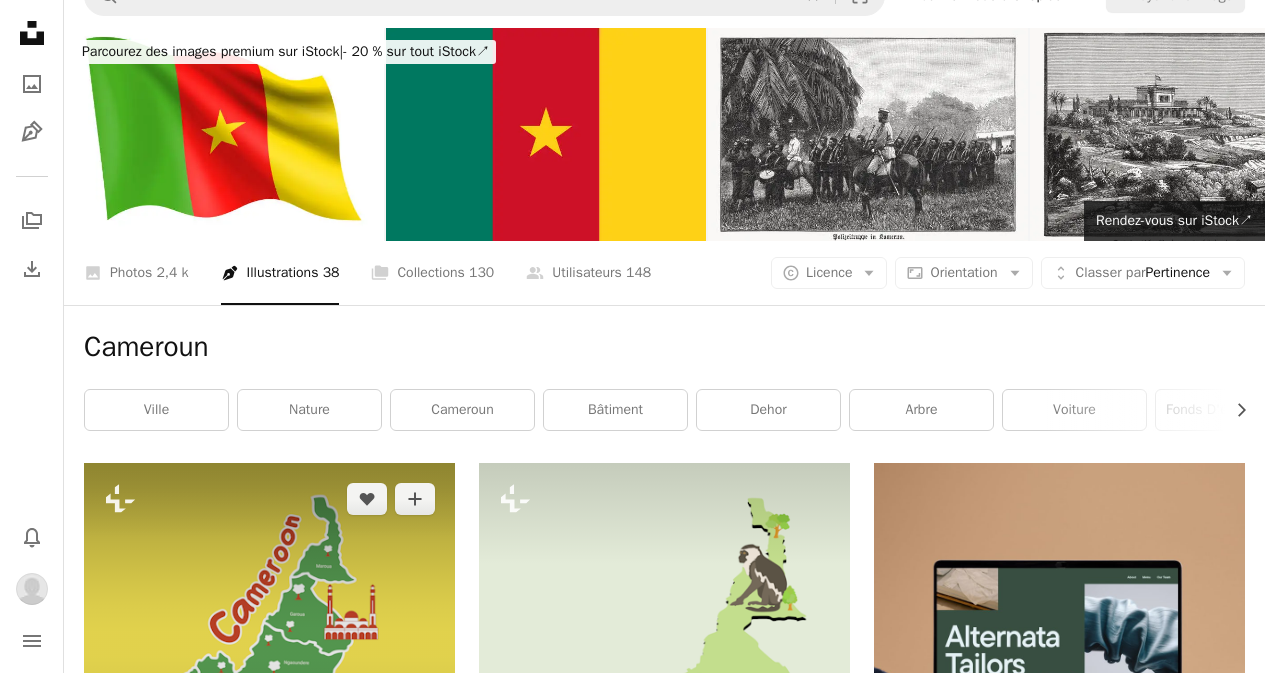 scroll, scrollTop: 0, scrollLeft: 0, axis: both 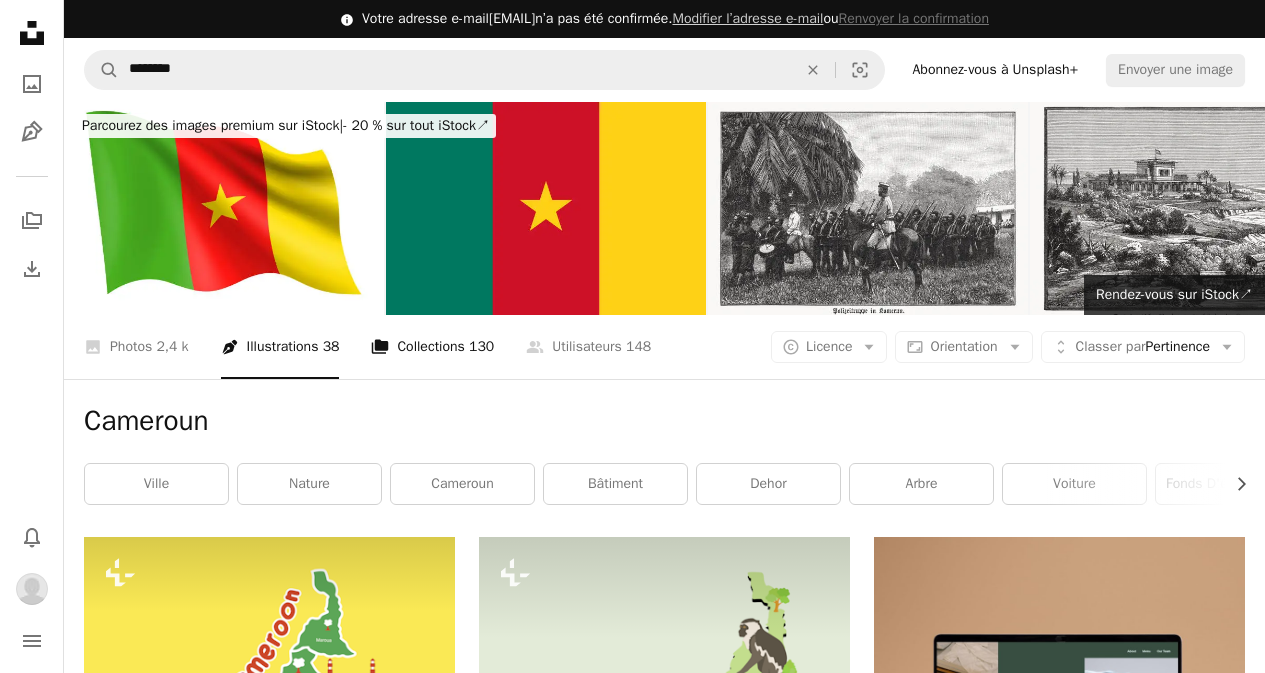 click on "A stack of folders Collections 130" at bounding box center (432, 347) 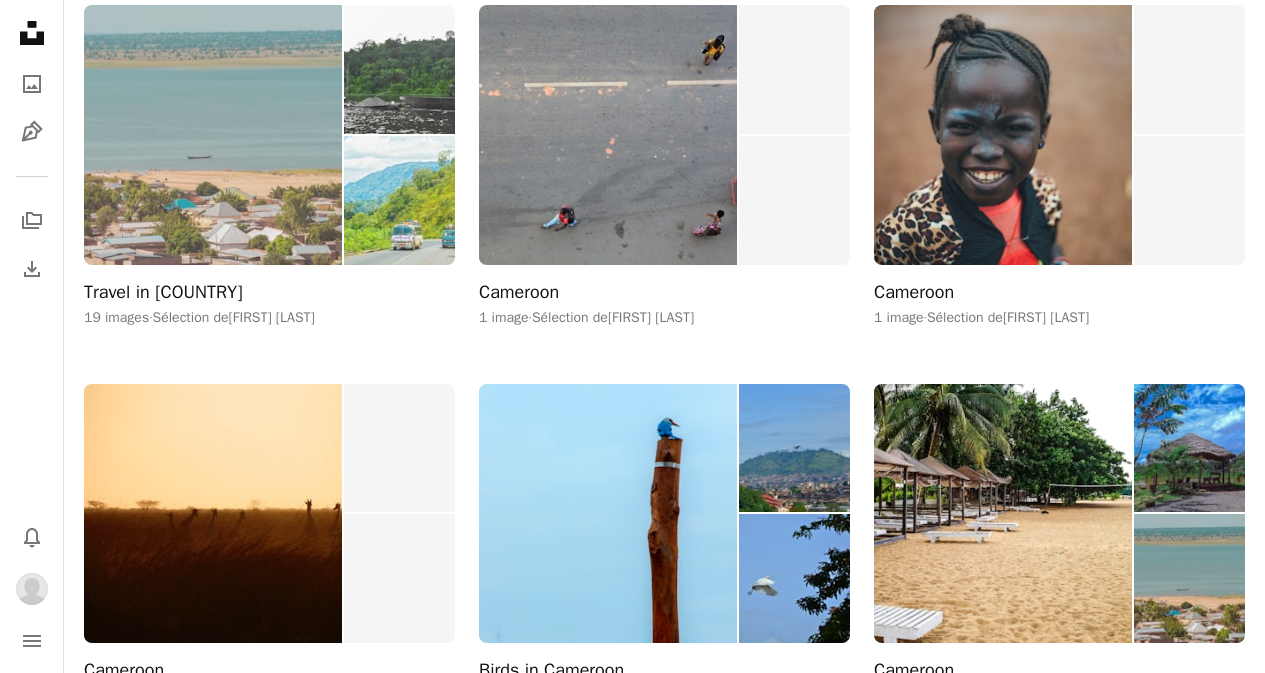 scroll, scrollTop: 800, scrollLeft: 0, axis: vertical 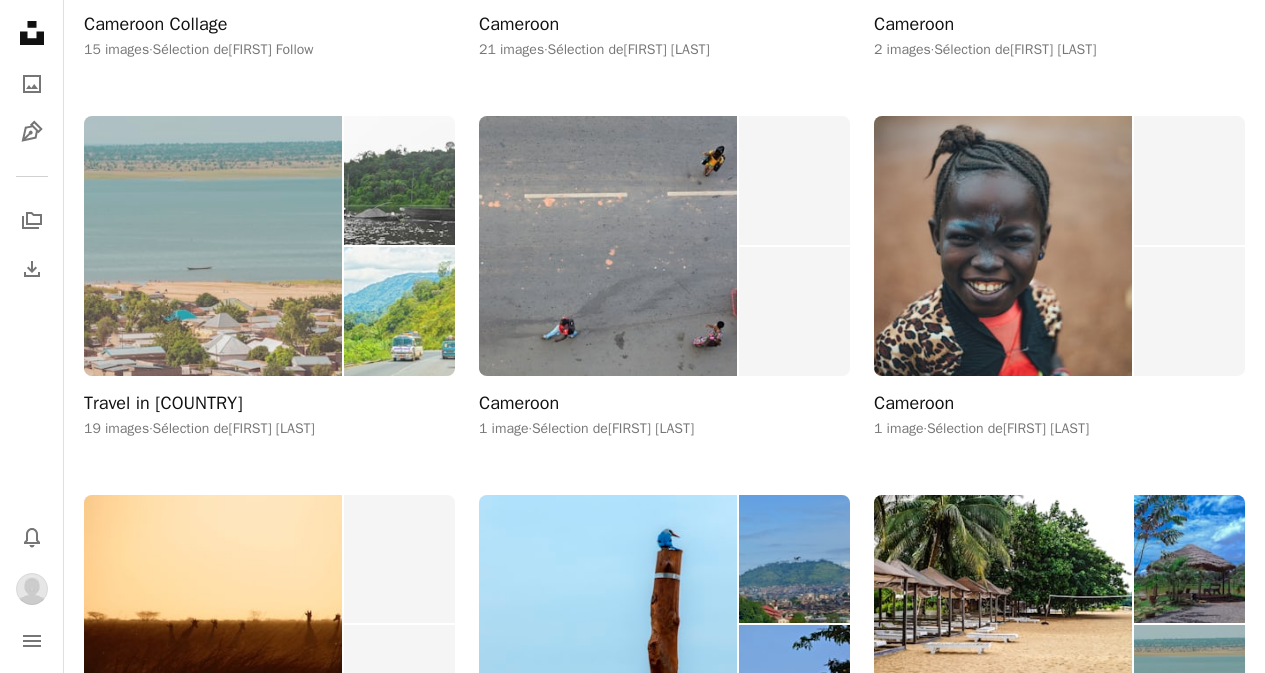 click at bounding box center [213, 246] 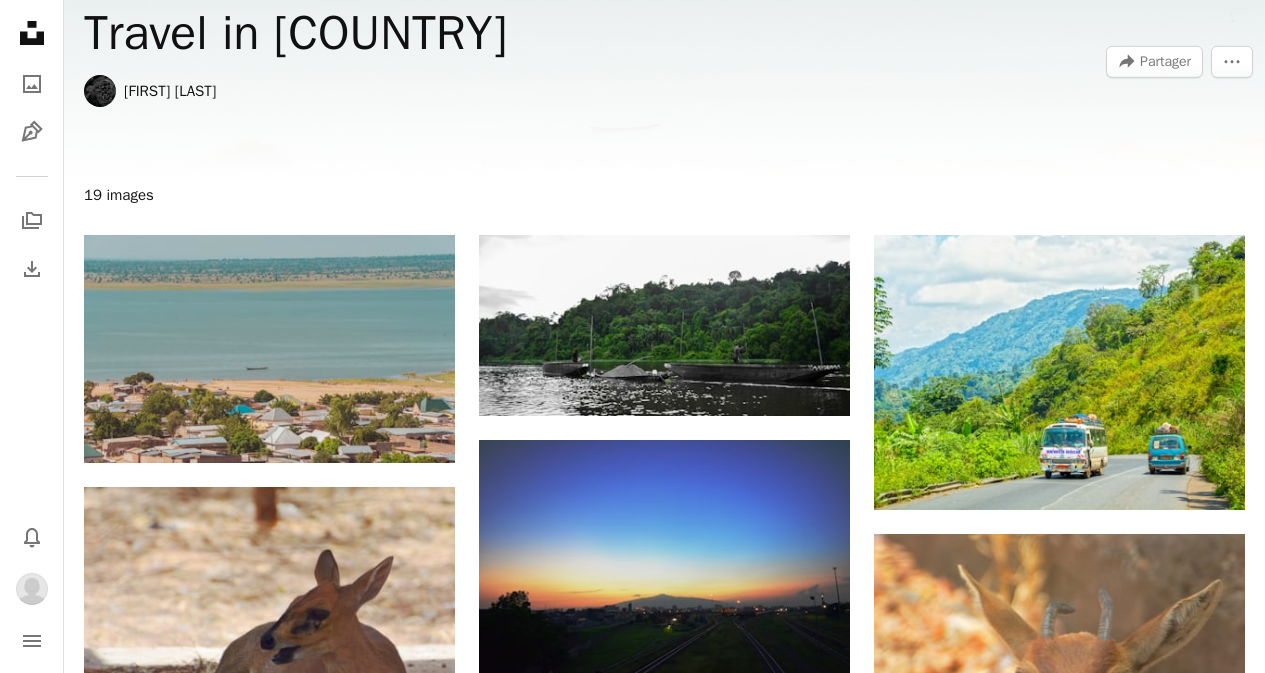 scroll, scrollTop: 300, scrollLeft: 0, axis: vertical 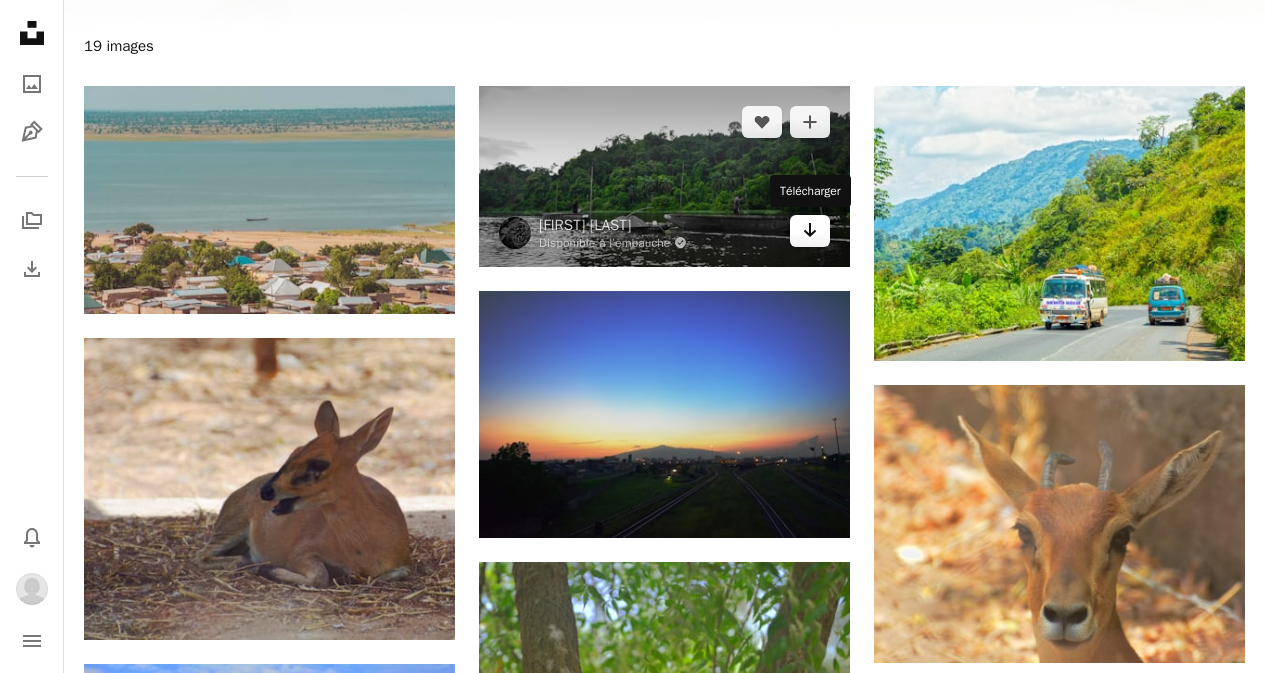 click on "Arrow pointing down" at bounding box center [810, 231] 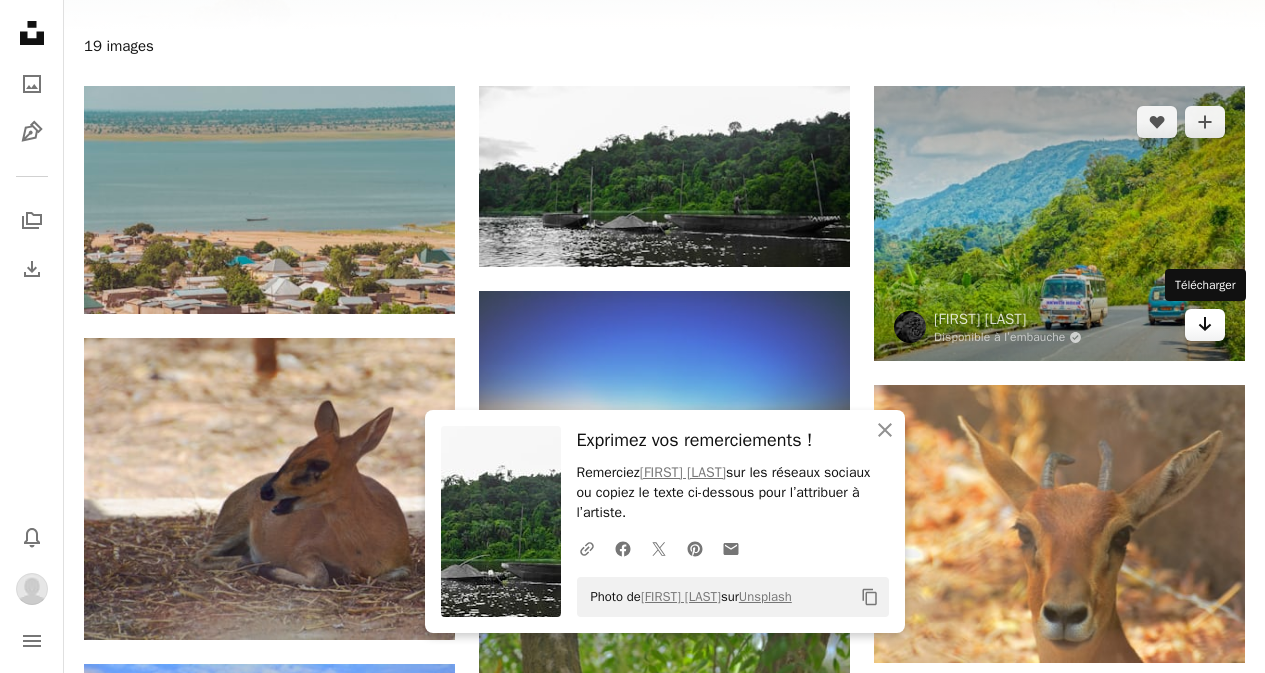 click on "Arrow pointing down" 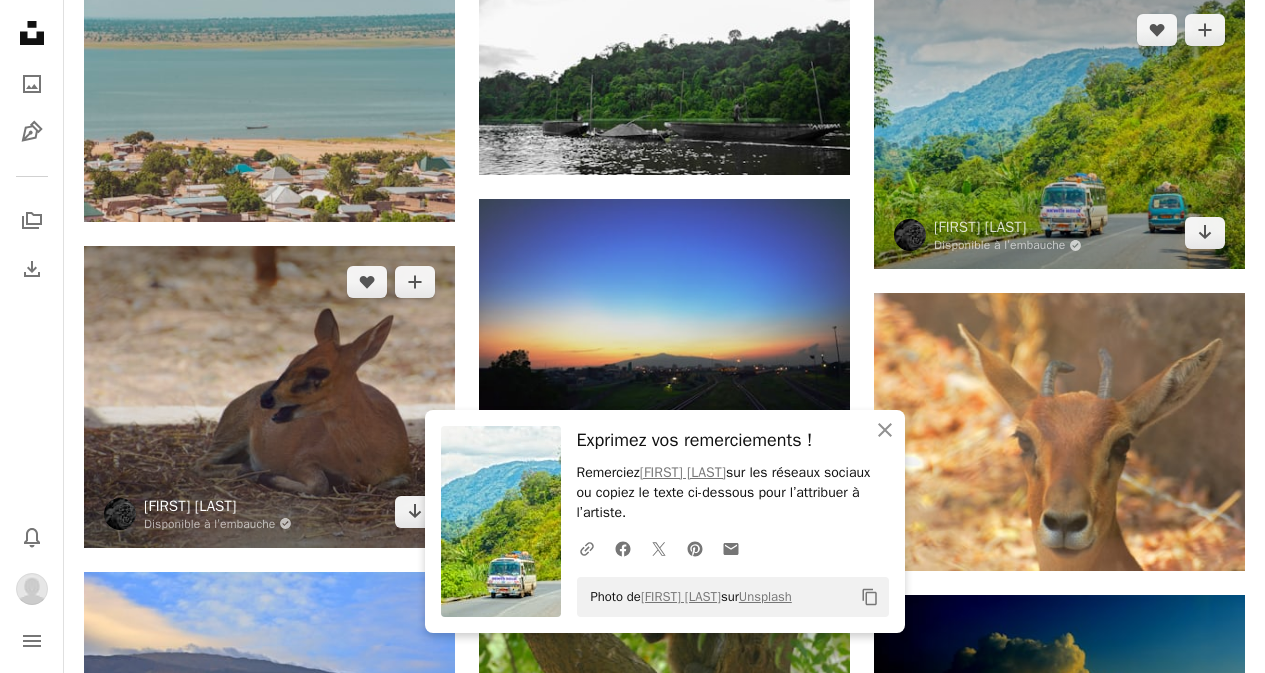 scroll, scrollTop: 500, scrollLeft: 0, axis: vertical 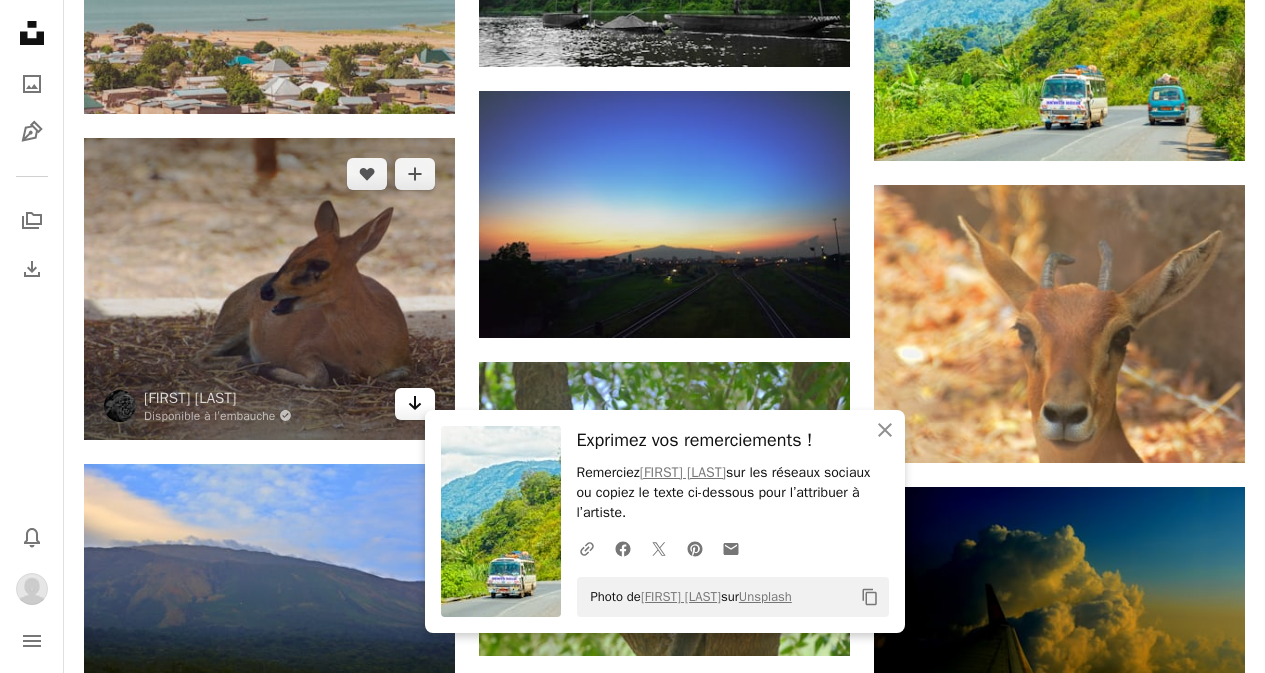click on "Arrow pointing down" 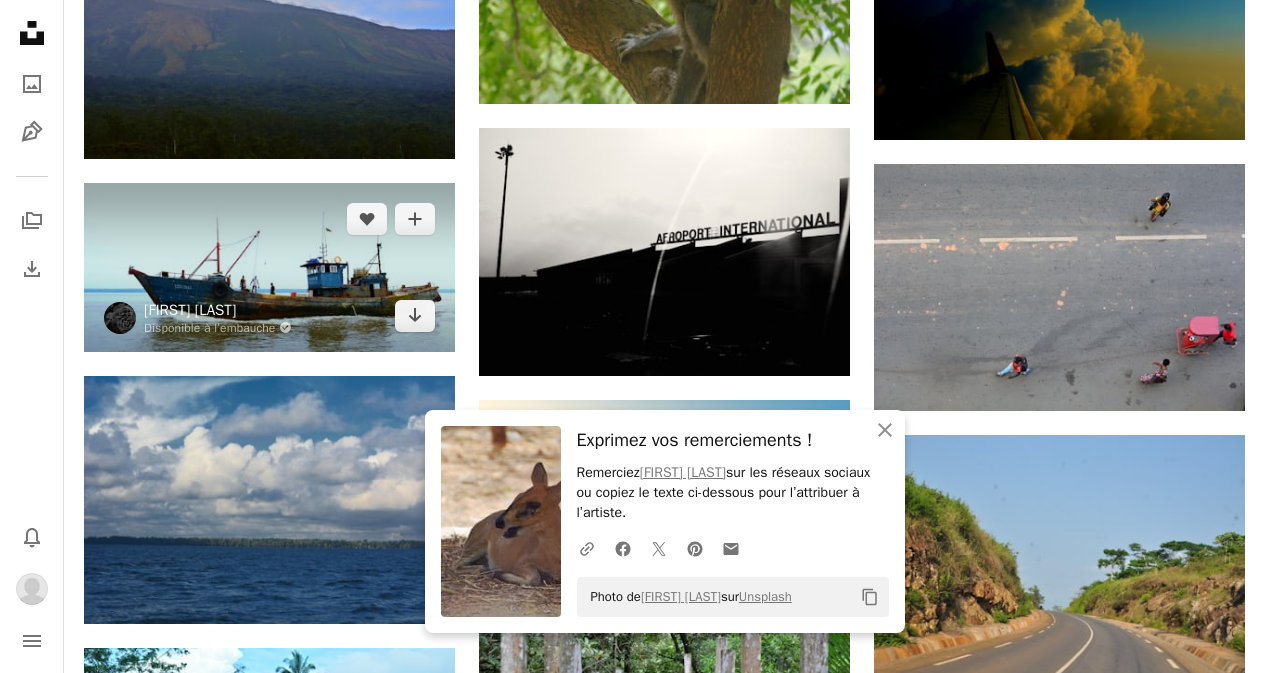 scroll, scrollTop: 1100, scrollLeft: 0, axis: vertical 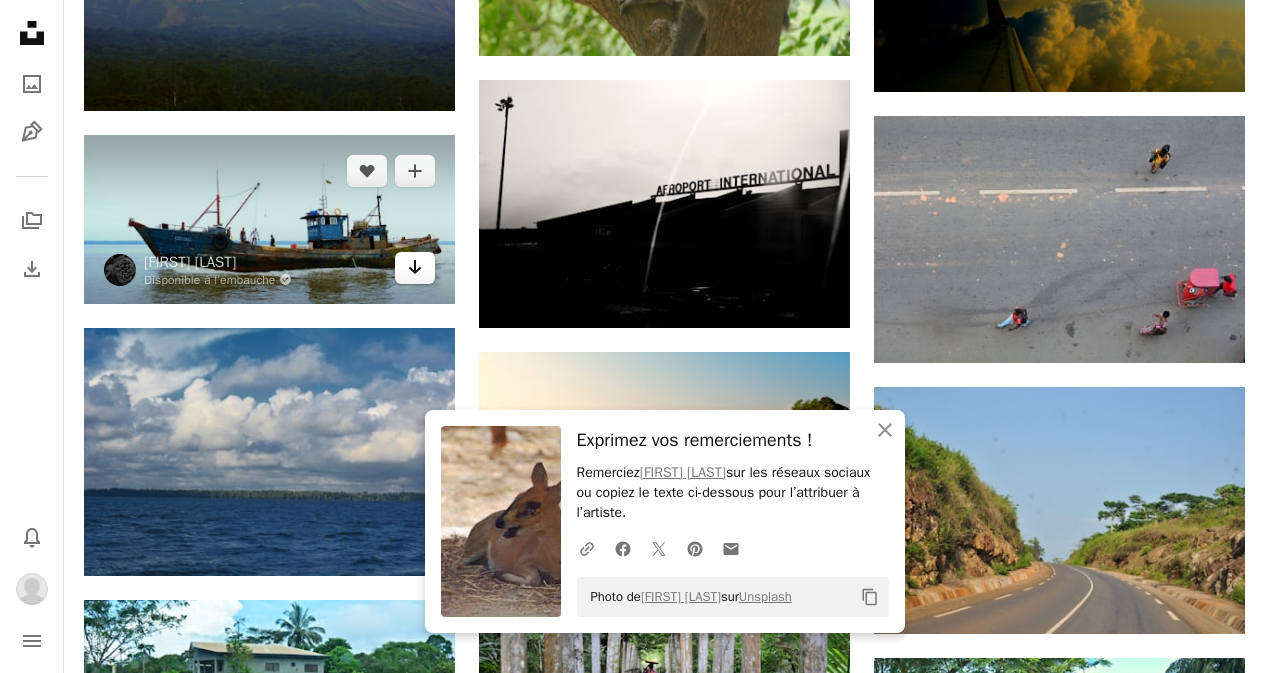 click on "Arrow pointing down" 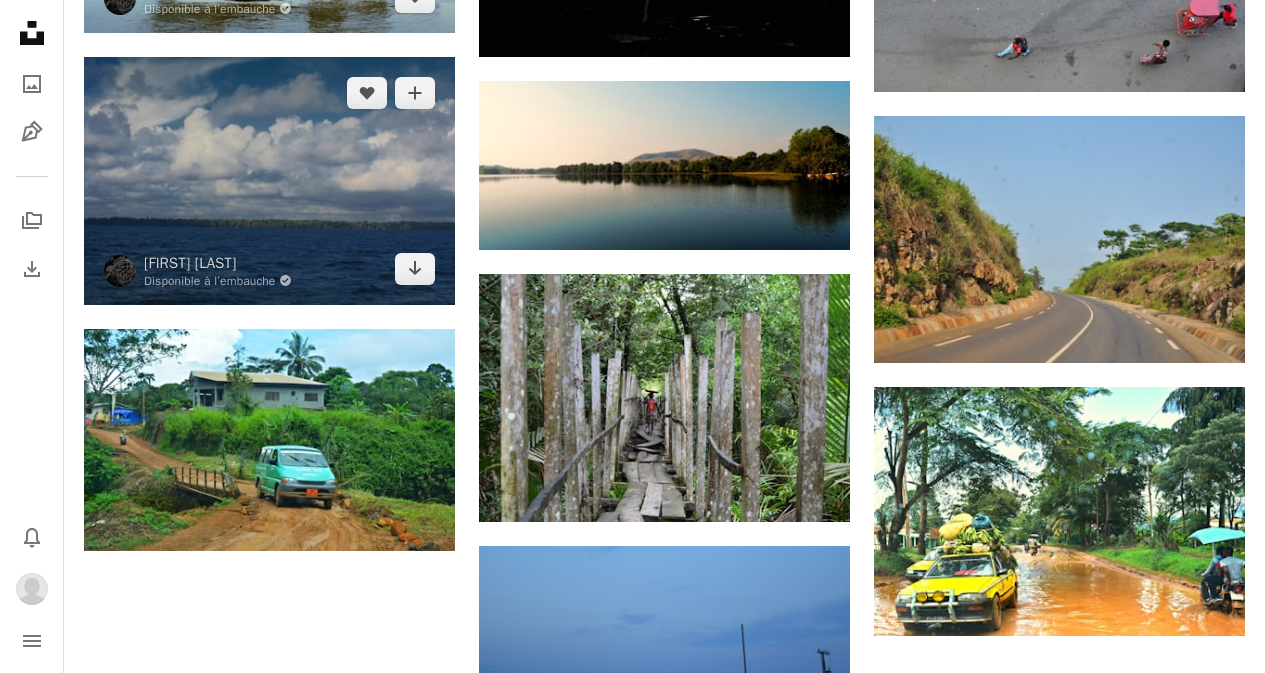 scroll, scrollTop: 1400, scrollLeft: 0, axis: vertical 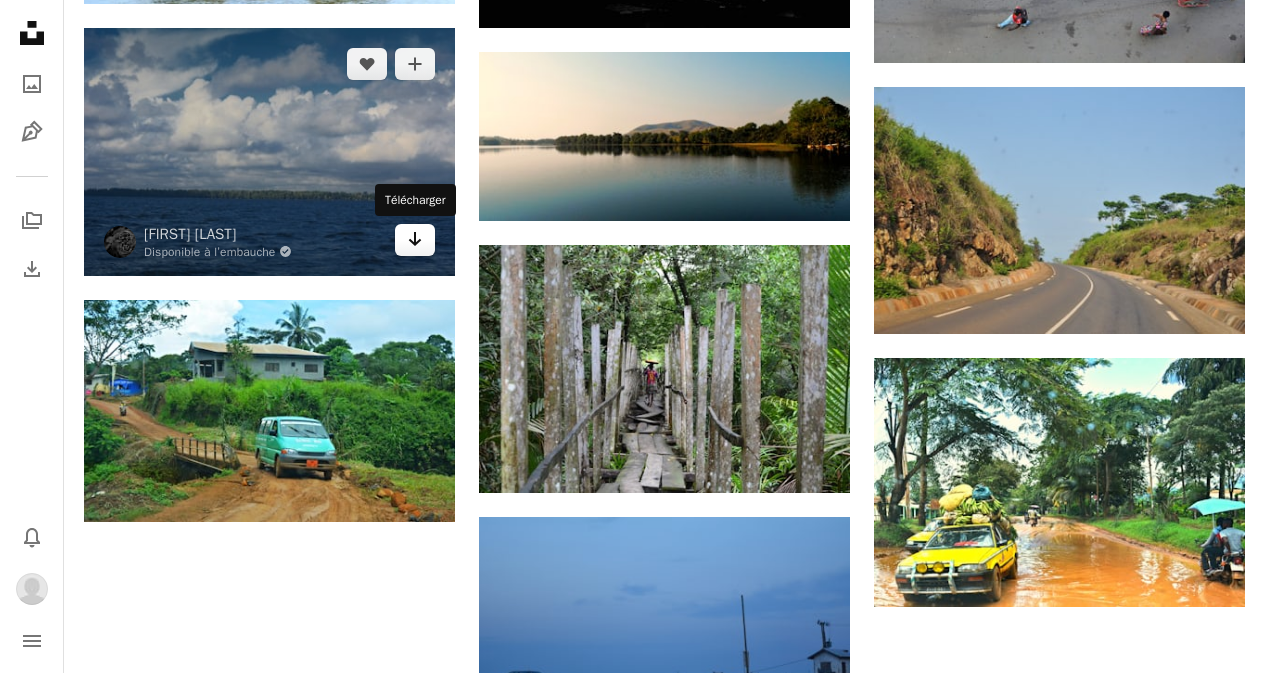 click on "Arrow pointing down" 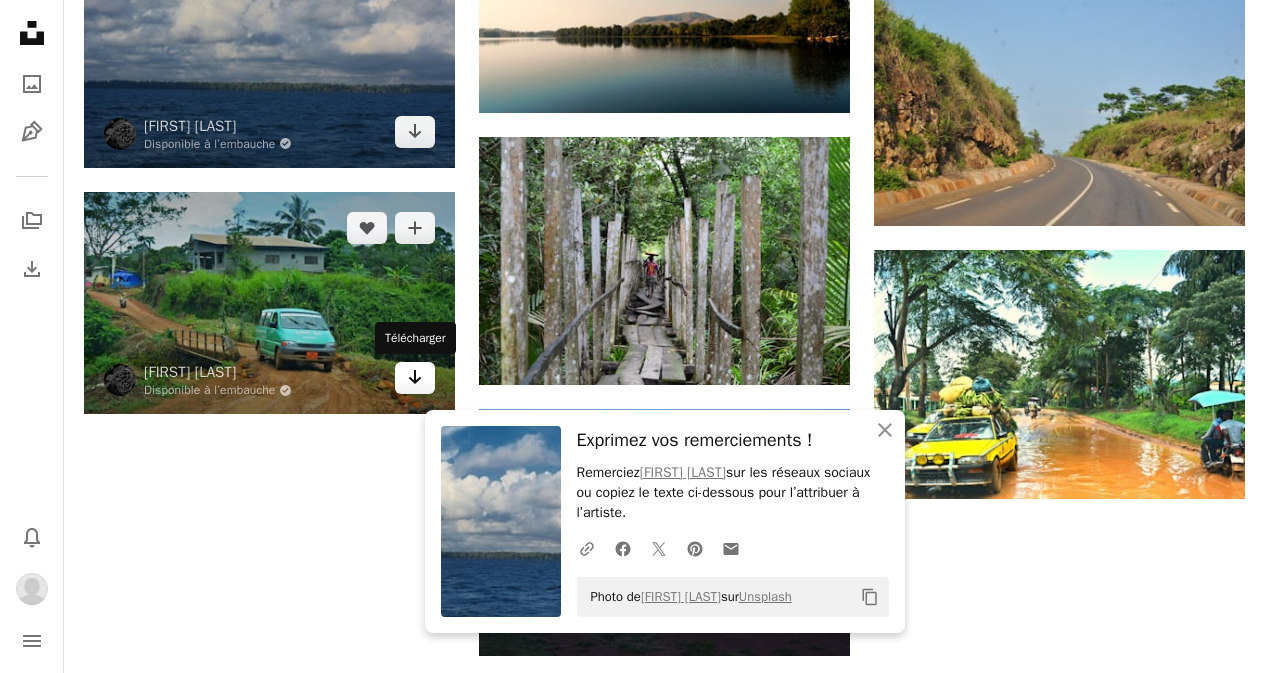 scroll, scrollTop: 1600, scrollLeft: 0, axis: vertical 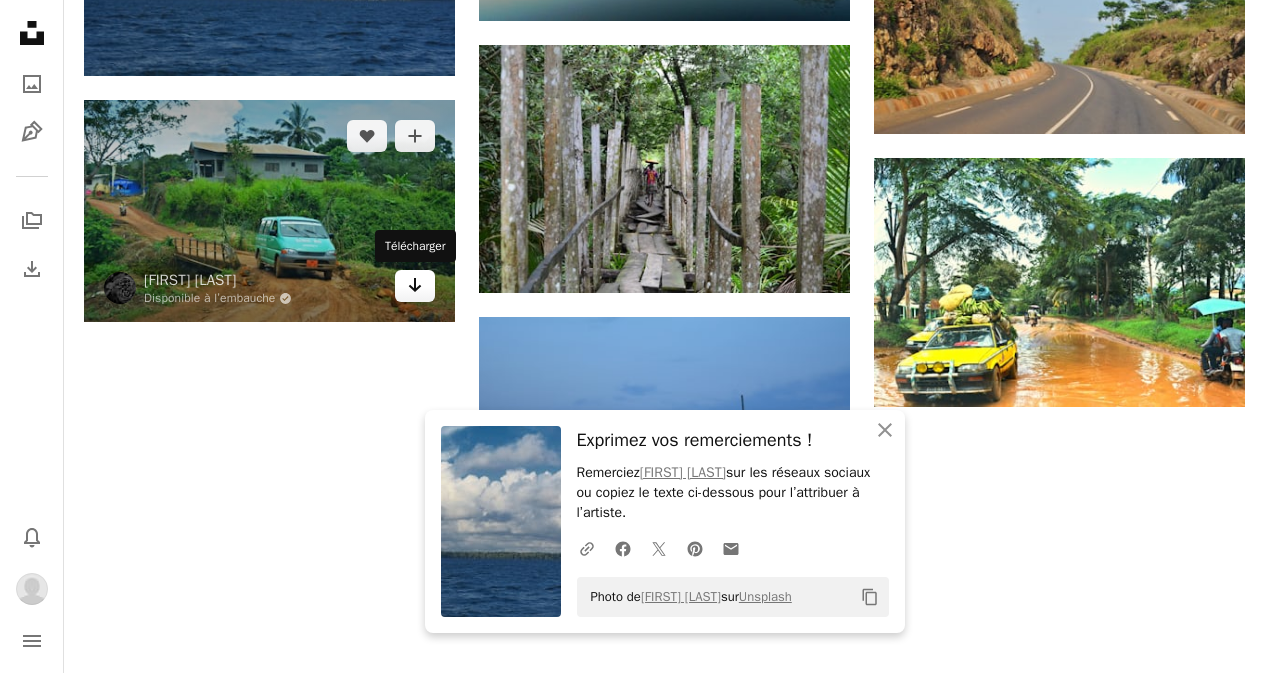click on "Arrow pointing down" 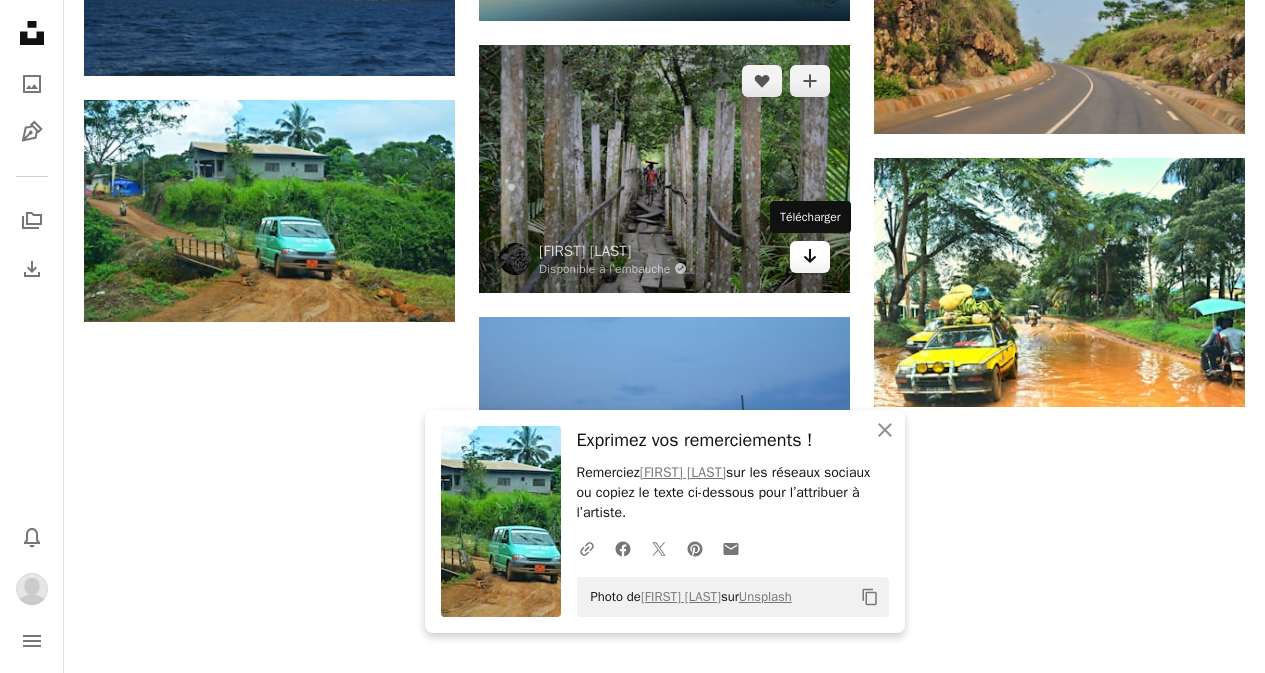 click 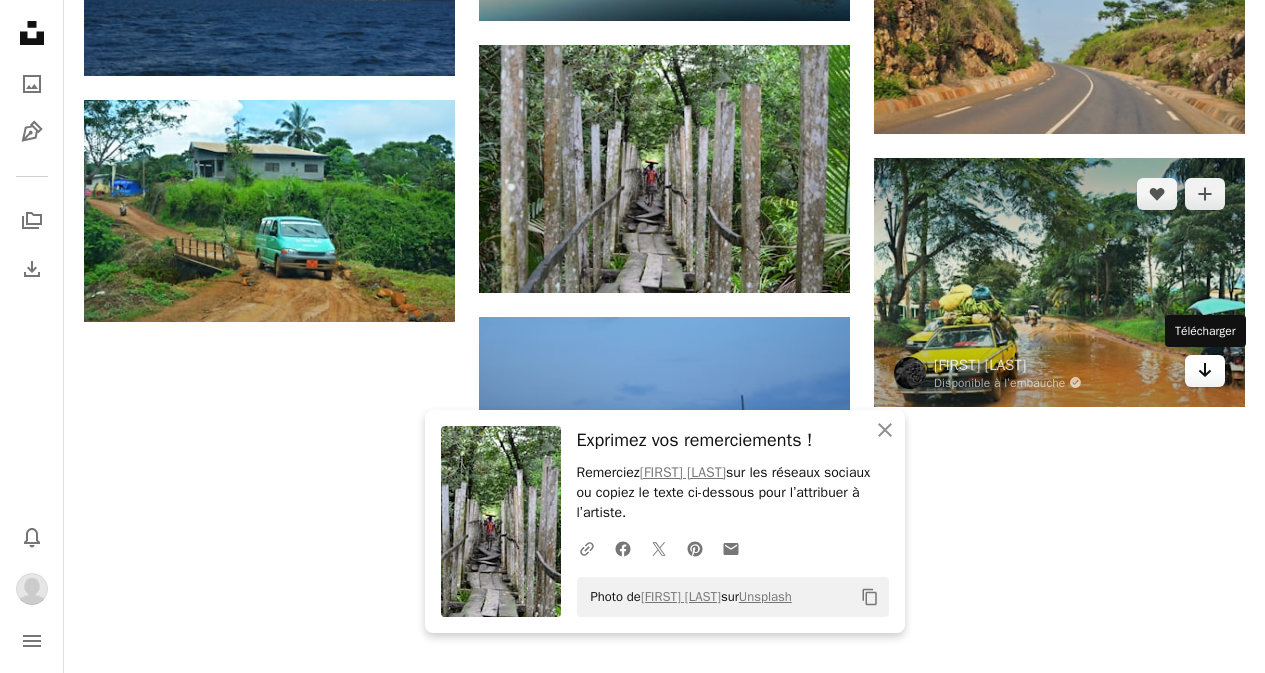 click on "Arrow pointing down" 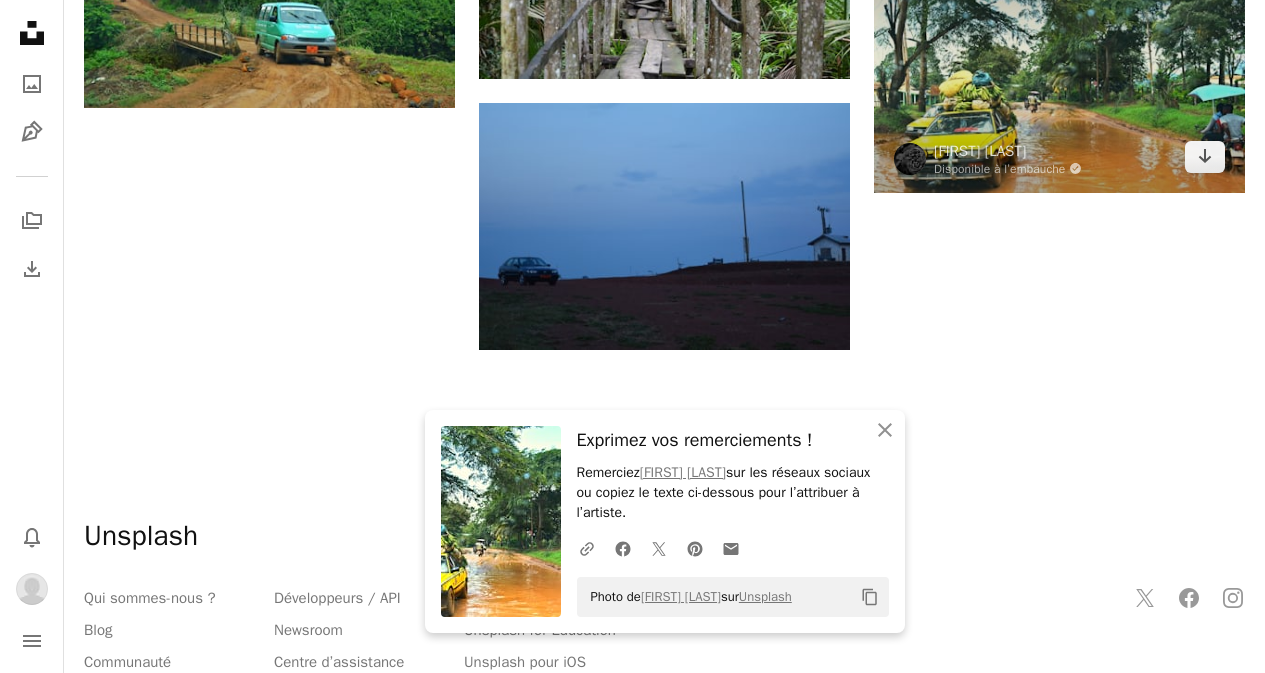 scroll, scrollTop: 1900, scrollLeft: 0, axis: vertical 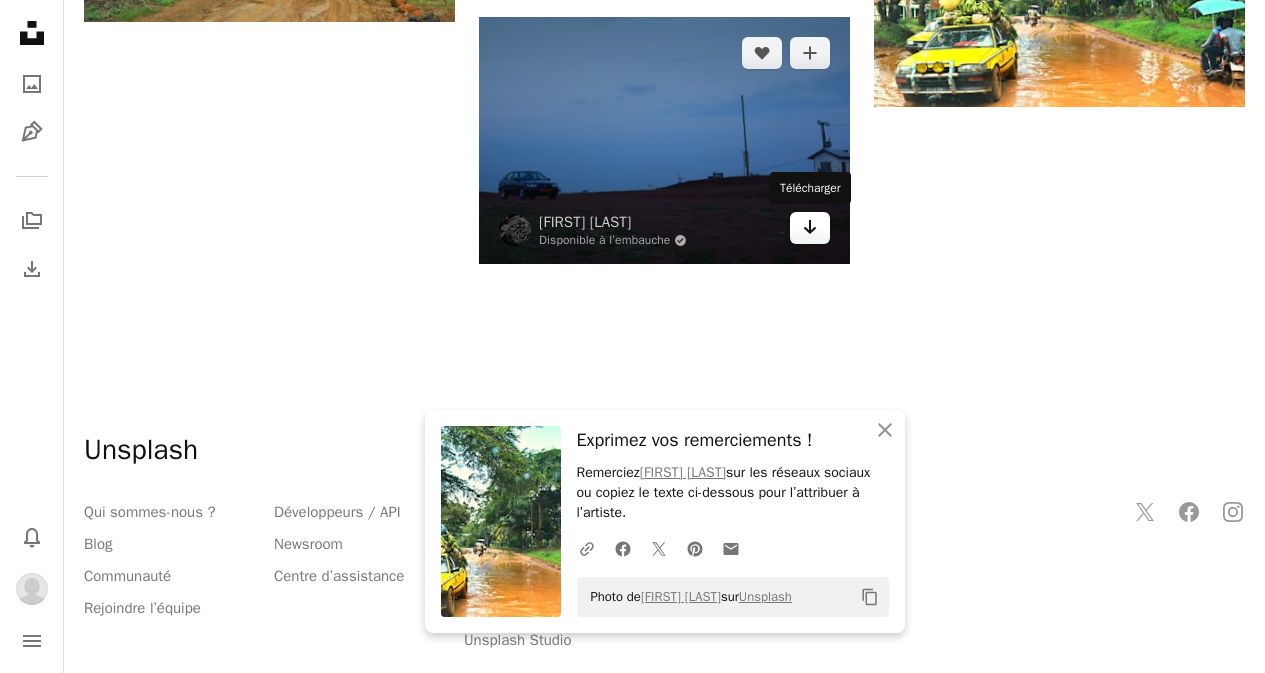 click 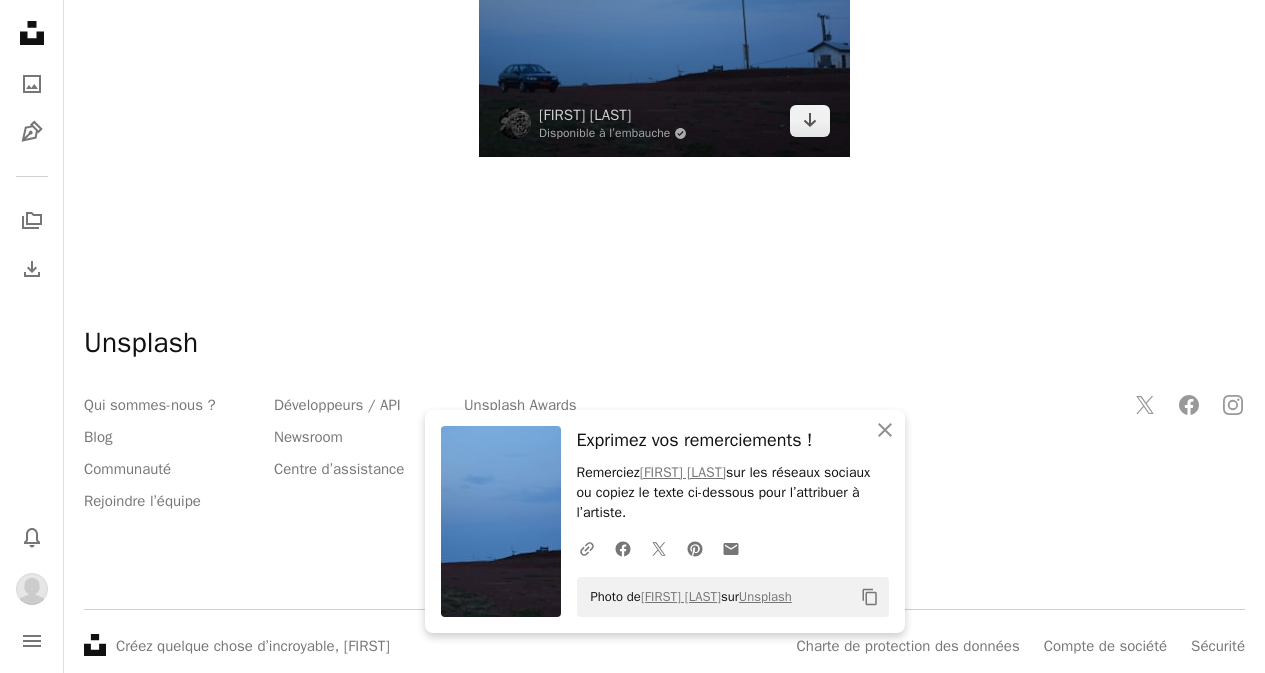 scroll, scrollTop: 2057, scrollLeft: 0, axis: vertical 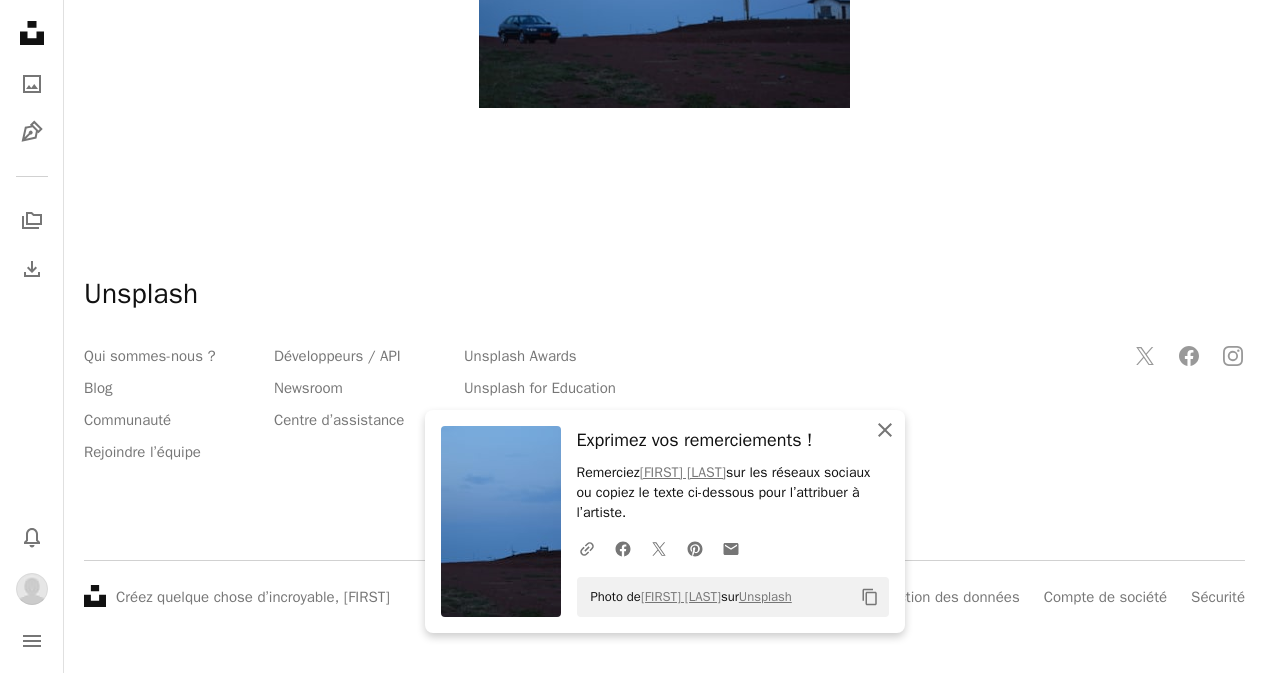 click on "An X shape" 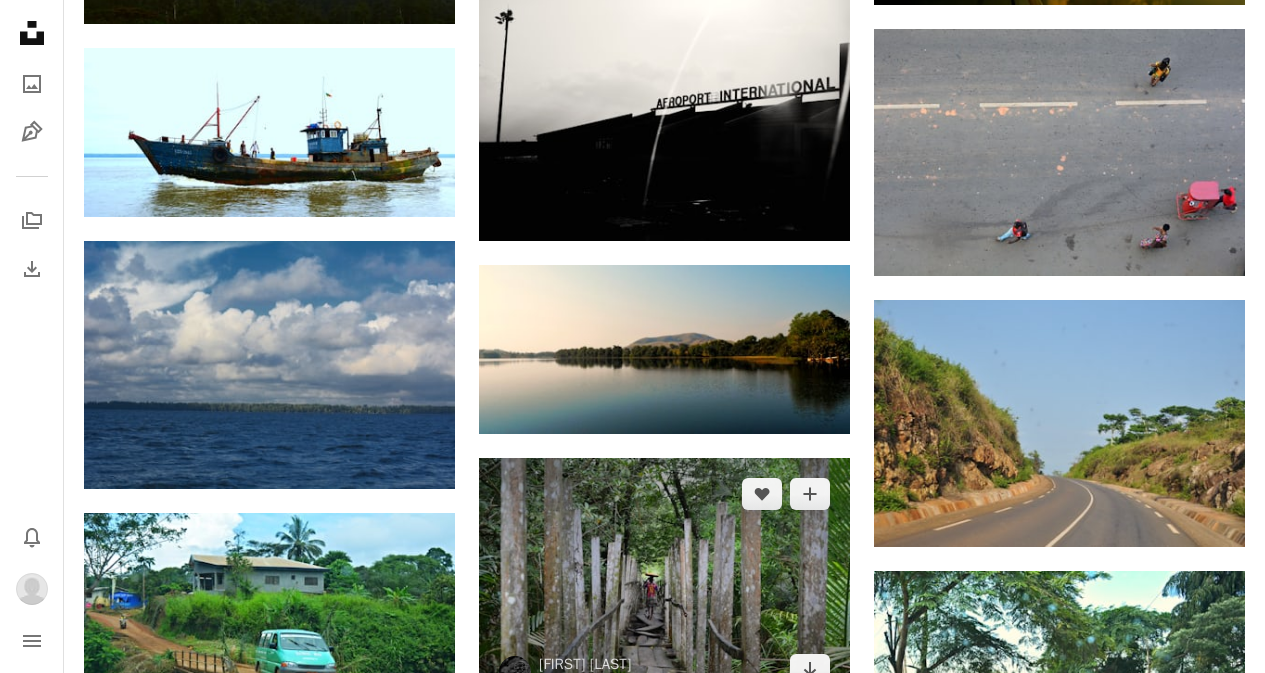 scroll, scrollTop: 1157, scrollLeft: 0, axis: vertical 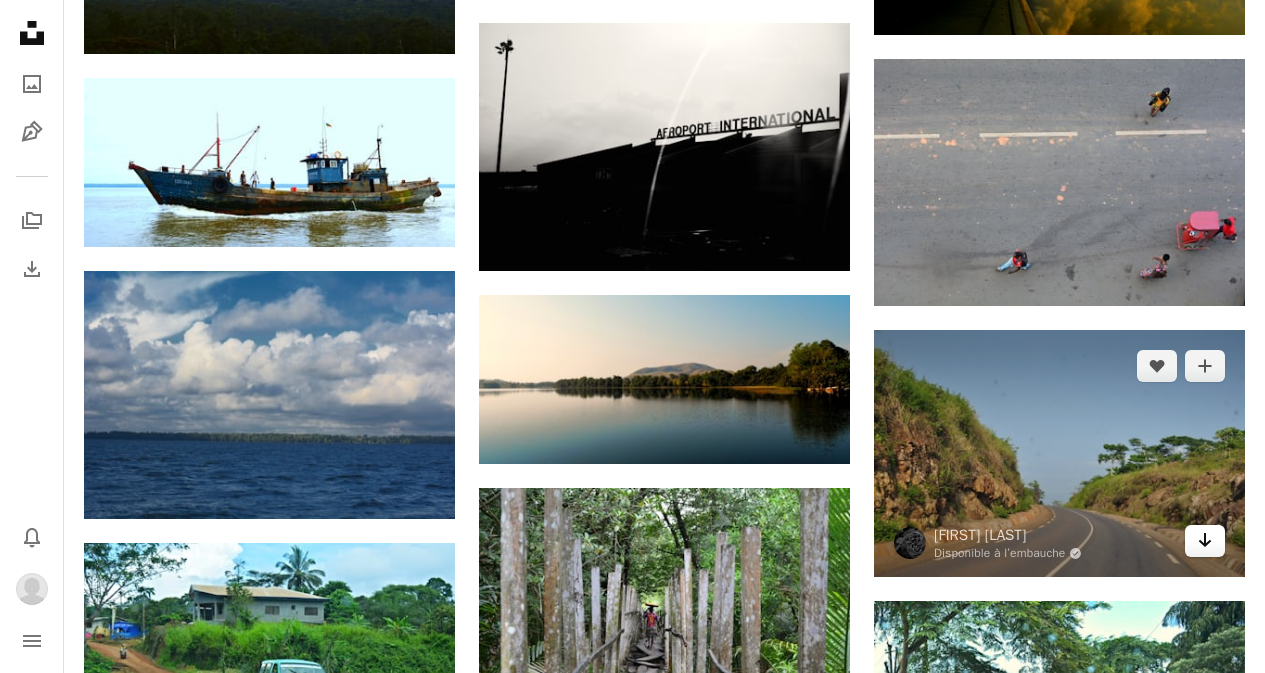 click 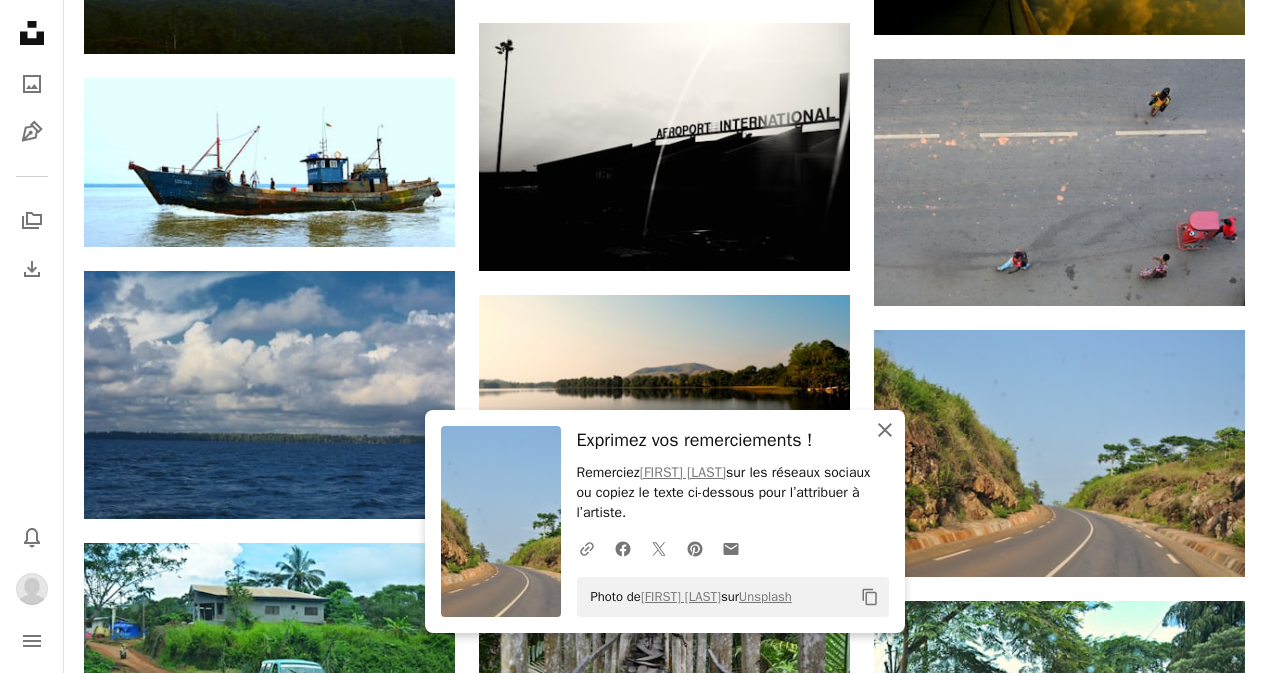 click on "An X shape" 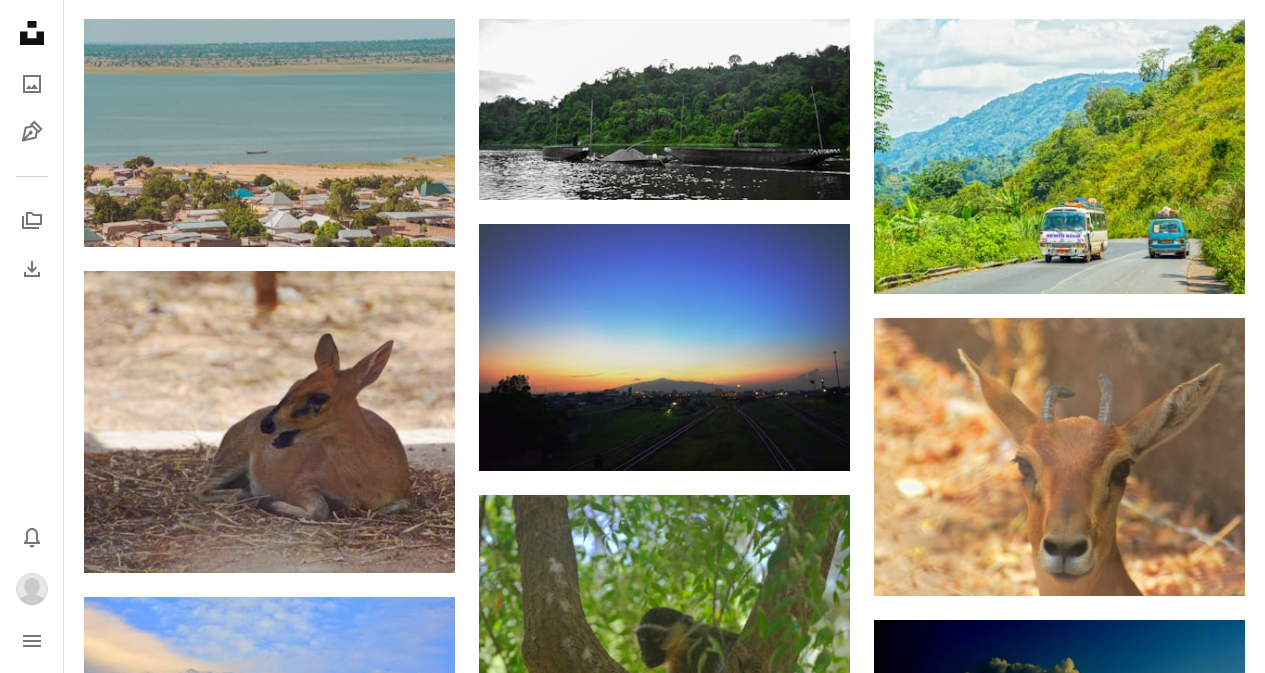 scroll, scrollTop: 0, scrollLeft: 0, axis: both 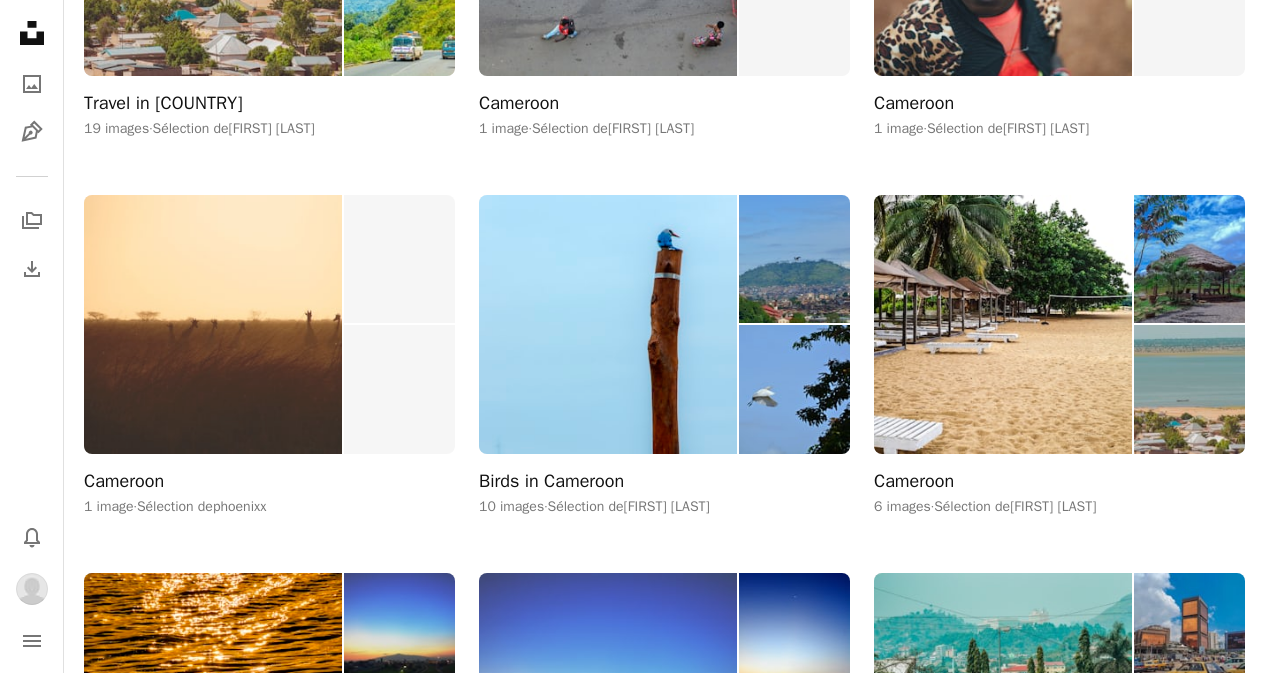 click at bounding box center (213, 325) 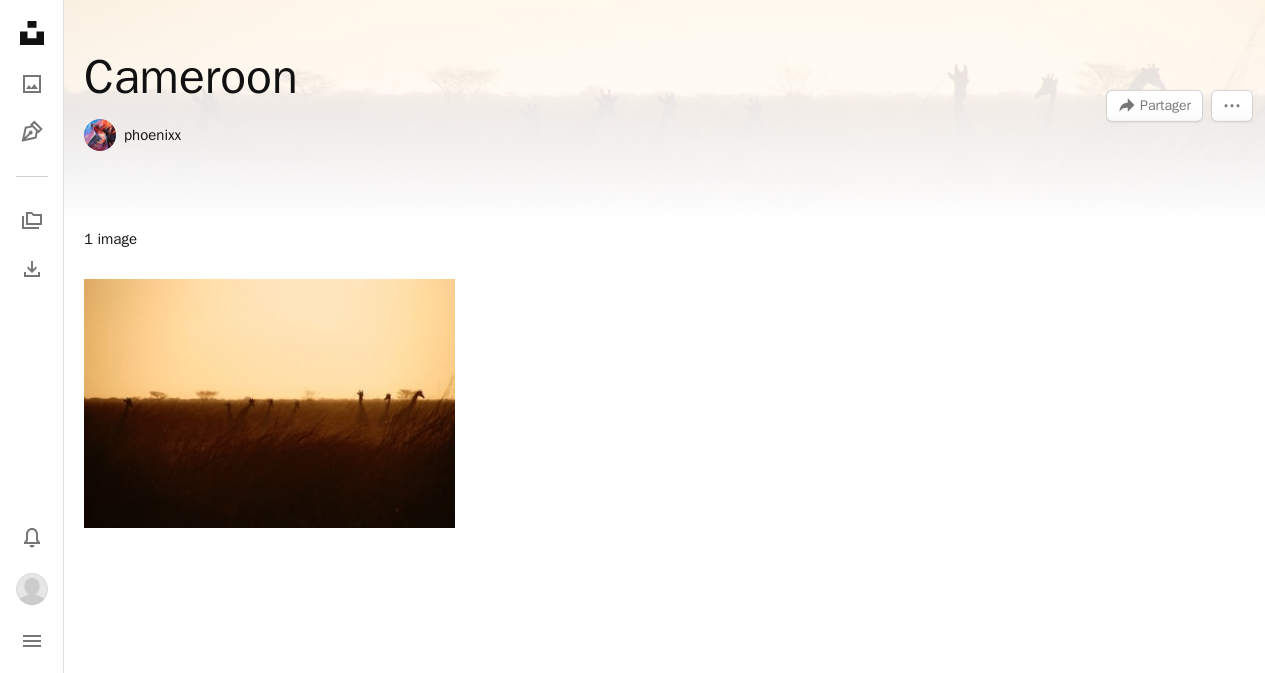 scroll, scrollTop: 0, scrollLeft: 0, axis: both 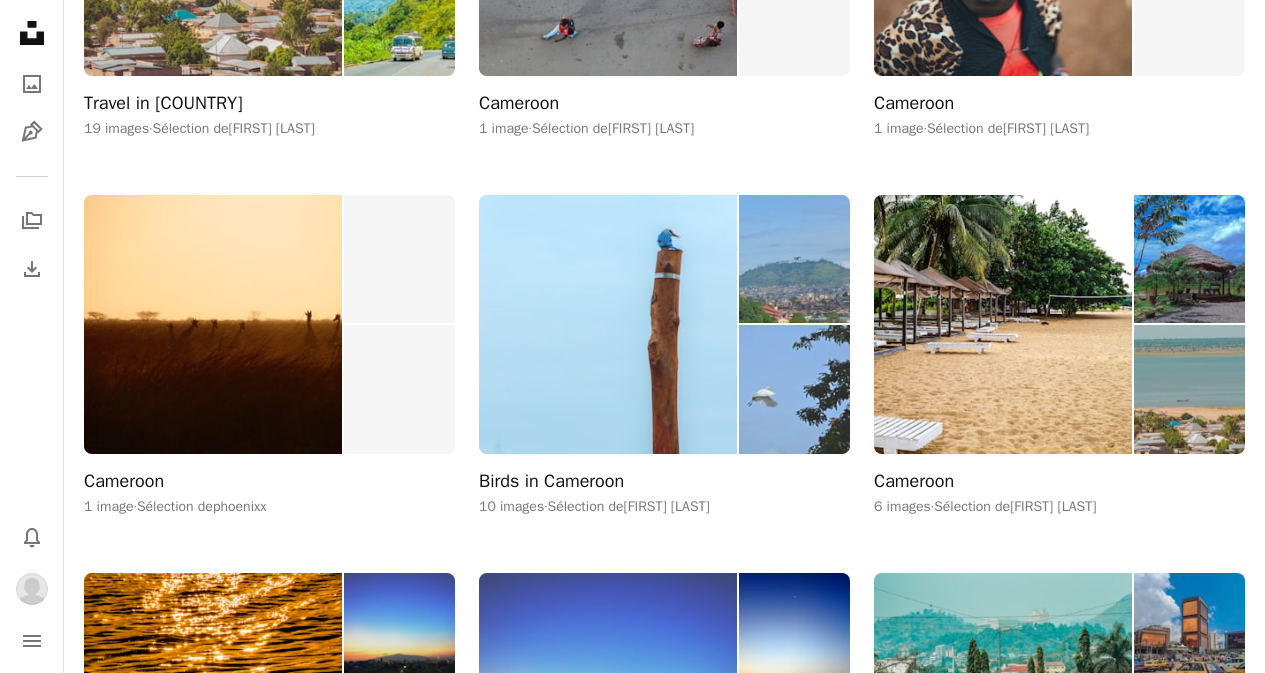 click at bounding box center [794, 389] 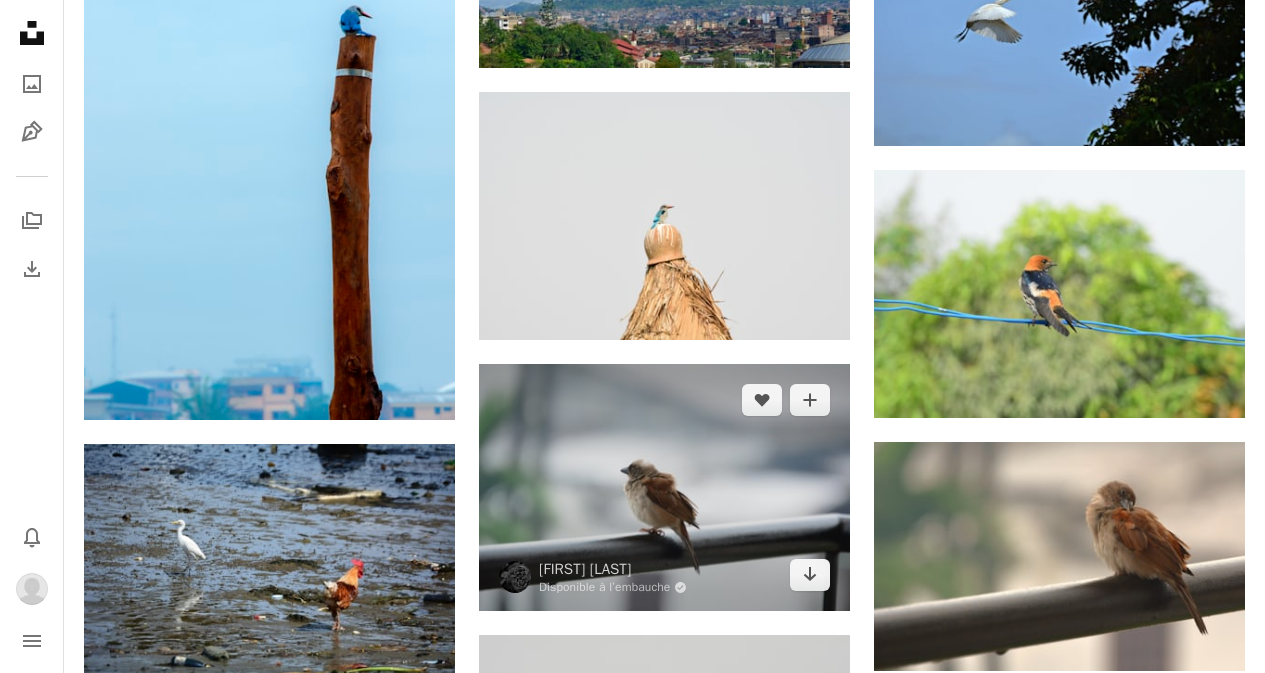 scroll, scrollTop: 600, scrollLeft: 0, axis: vertical 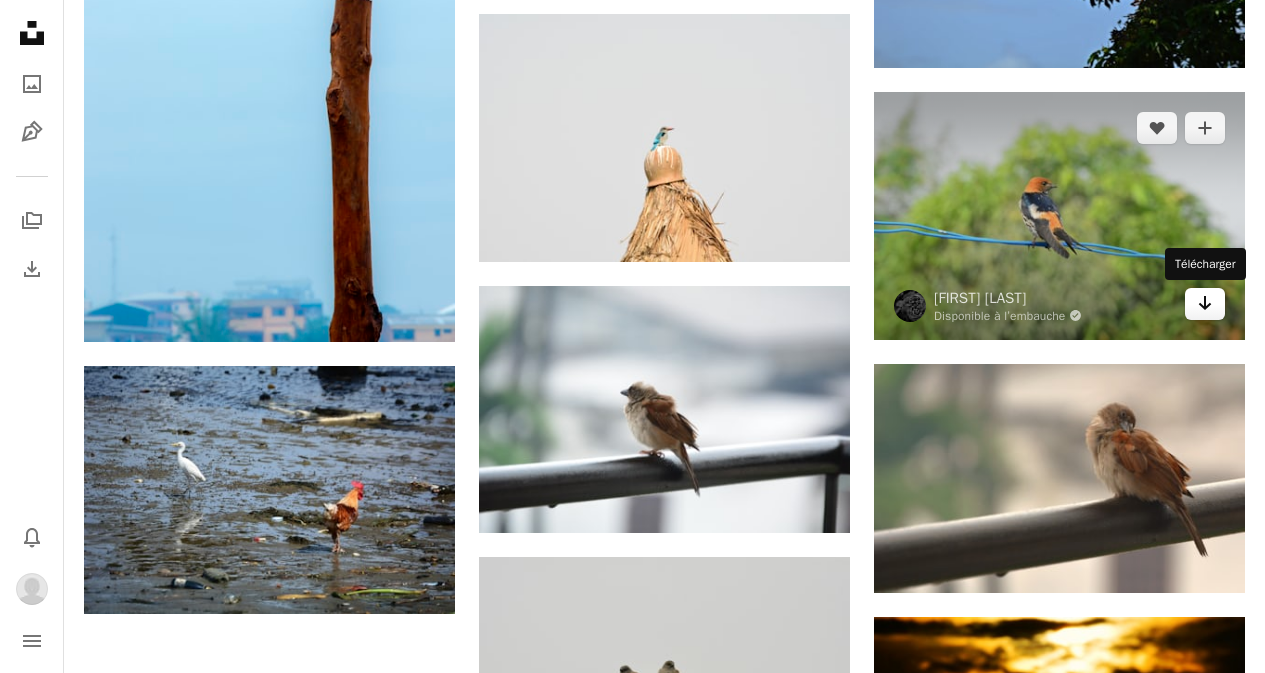 click on "Arrow pointing down" 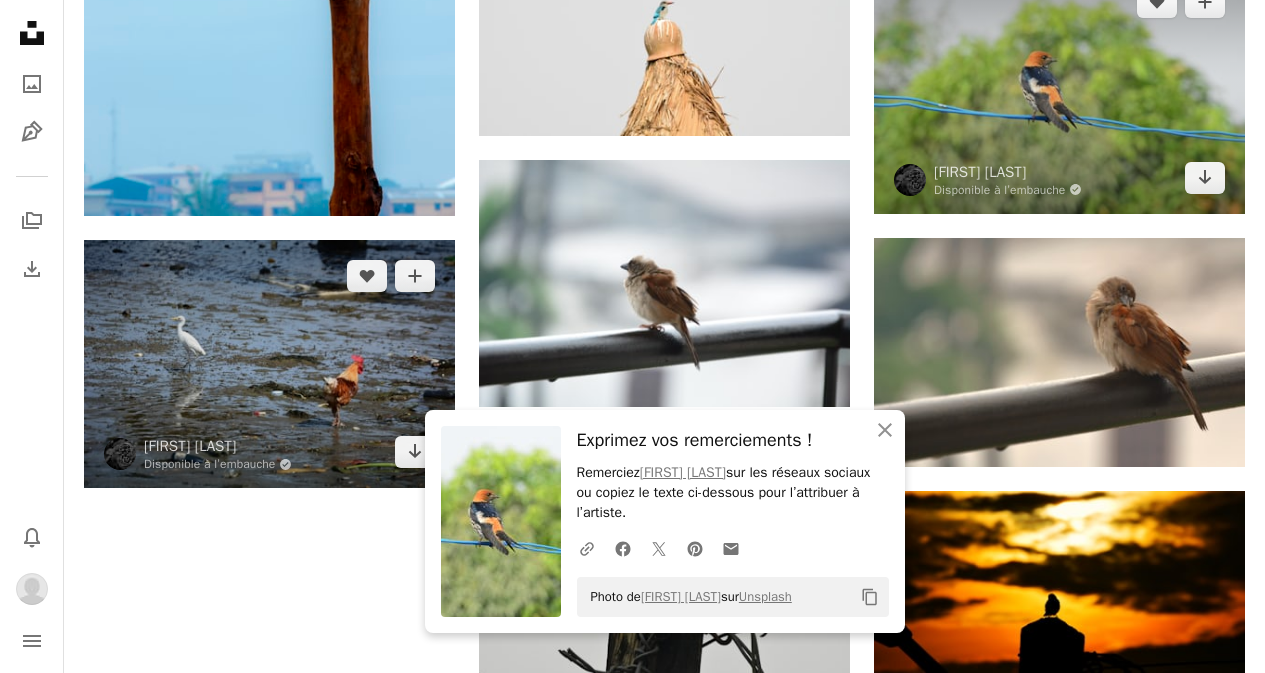 scroll, scrollTop: 800, scrollLeft: 0, axis: vertical 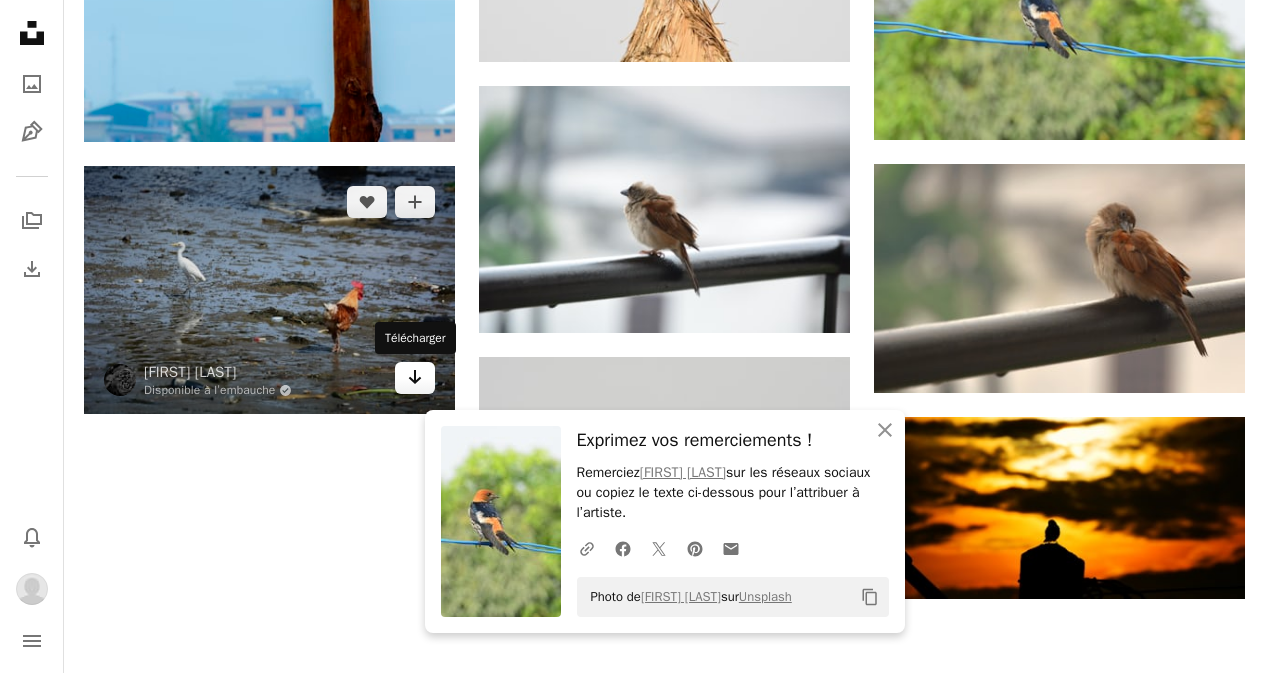 click on "Arrow pointing down" at bounding box center (415, 378) 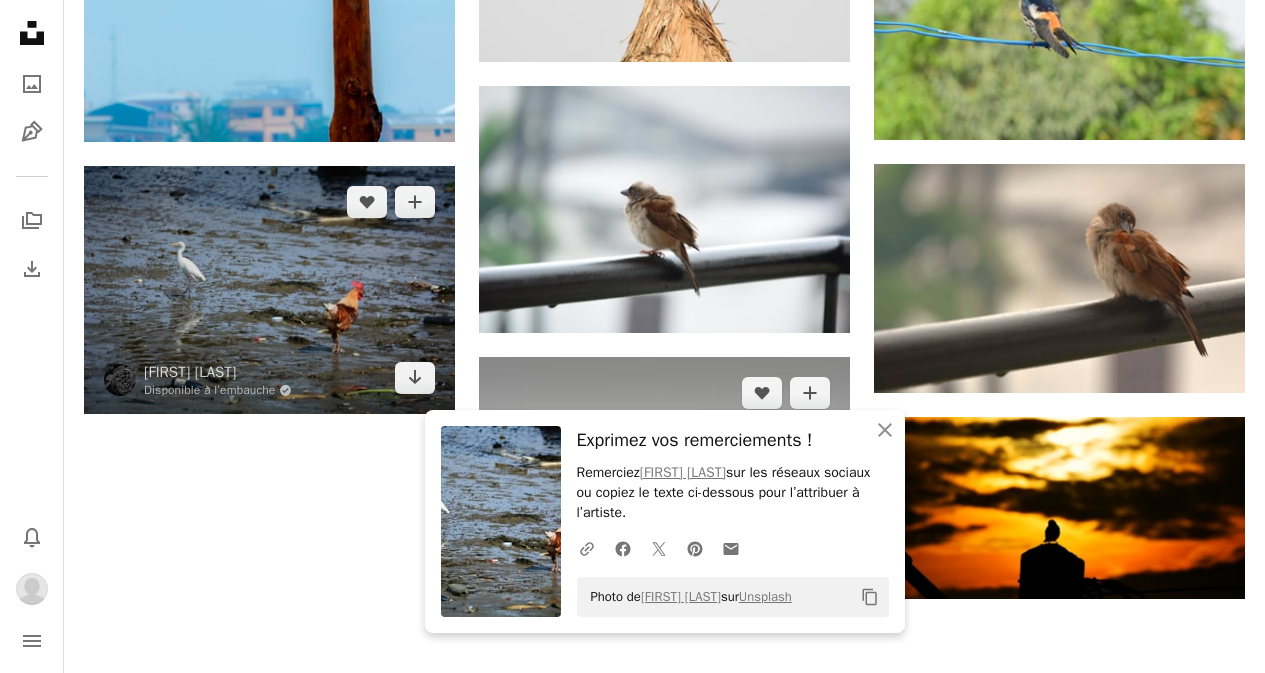 scroll, scrollTop: 1100, scrollLeft: 0, axis: vertical 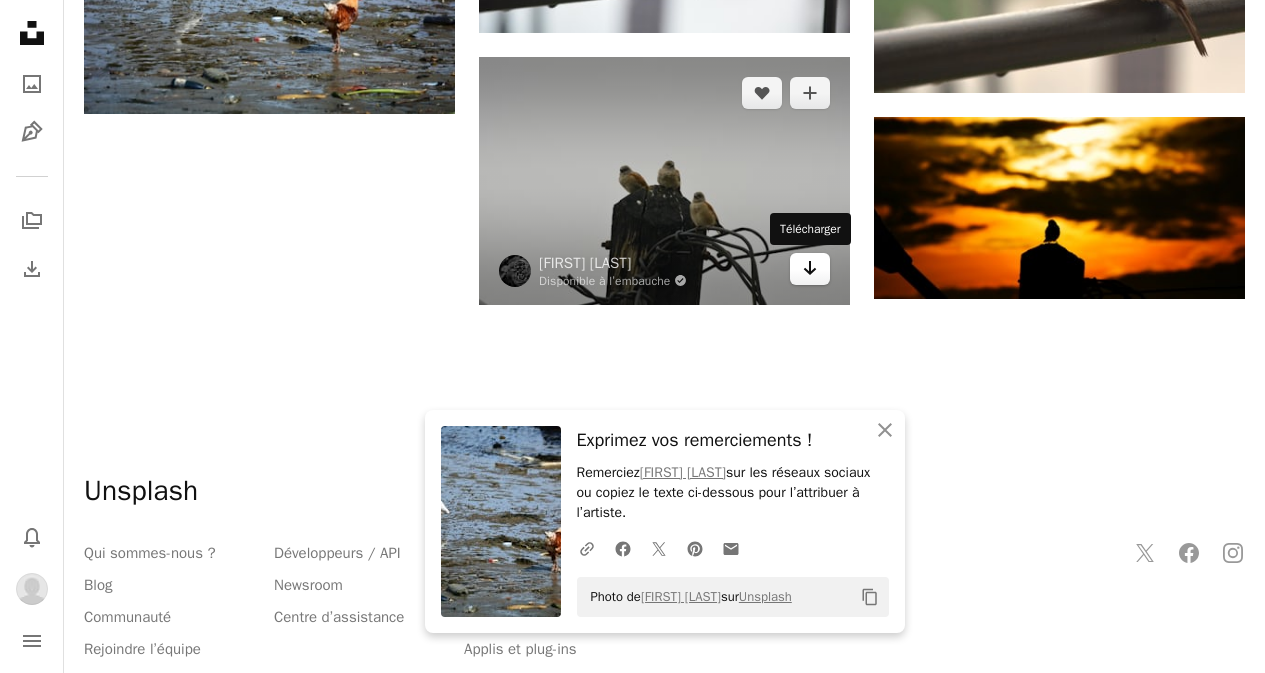click on "Arrow pointing down" 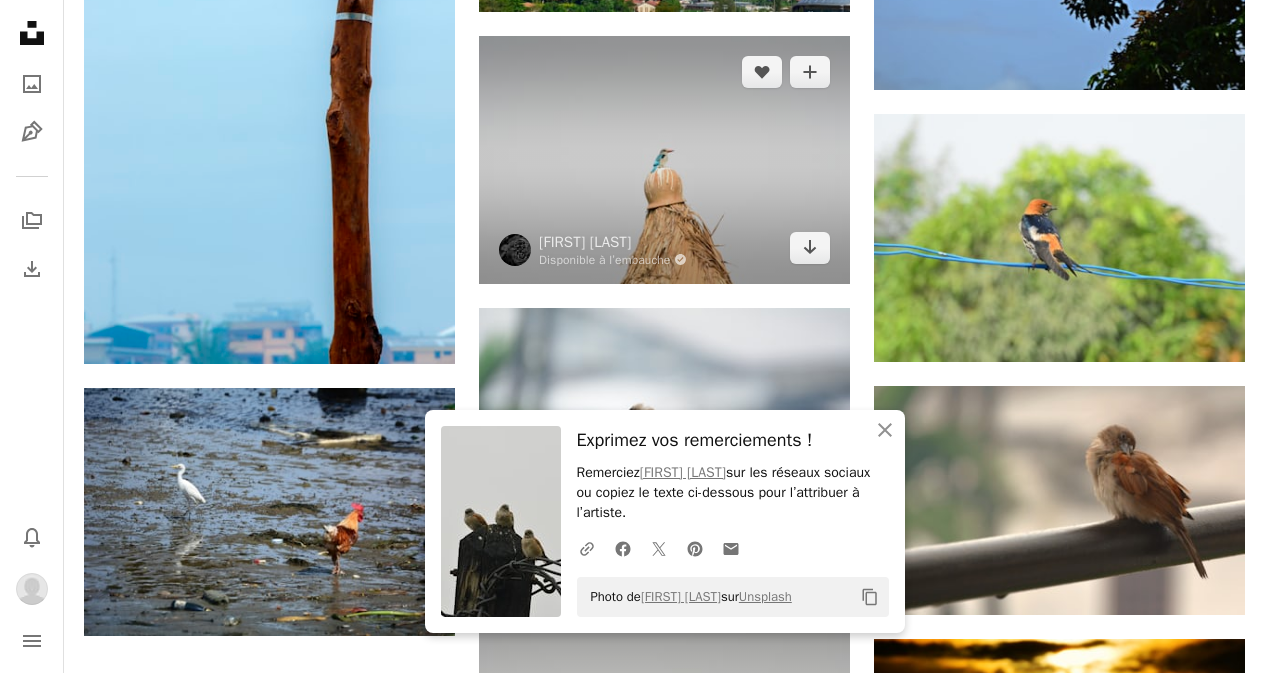 scroll, scrollTop: 498, scrollLeft: 0, axis: vertical 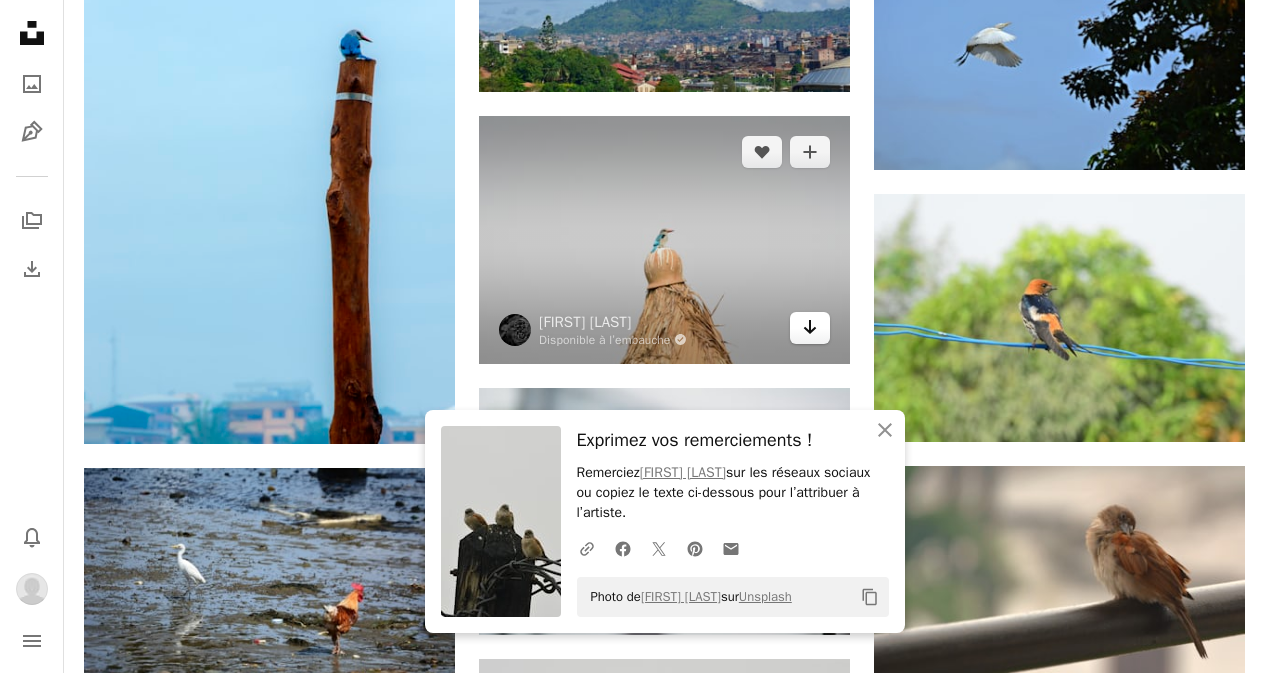 click on "Arrow pointing down" 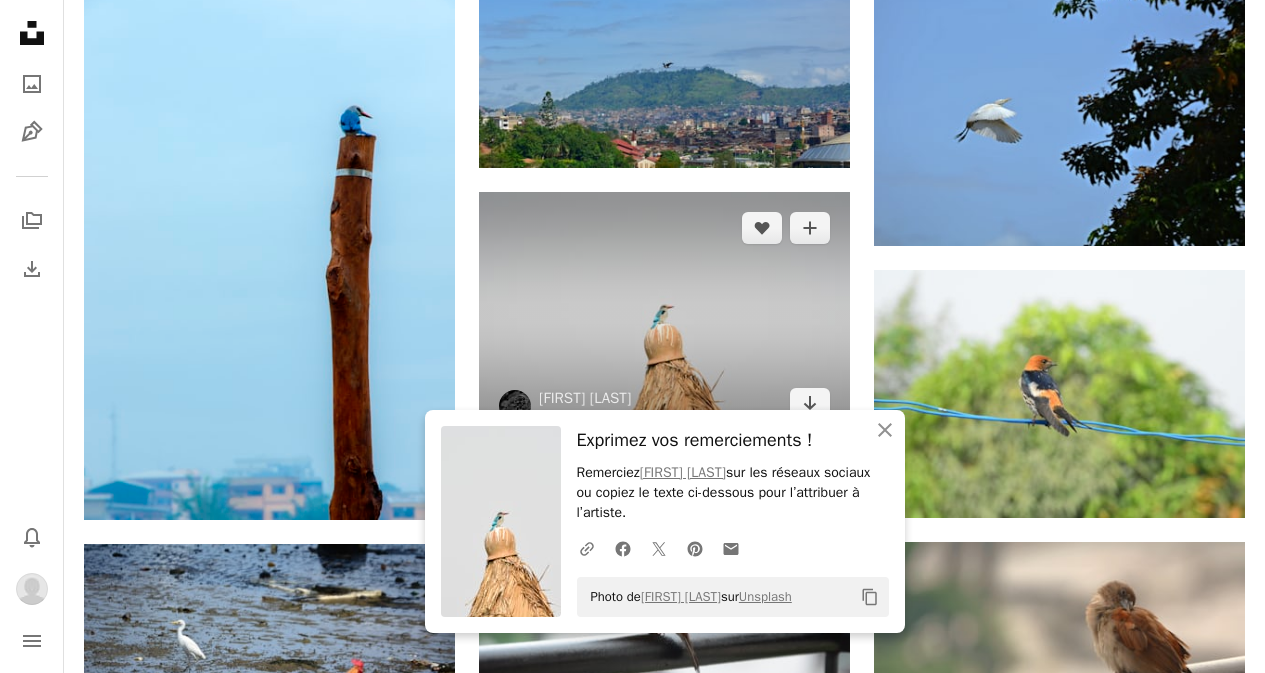 scroll, scrollTop: 398, scrollLeft: 0, axis: vertical 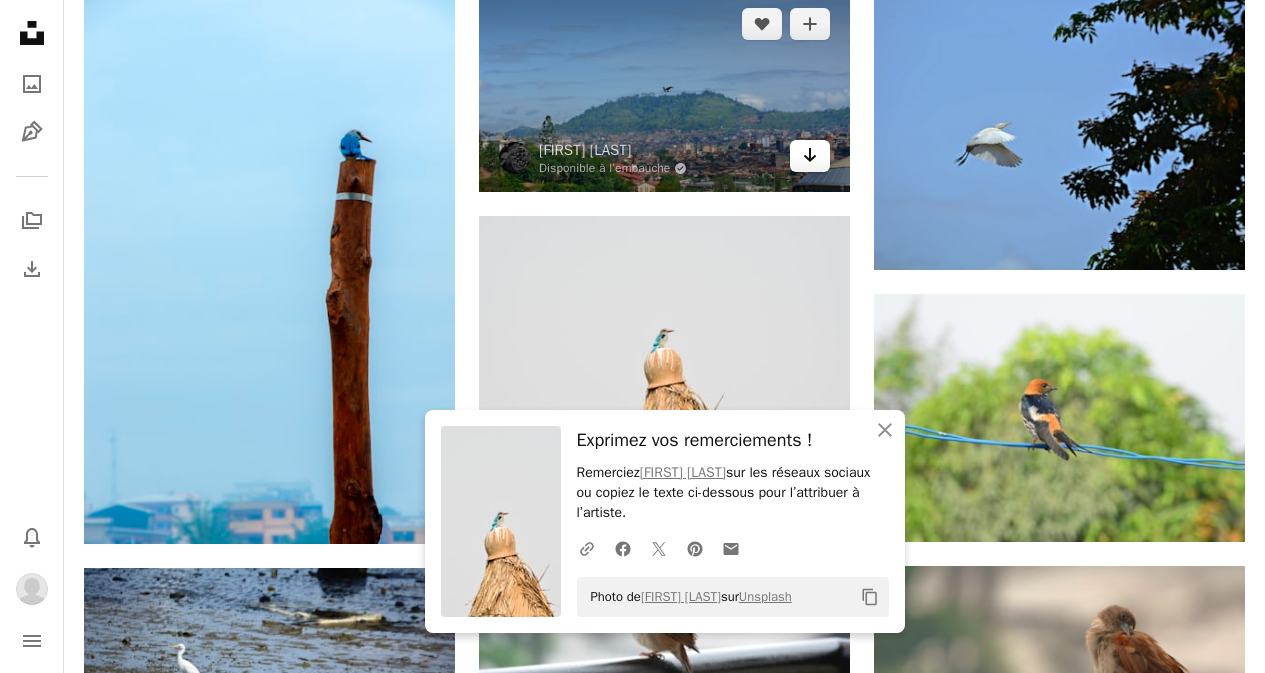 click on "Arrow pointing down" 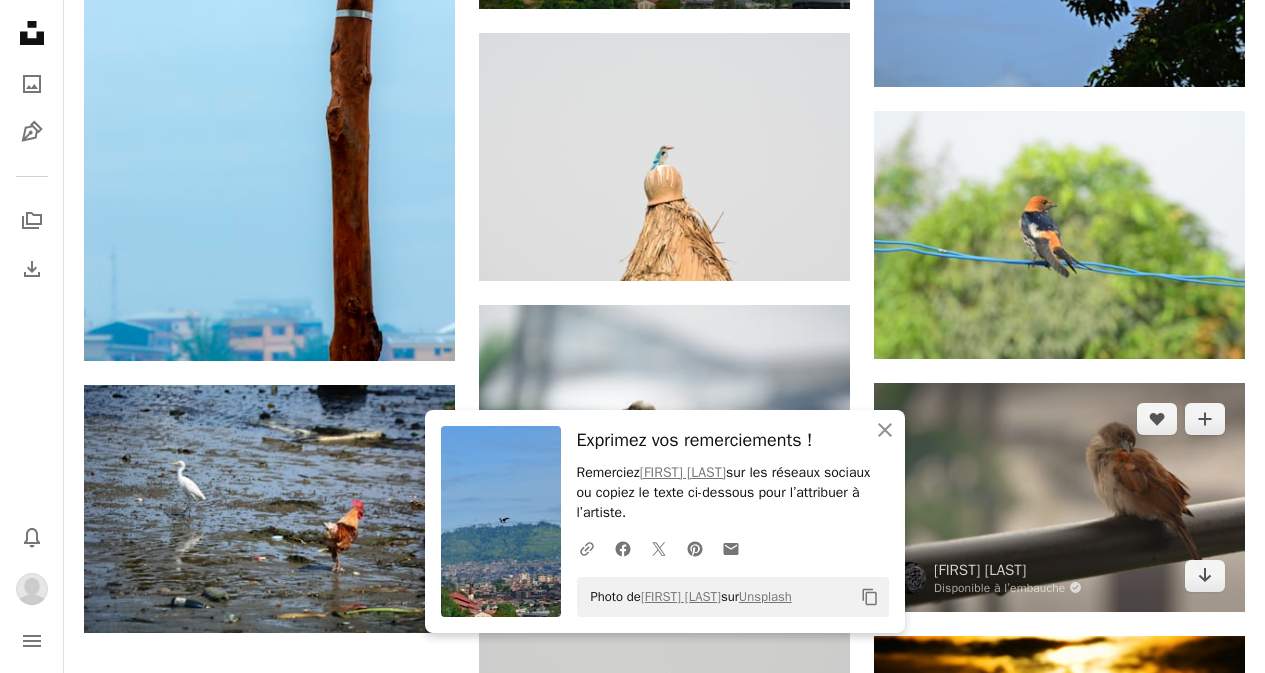 scroll, scrollTop: 698, scrollLeft: 0, axis: vertical 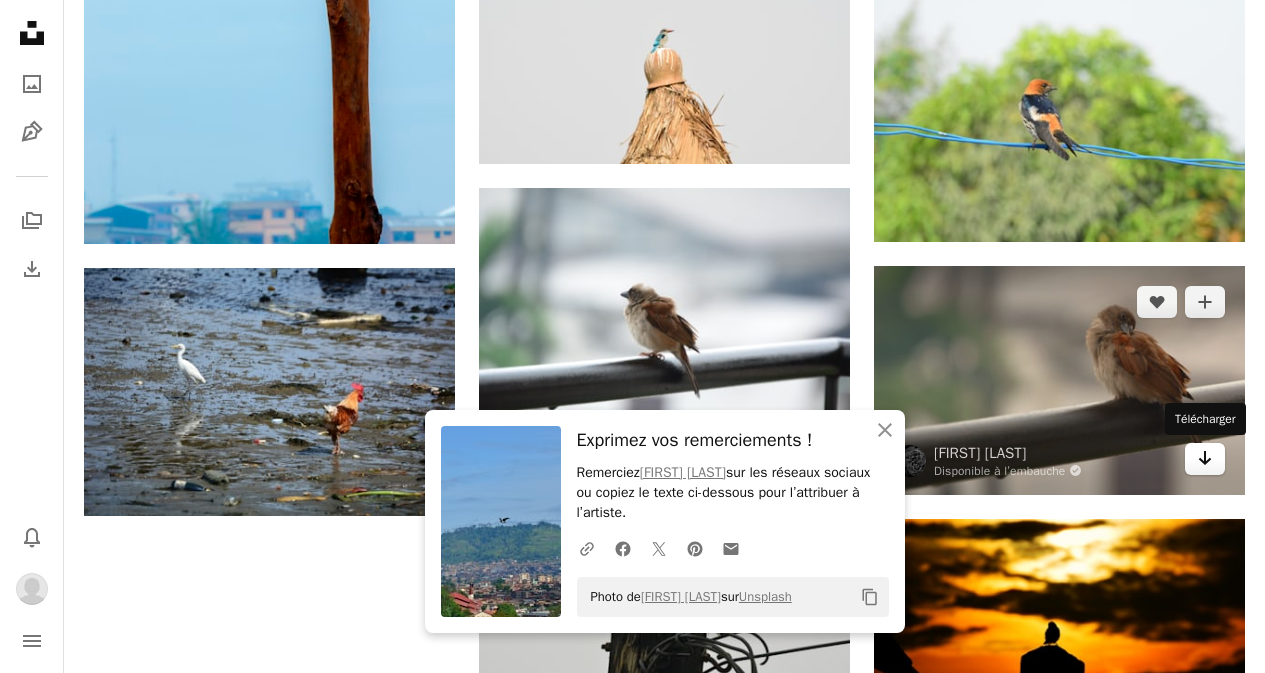click on "Arrow pointing down" 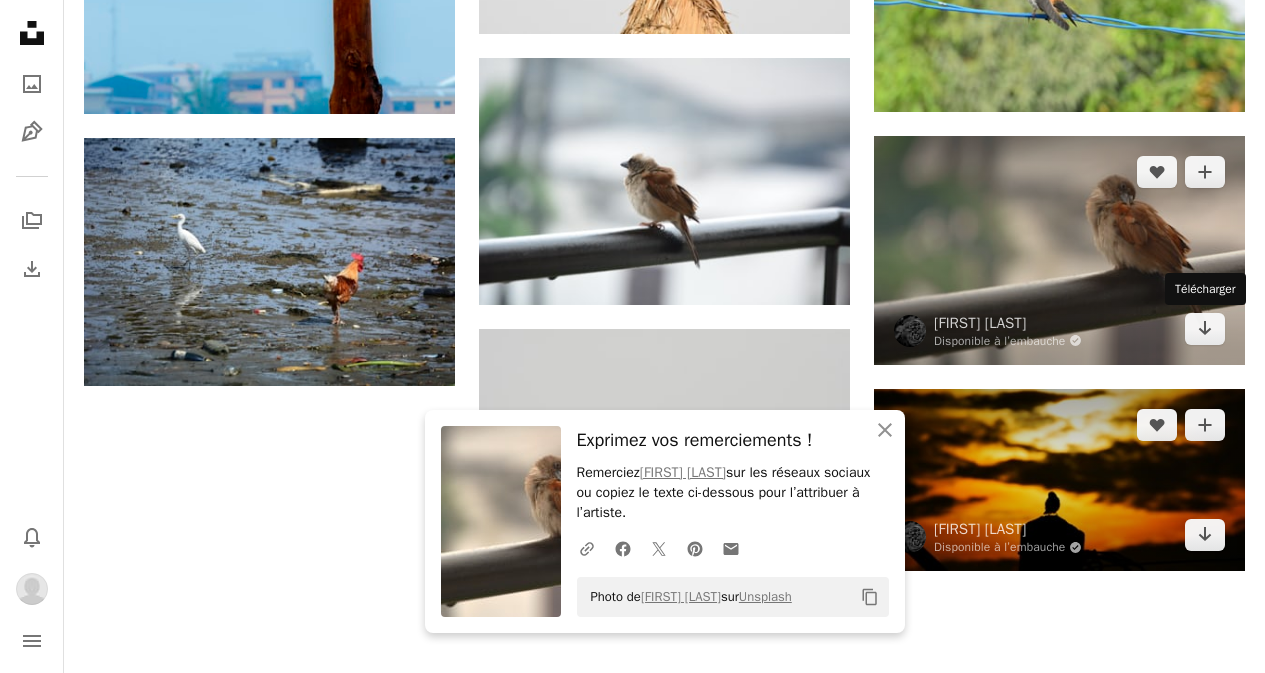 scroll, scrollTop: 898, scrollLeft: 0, axis: vertical 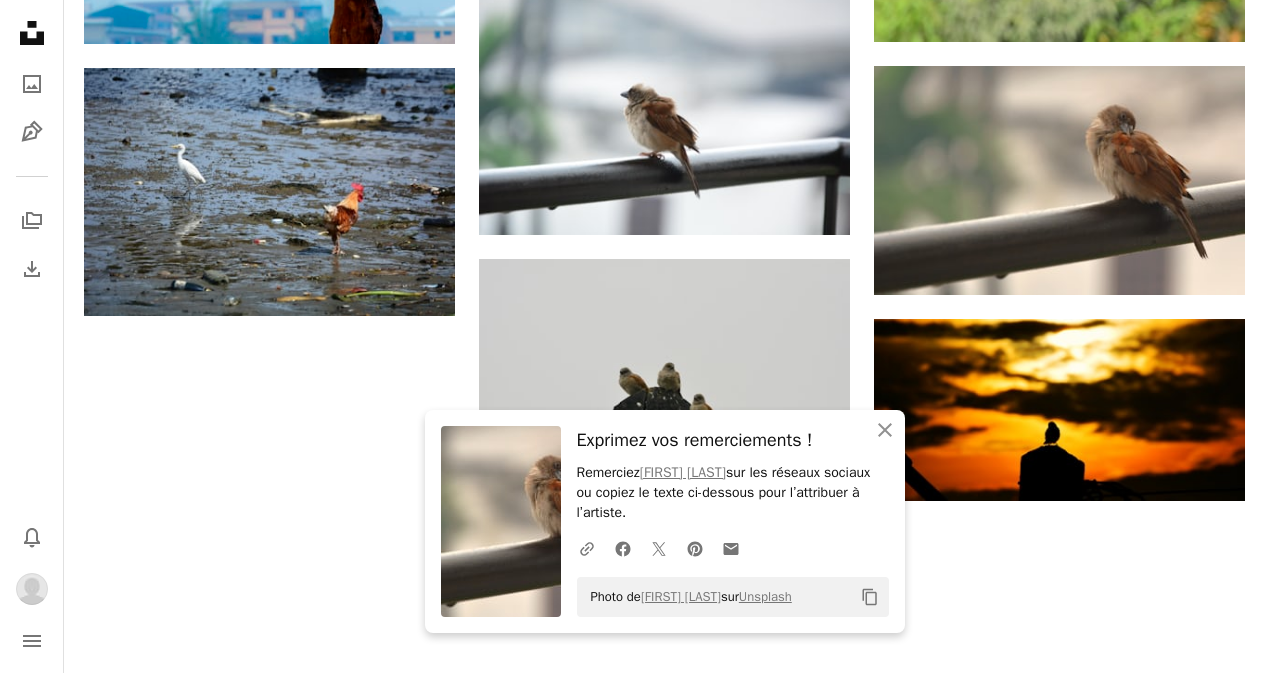 click on "A heart A plus sign [FIRST] [LAST] Disponible à l’embauche A checkmark inside of a circle Arrow pointing down A heart A plus sign [FIRST] [LAST] Disponible à l’embauche A checkmark inside of a circle Arrow pointing down A heart A plus sign [FIRST] [LAST] Disponible à l’embauche A checkmark inside of a circle Arrow pointing down A heart A plus sign [FIRST] [LAST] Disponible à l’embauche A checkmark inside of a circle Arrow pointing down A heart A plus sign [FIRST] [LAST] Disponible à l’embauche A checkmark inside of a circle Arrow pointing down A heart A plus sign [FIRST] [LAST] Disponible à l’embauche A checkmark inside of a circle Arrow pointing down A heart A plus sign [FIRST] [LAST] Disponible à l’embauche A checkmark inside of a circle Arrow pointing down A heart A plus sign [FIRST] [LAST] Disponible à l’embauche A checkmark inside of a circle Arrow pointing down A heart A plus sign [FIRST] [LAST] Disponible à l’embauche A checkmark inside of a circle Arrow pointing down A heart" at bounding box center [664, 33] 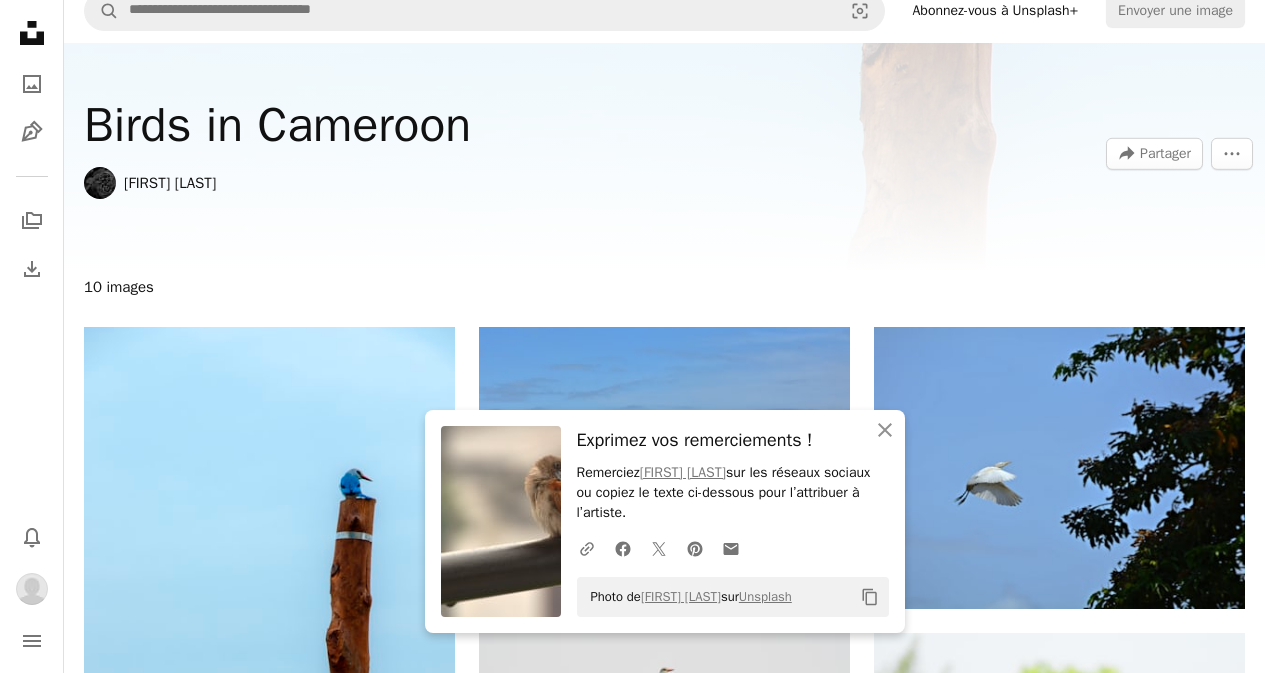scroll, scrollTop: 0, scrollLeft: 0, axis: both 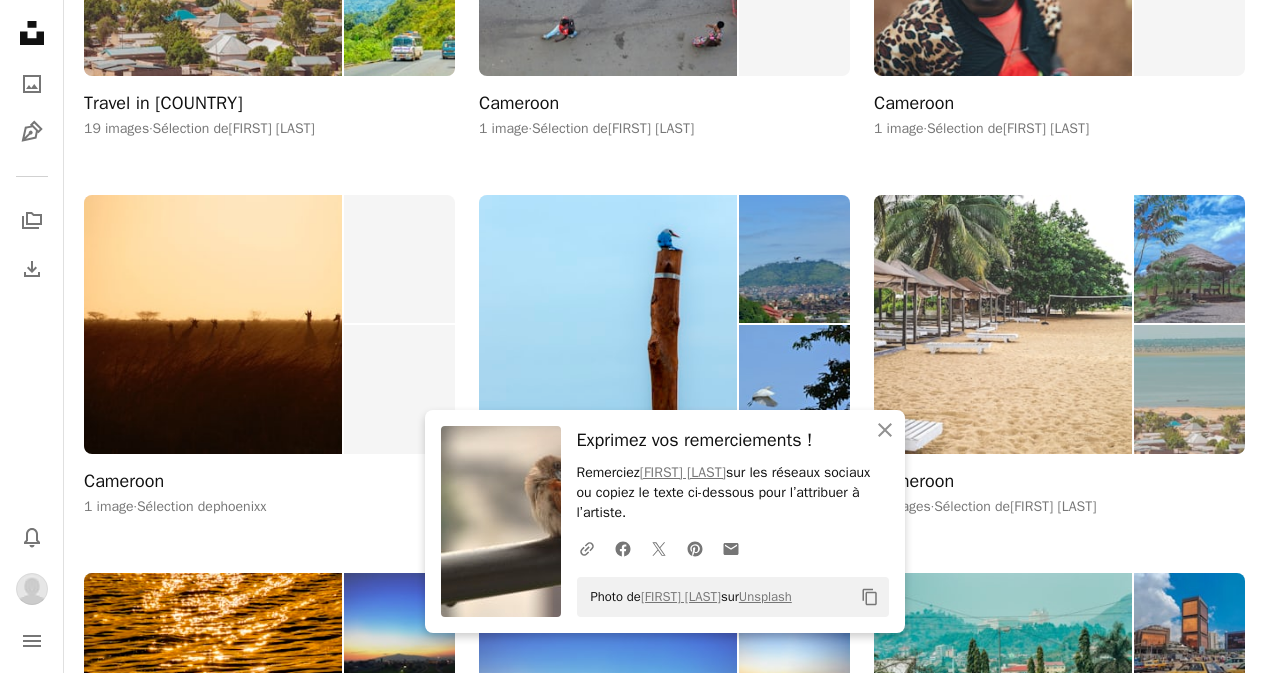 click at bounding box center [1003, 325] 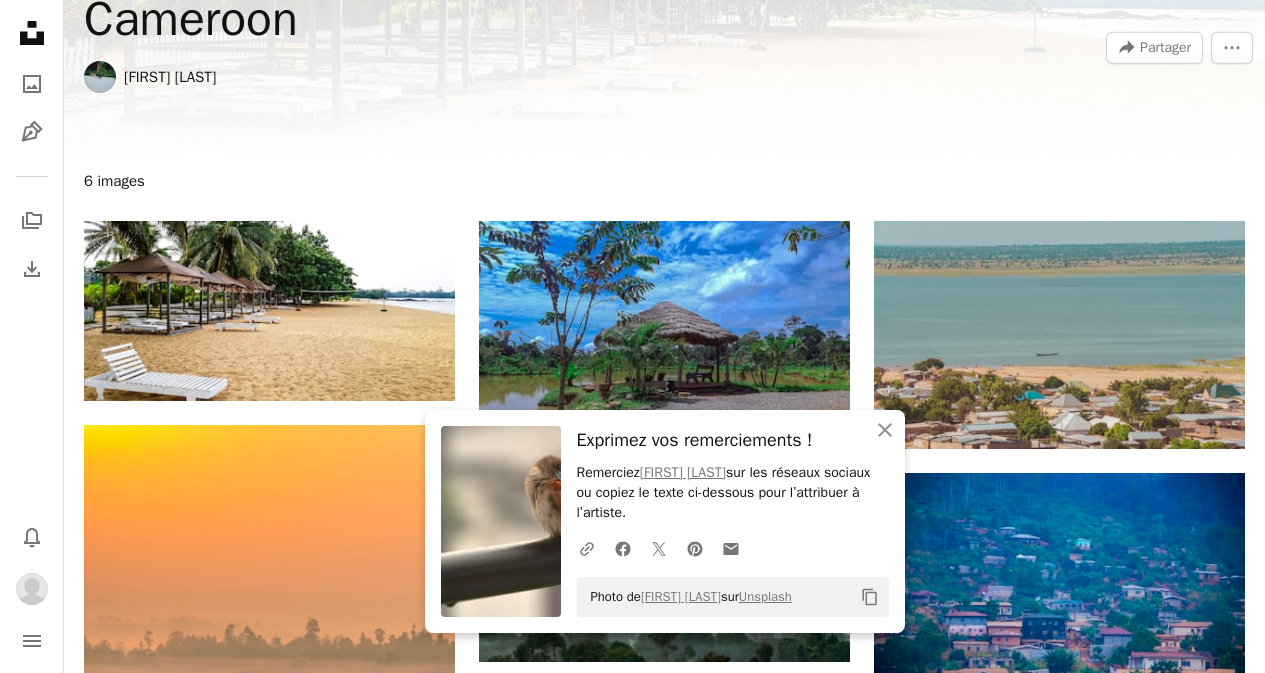 scroll, scrollTop: 0, scrollLeft: 0, axis: both 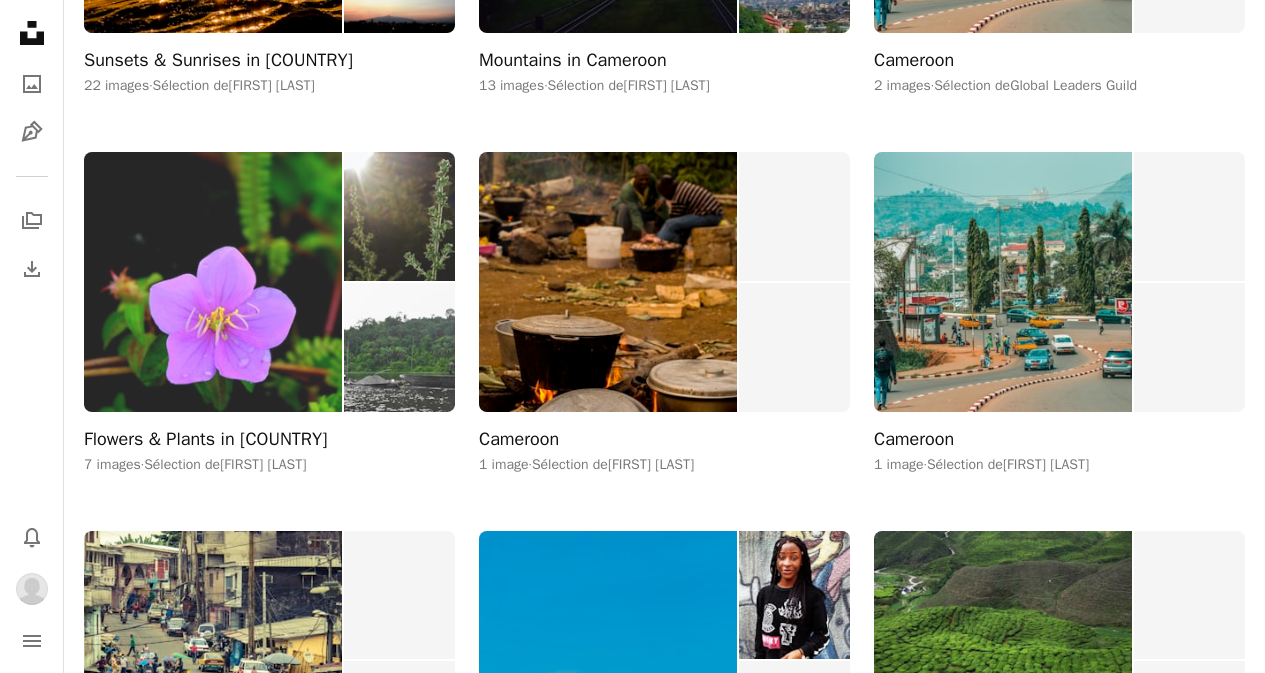 click at bounding box center [213, 282] 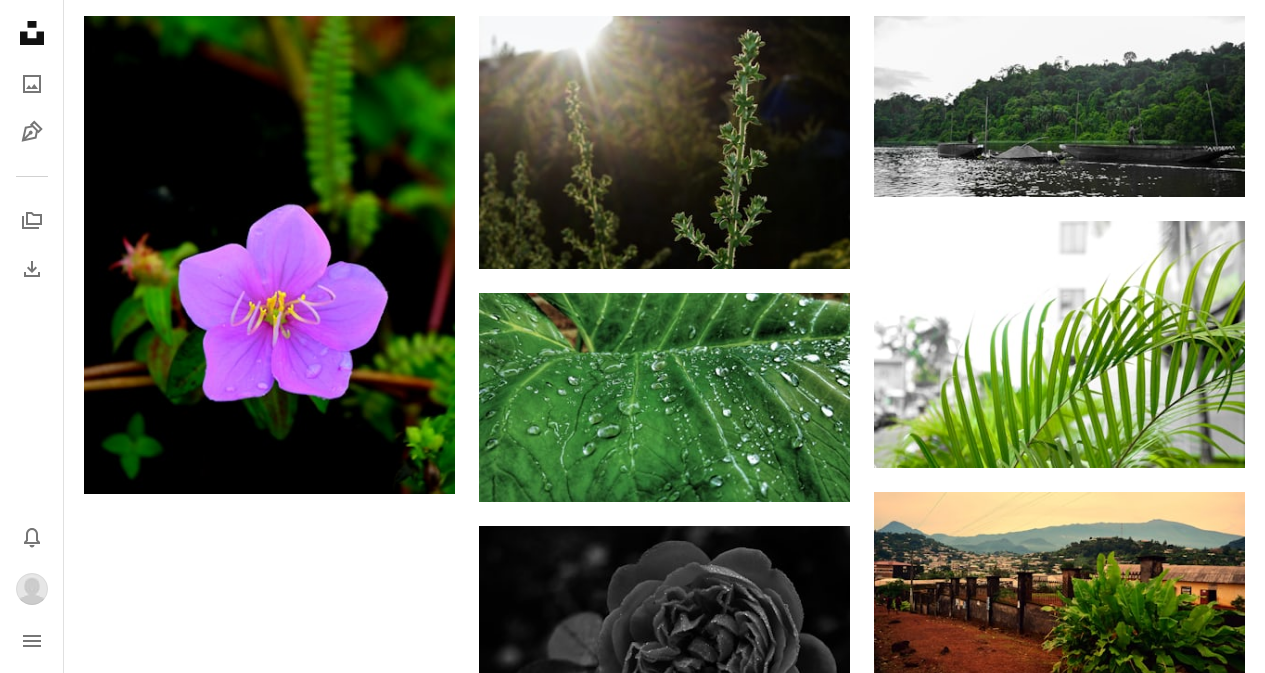 scroll, scrollTop: 400, scrollLeft: 0, axis: vertical 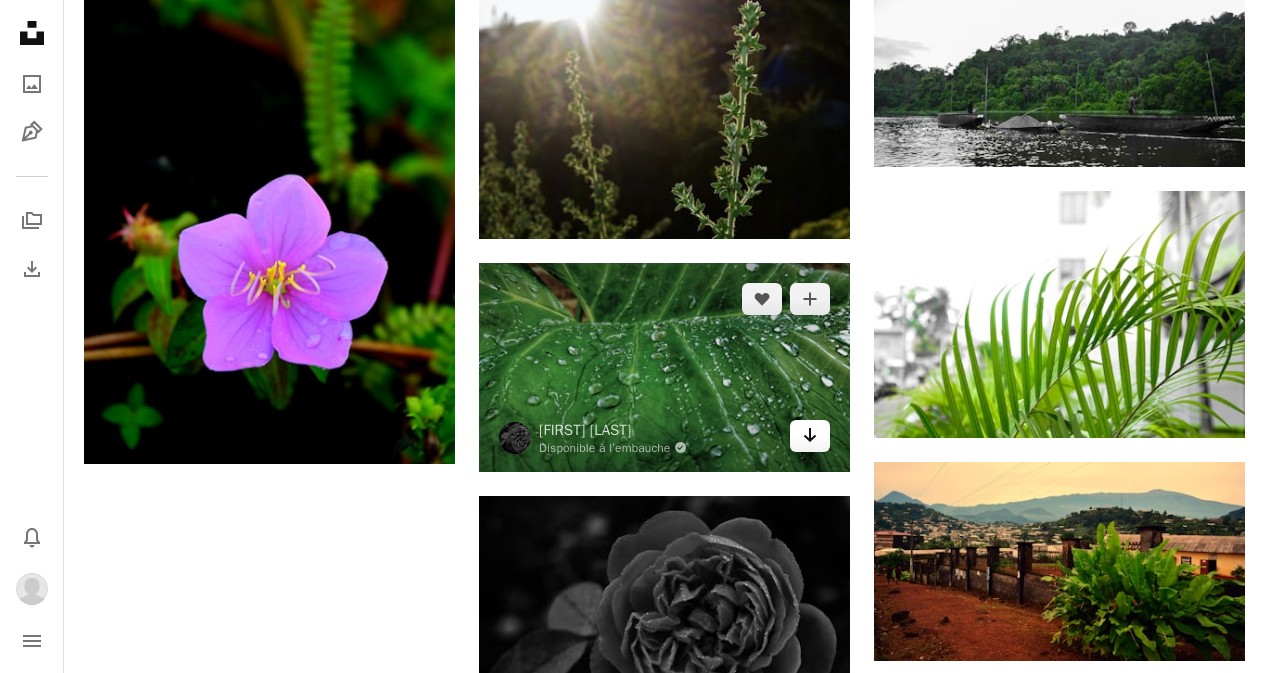 click on "Arrow pointing down" 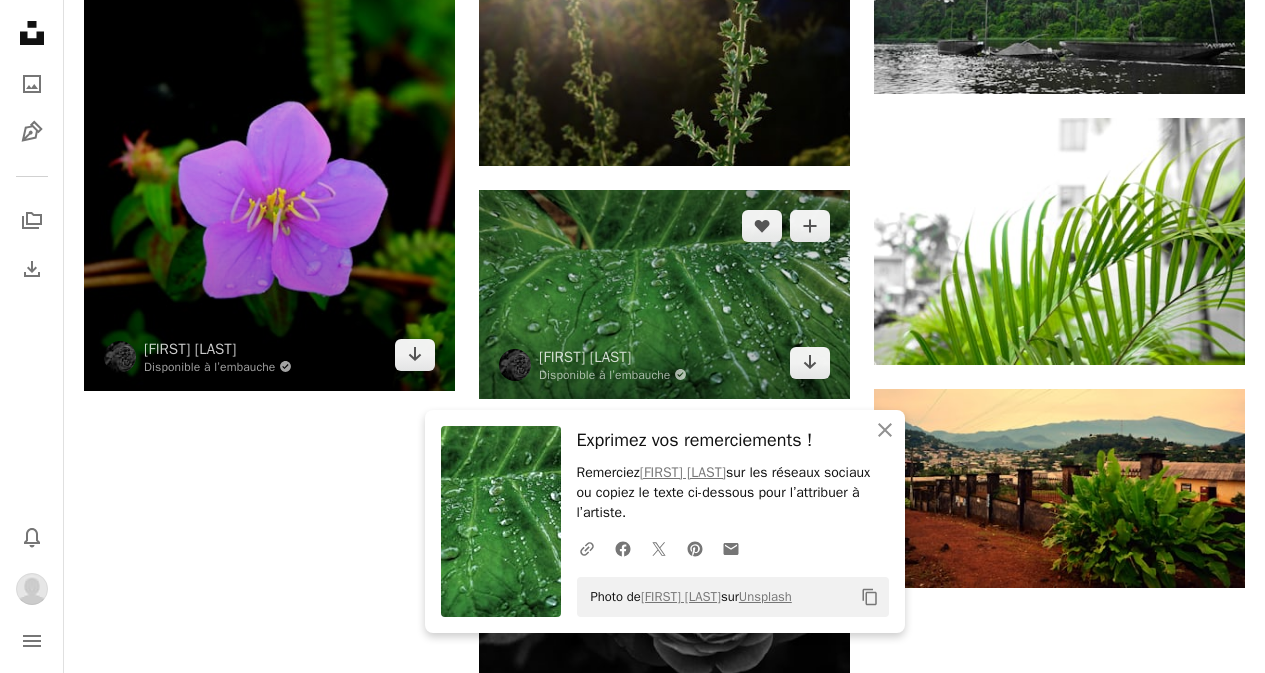 scroll, scrollTop: 500, scrollLeft: 0, axis: vertical 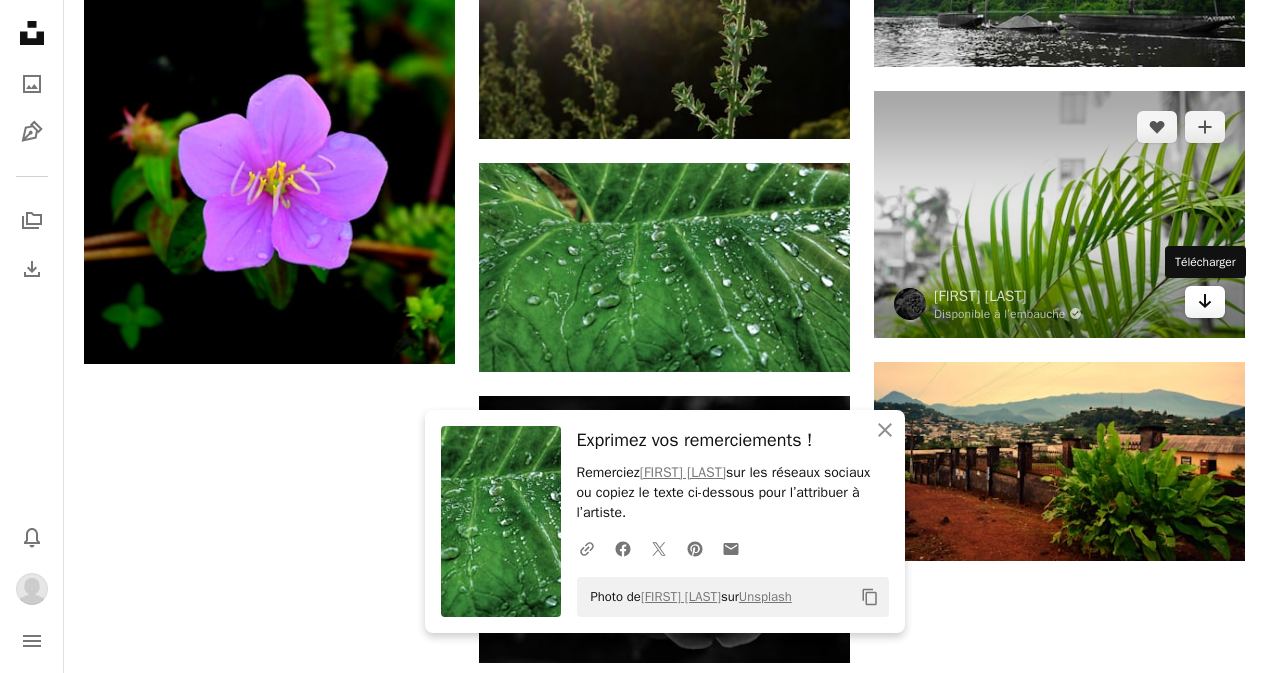 click on "Arrow pointing down" 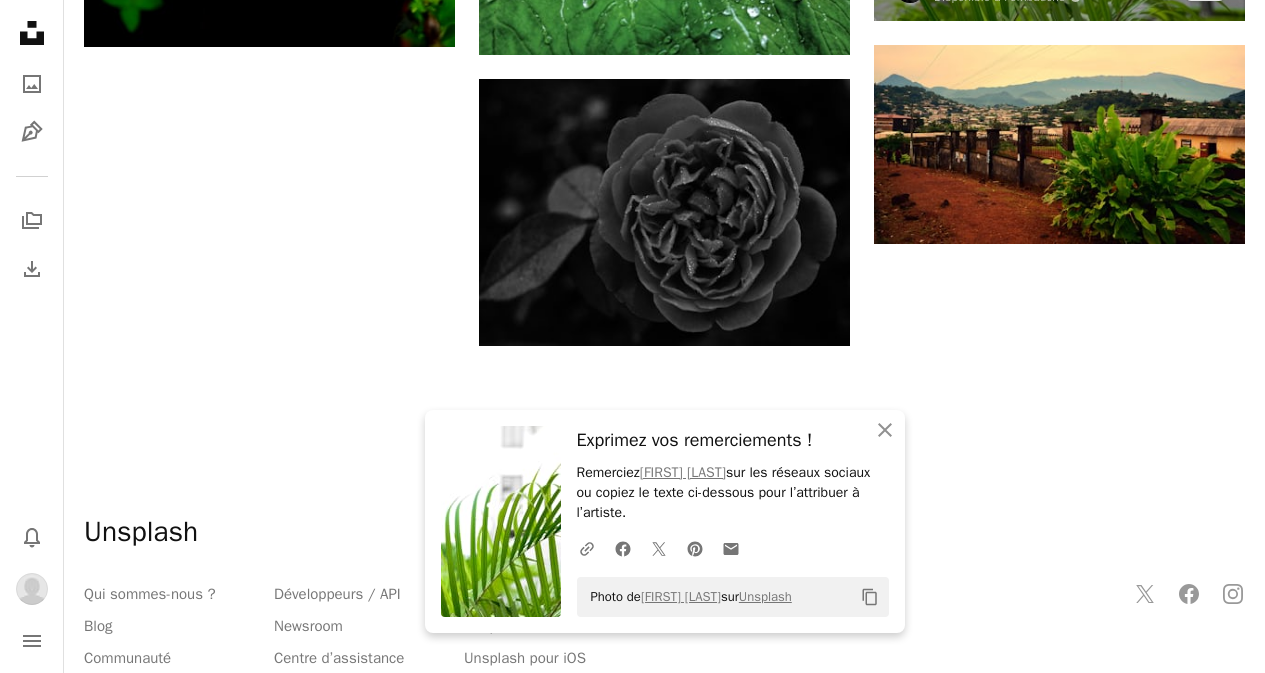 scroll, scrollTop: 900, scrollLeft: 0, axis: vertical 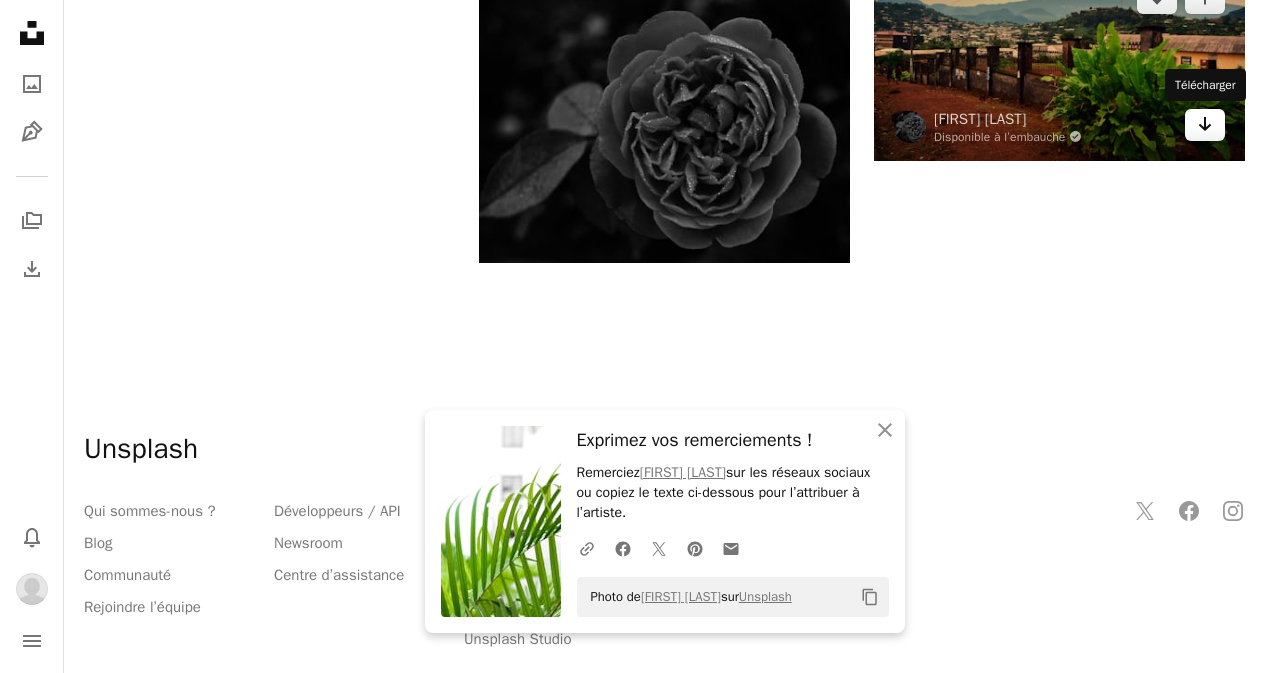click on "Arrow pointing down" 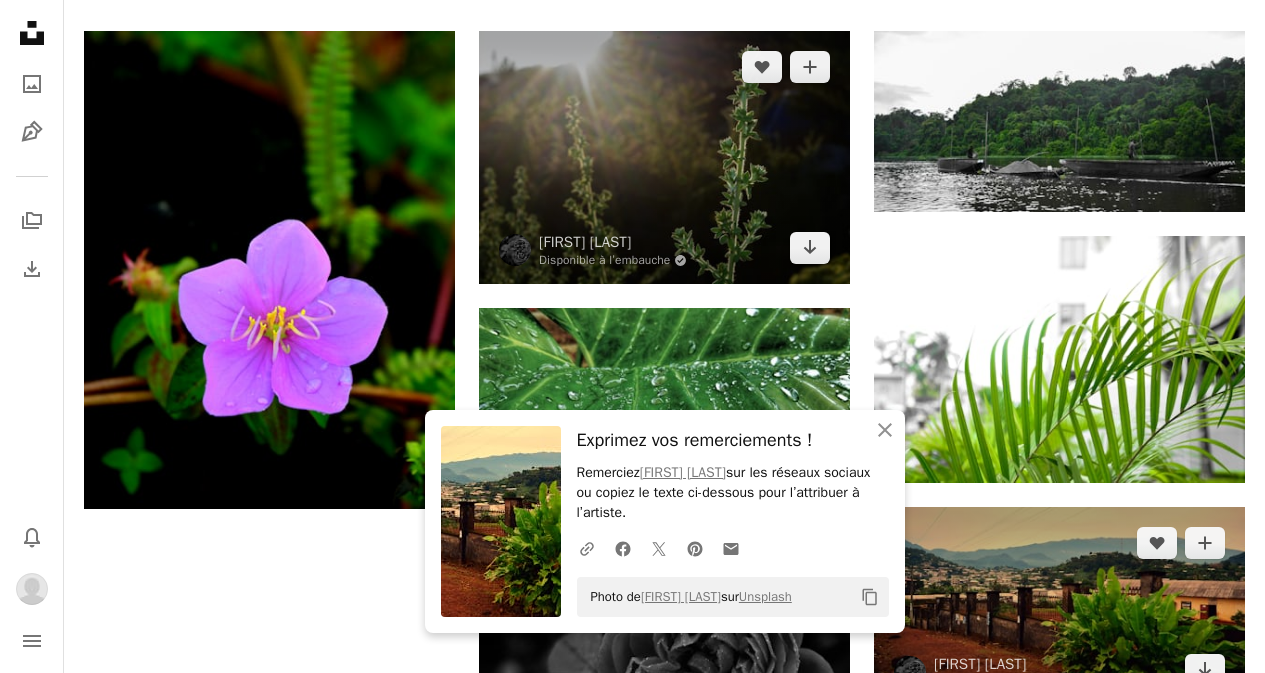 scroll, scrollTop: 356, scrollLeft: 0, axis: vertical 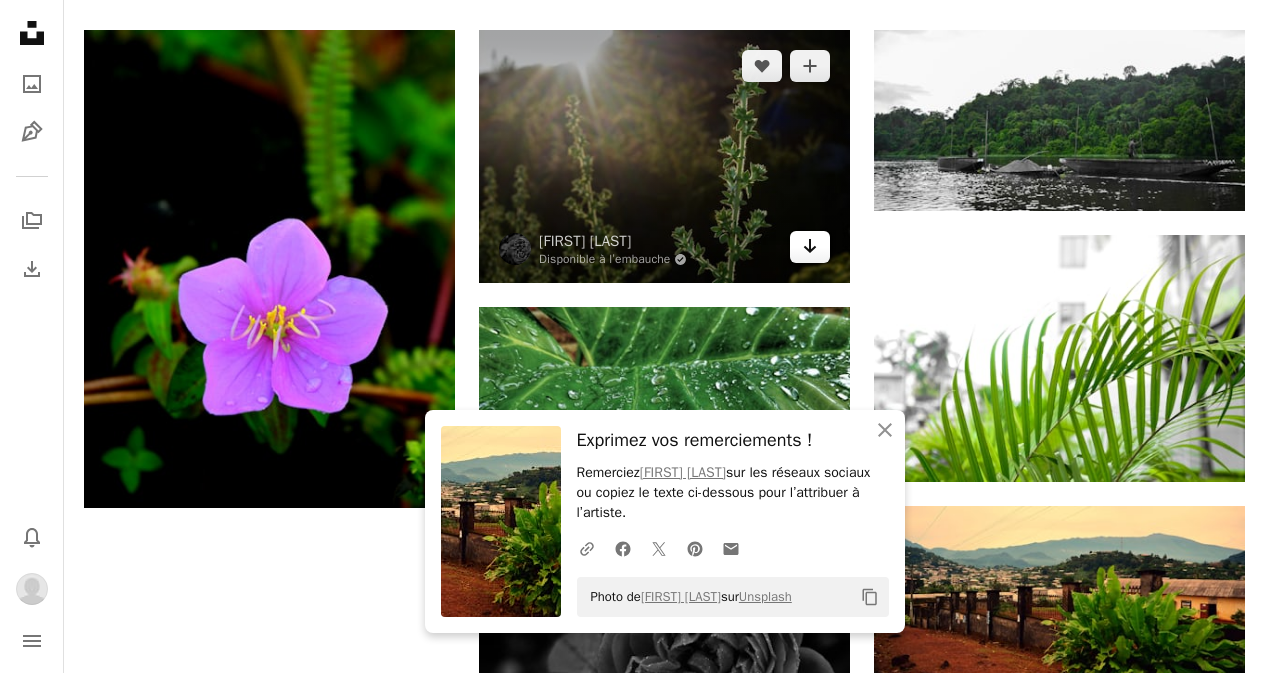 click on "Arrow pointing down" 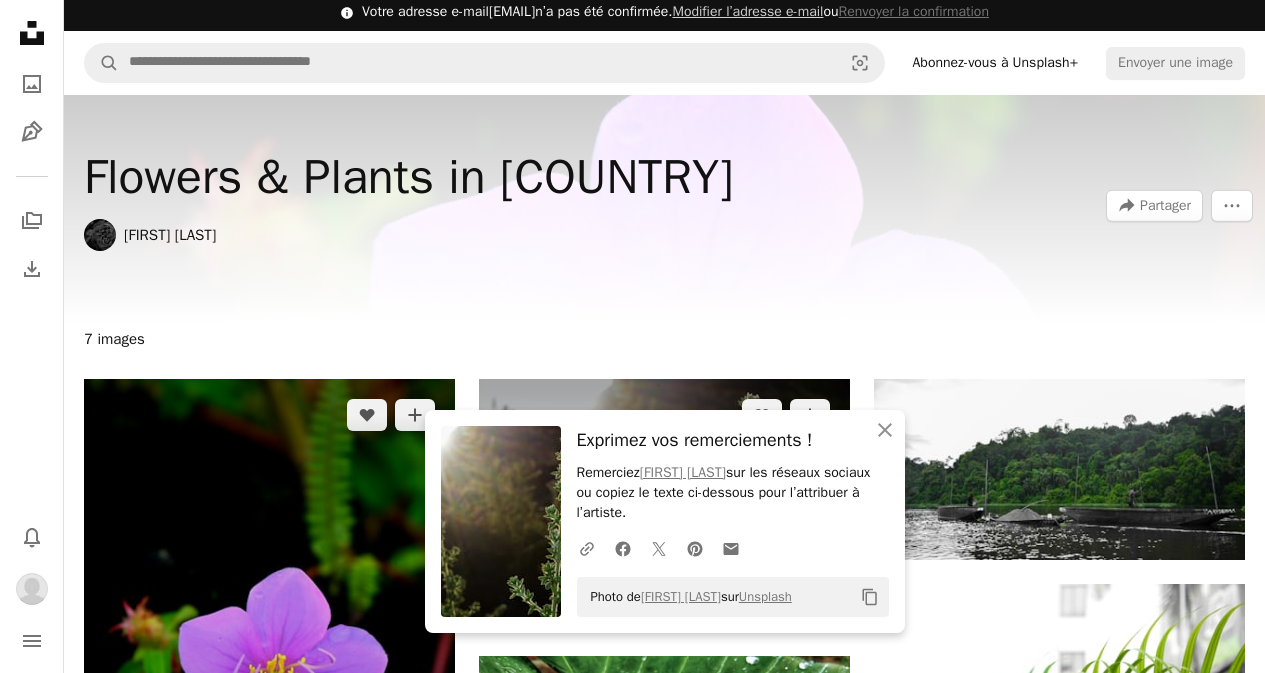 scroll, scrollTop: 0, scrollLeft: 0, axis: both 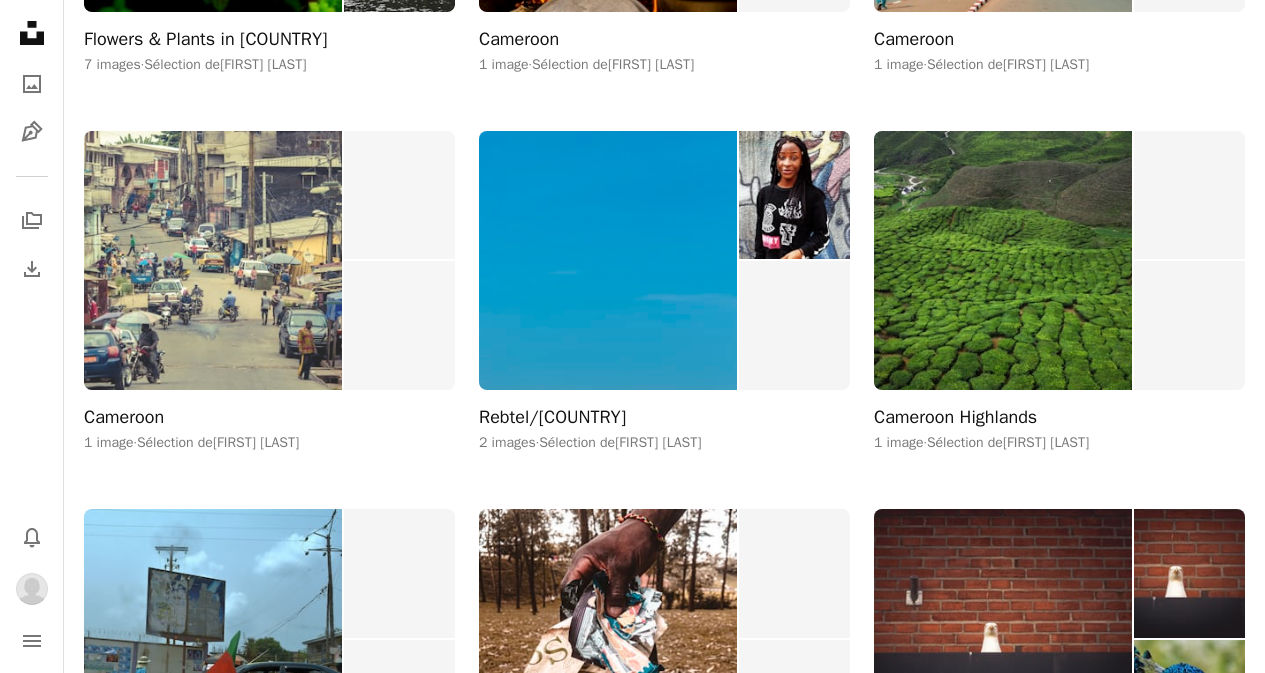 click at bounding box center (213, 261) 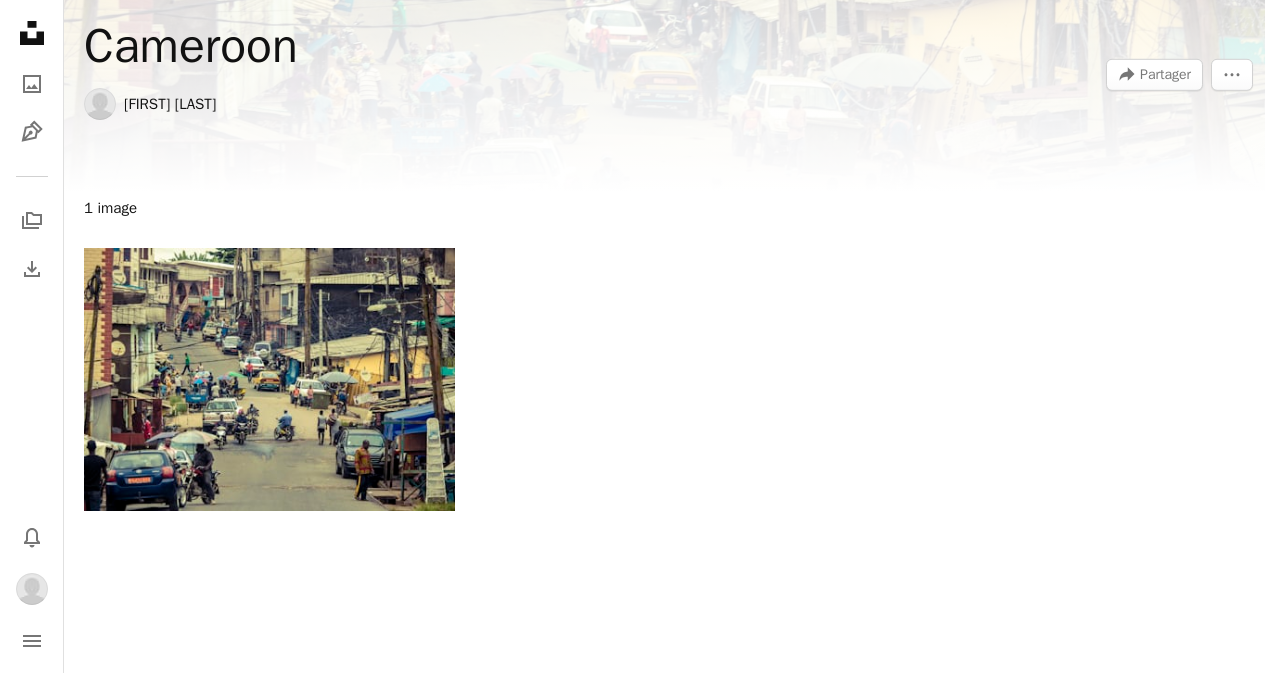 scroll, scrollTop: 100, scrollLeft: 0, axis: vertical 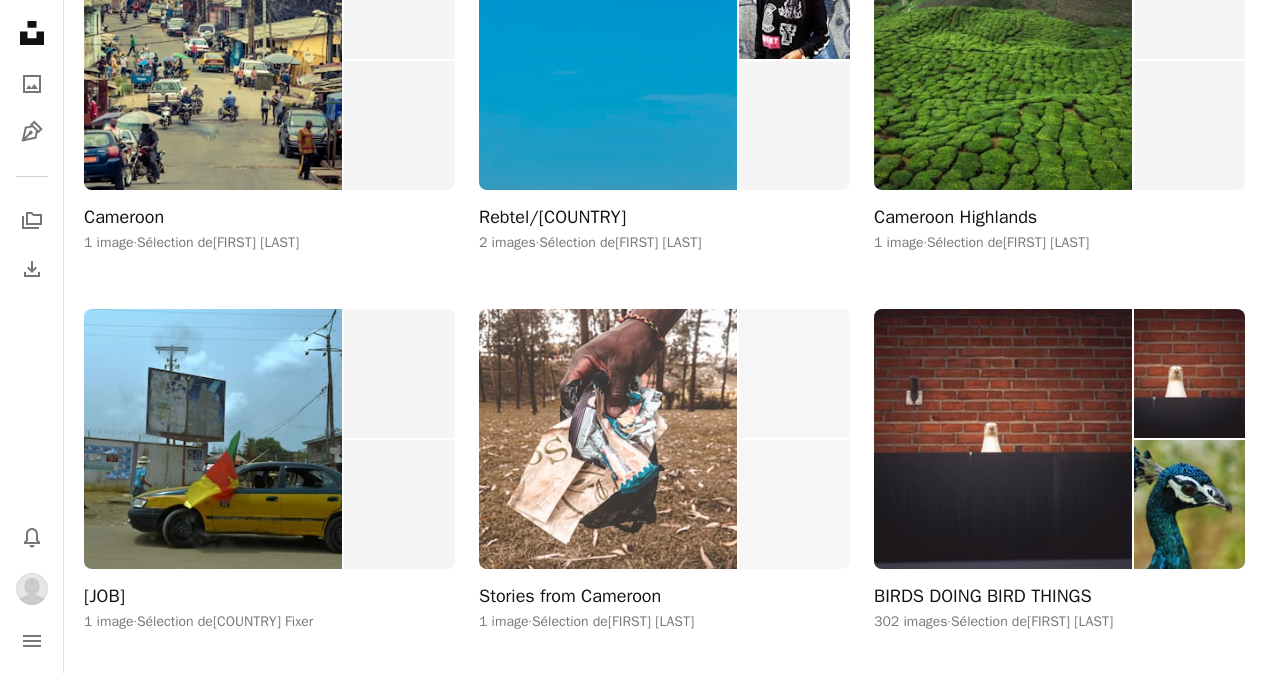 click at bounding box center (608, 439) 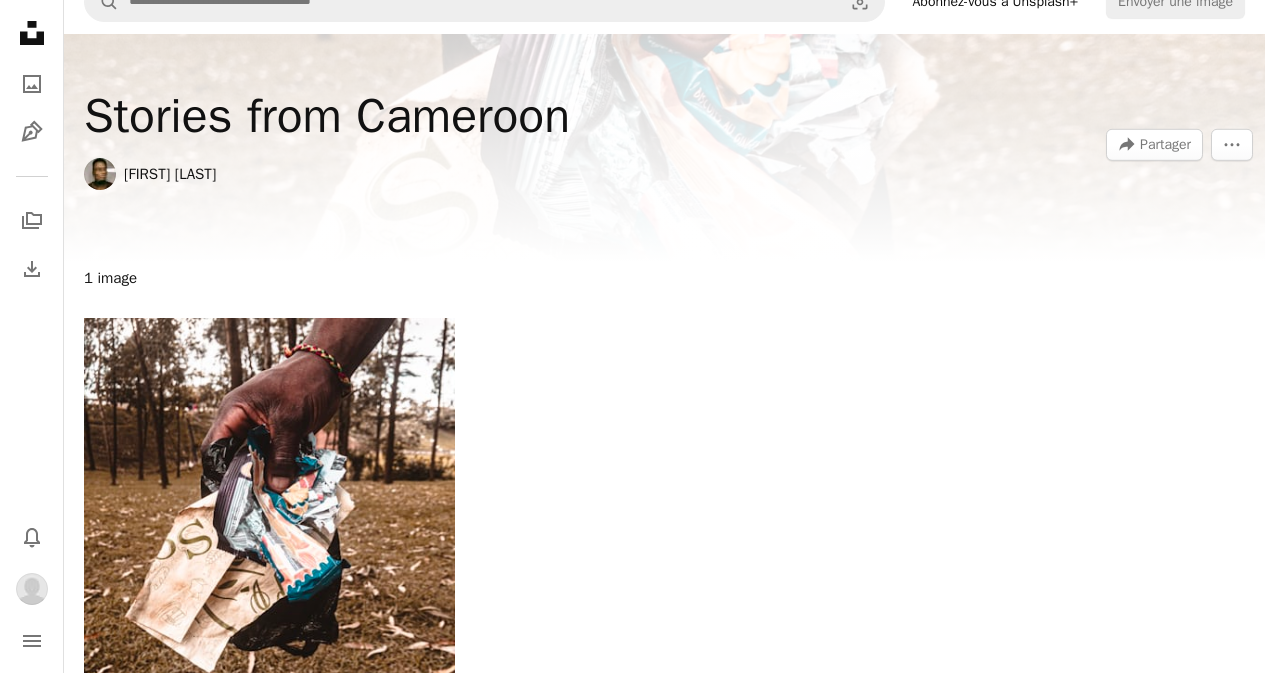 scroll, scrollTop: 300, scrollLeft: 0, axis: vertical 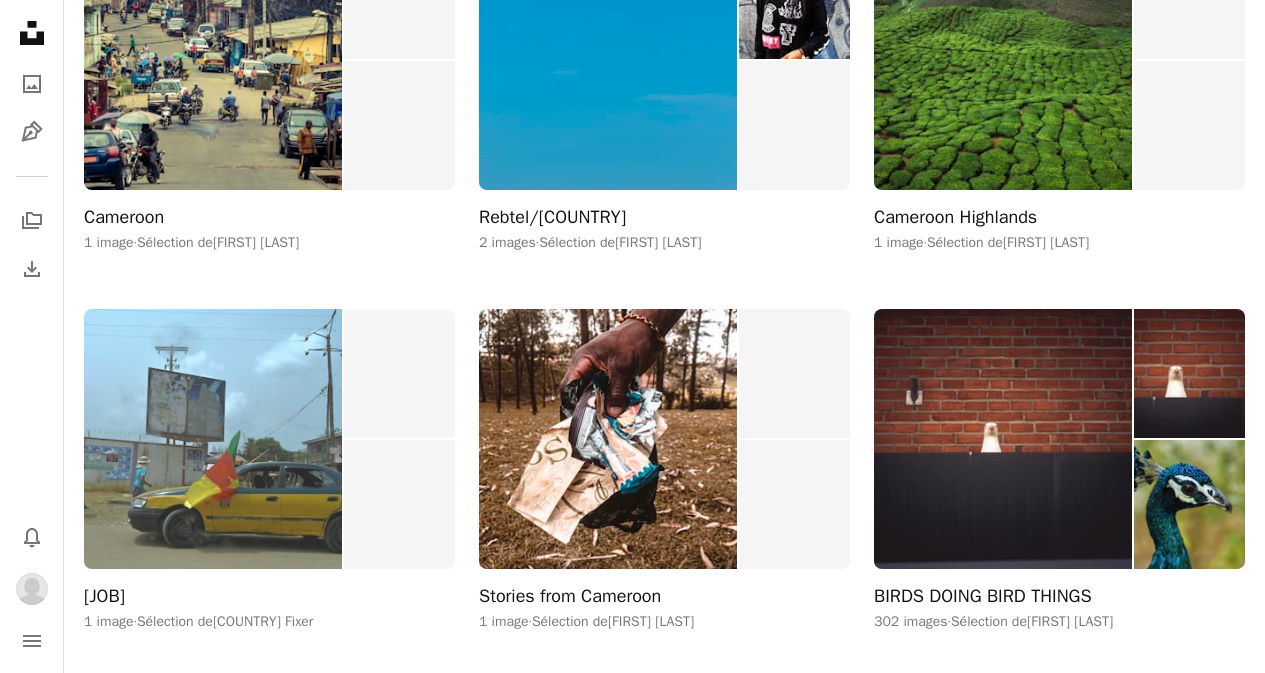 click at bounding box center [213, 439] 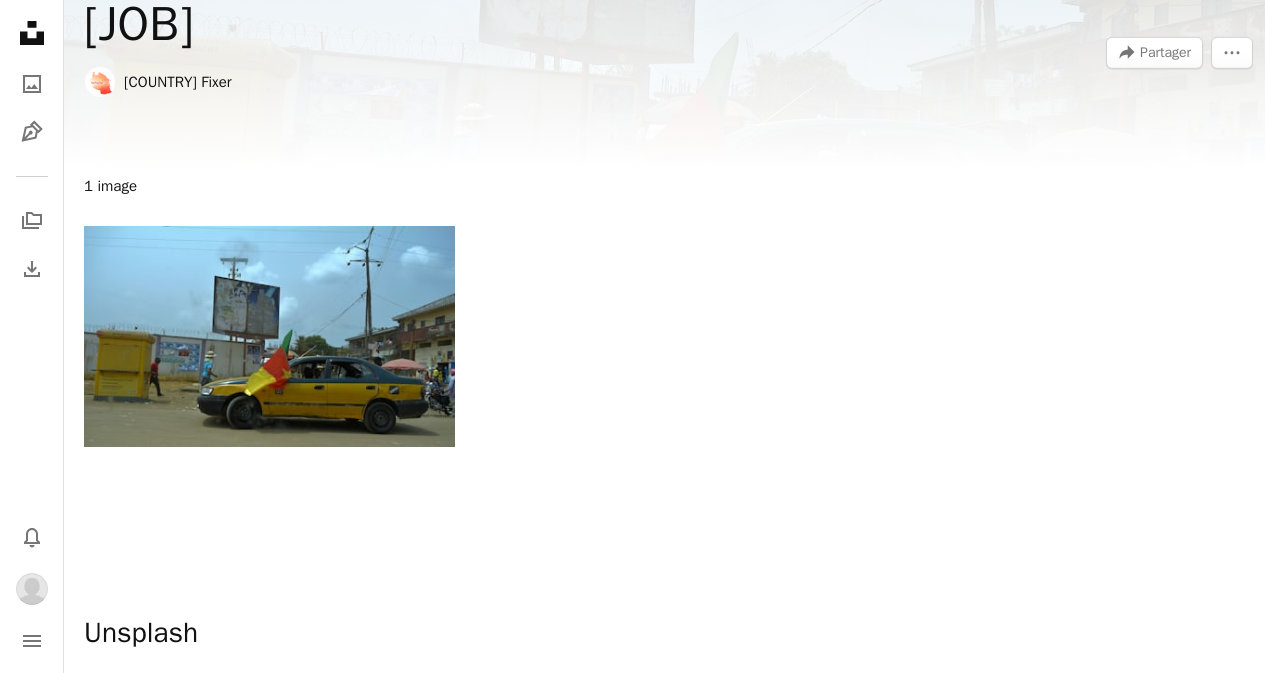 scroll, scrollTop: 300, scrollLeft: 0, axis: vertical 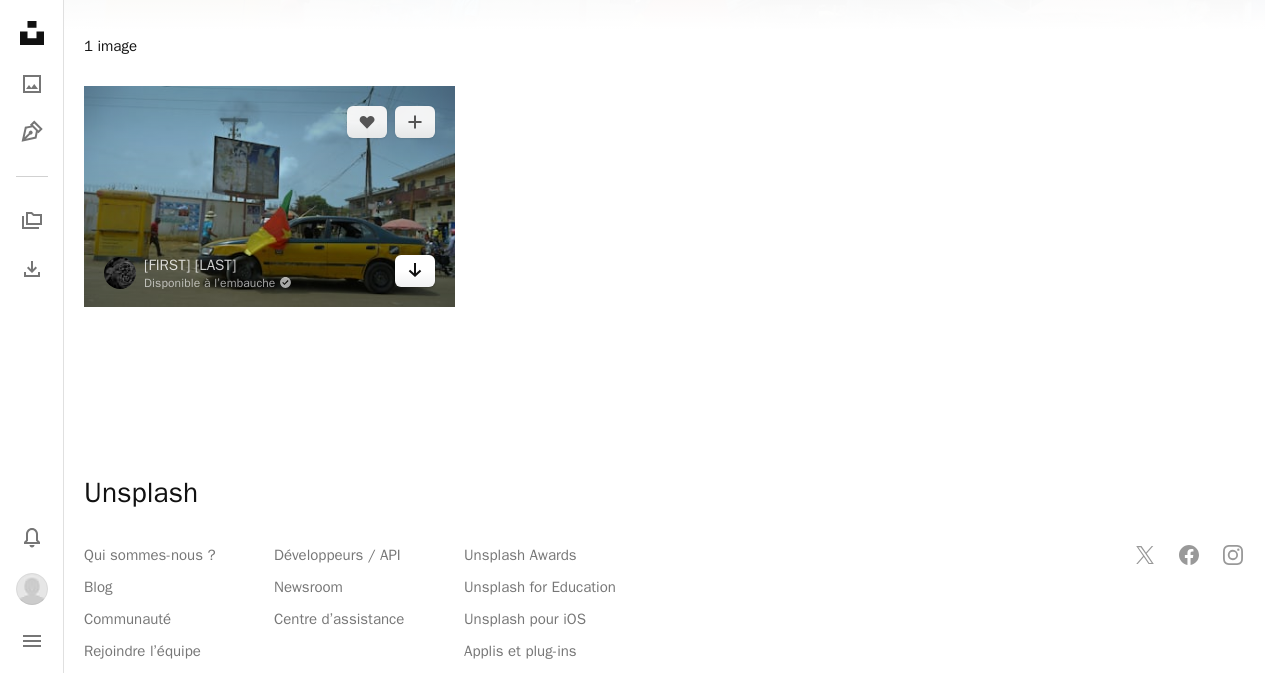 click on "Arrow pointing down" 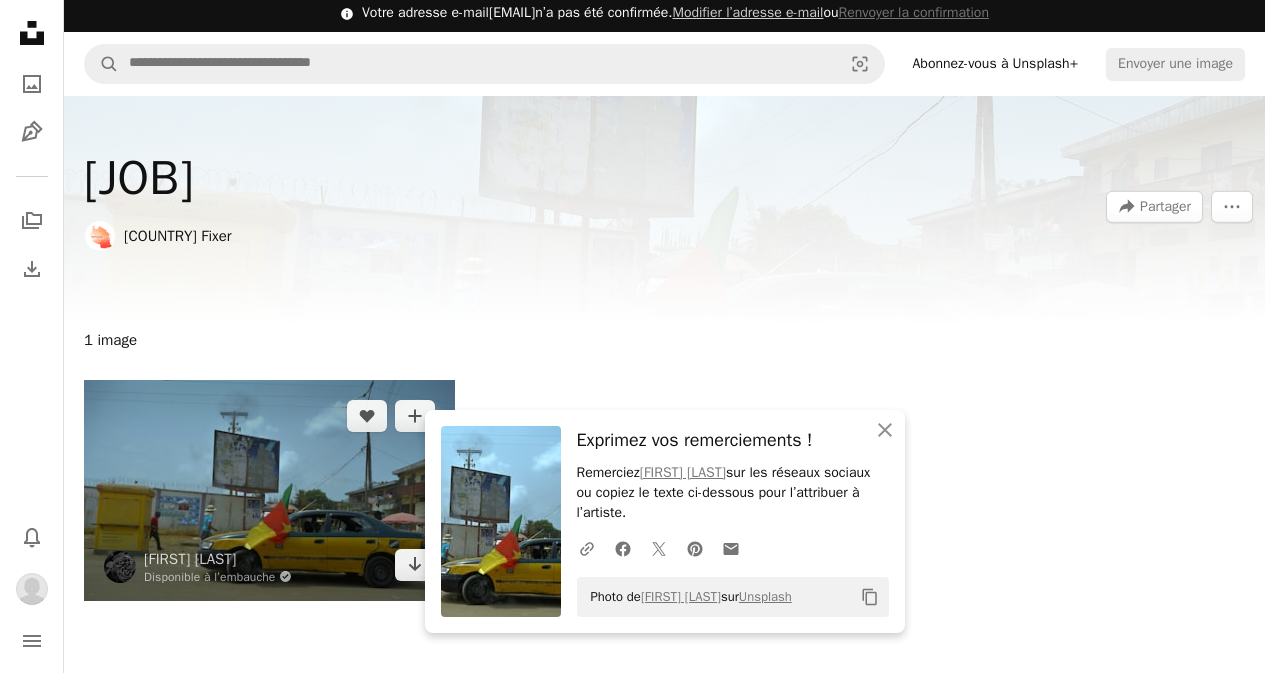 scroll, scrollTop: 0, scrollLeft: 0, axis: both 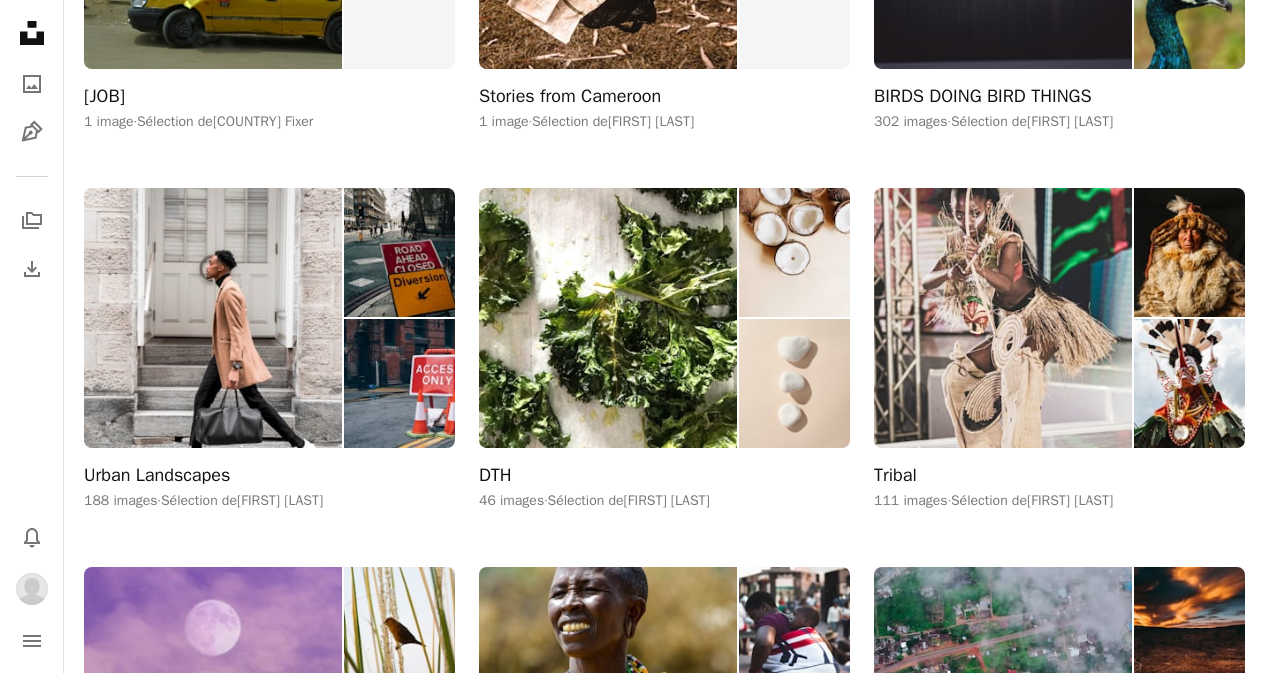 click on "46 images  ·  Sélection de  [PERSON]" at bounding box center (664, 501) 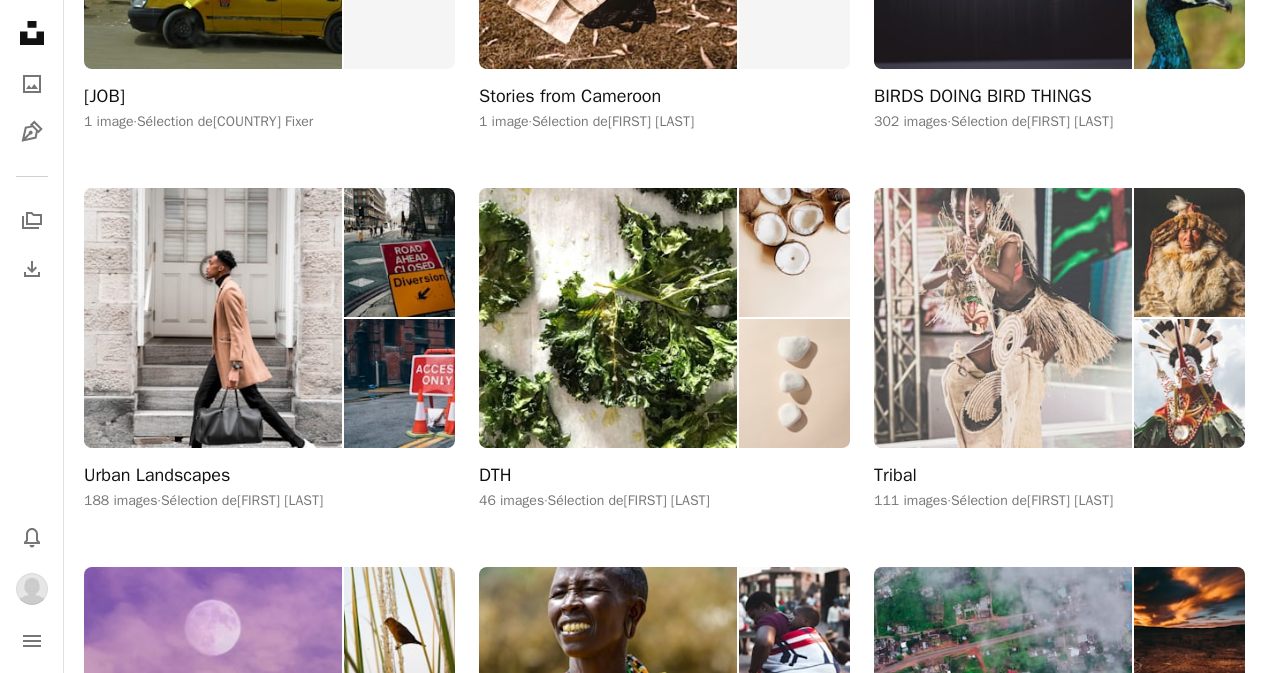 click at bounding box center [1003, 318] 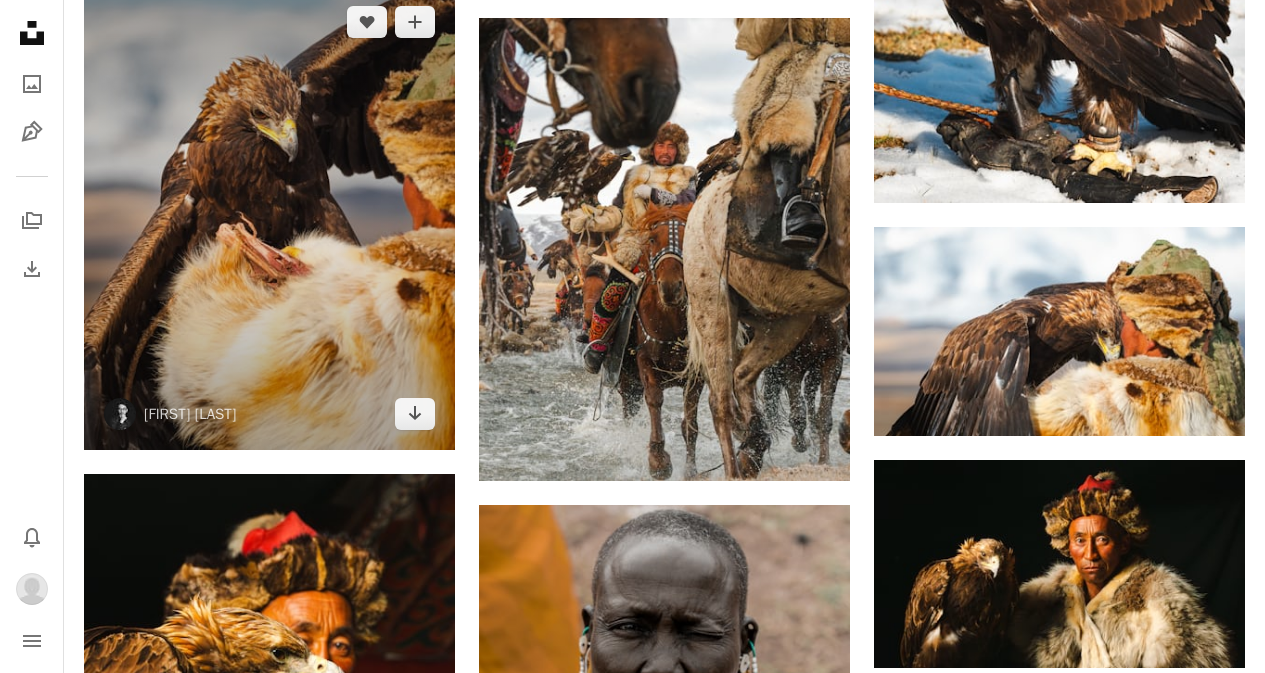 scroll, scrollTop: 3200, scrollLeft: 0, axis: vertical 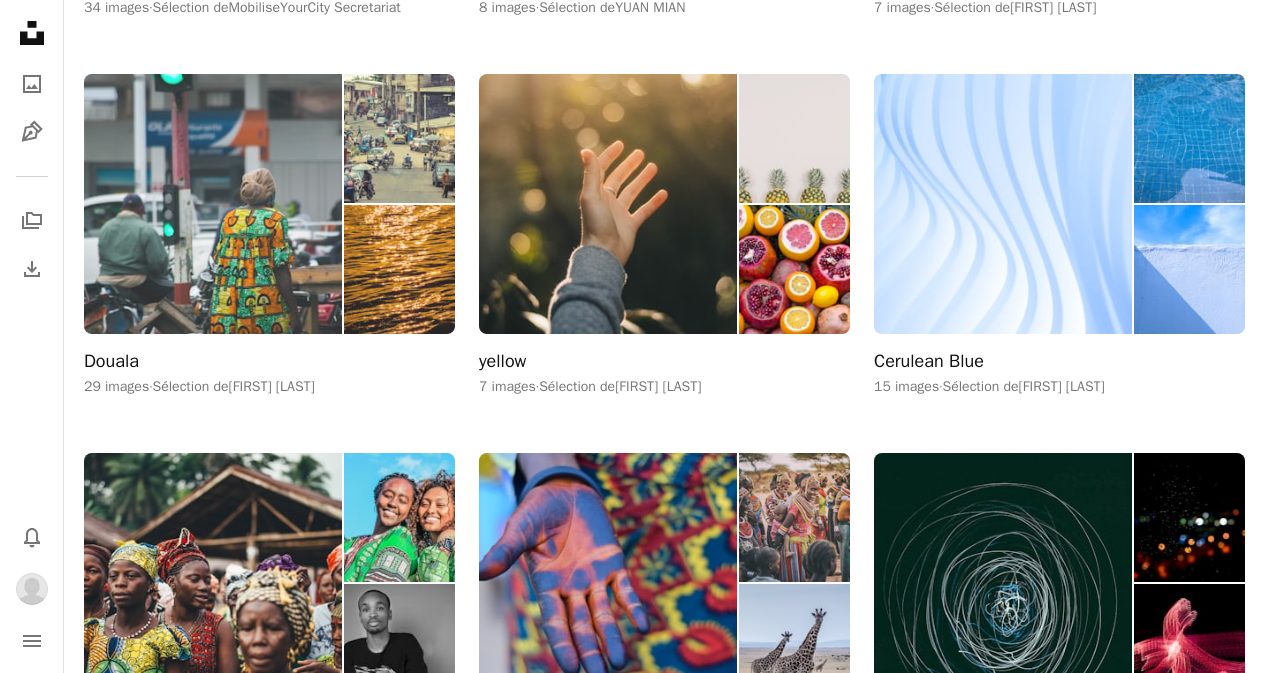 click at bounding box center [213, 204] 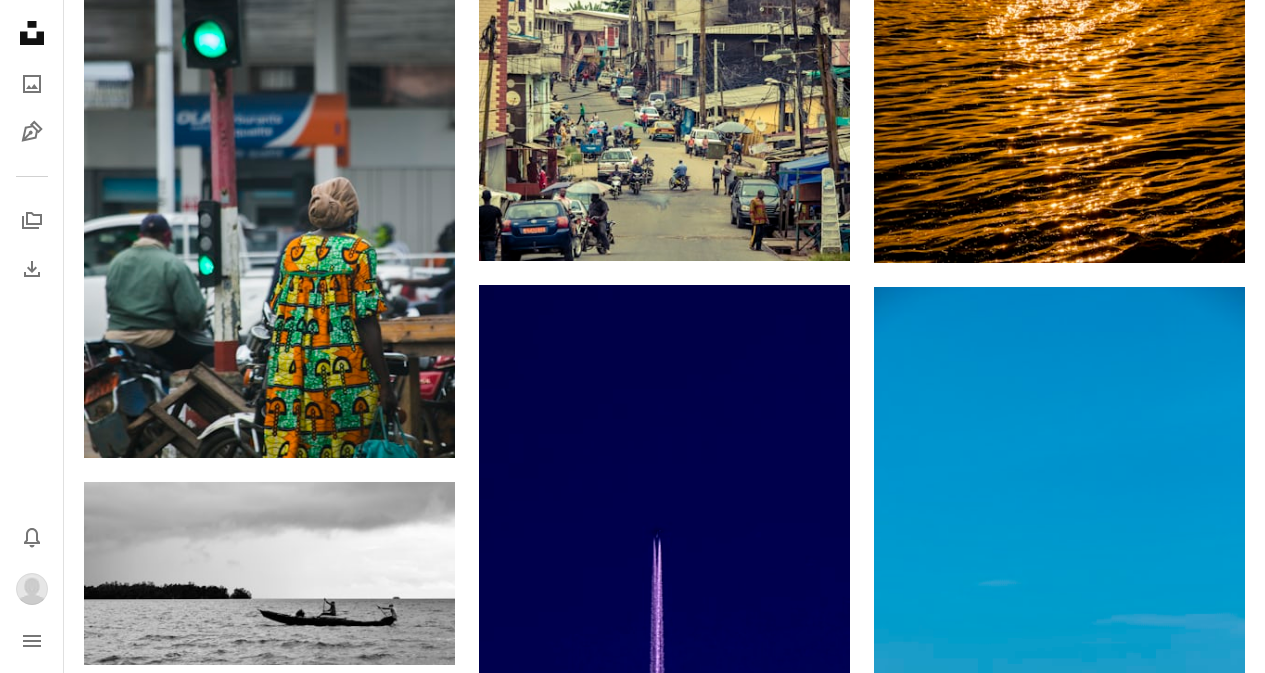 scroll, scrollTop: 400, scrollLeft: 0, axis: vertical 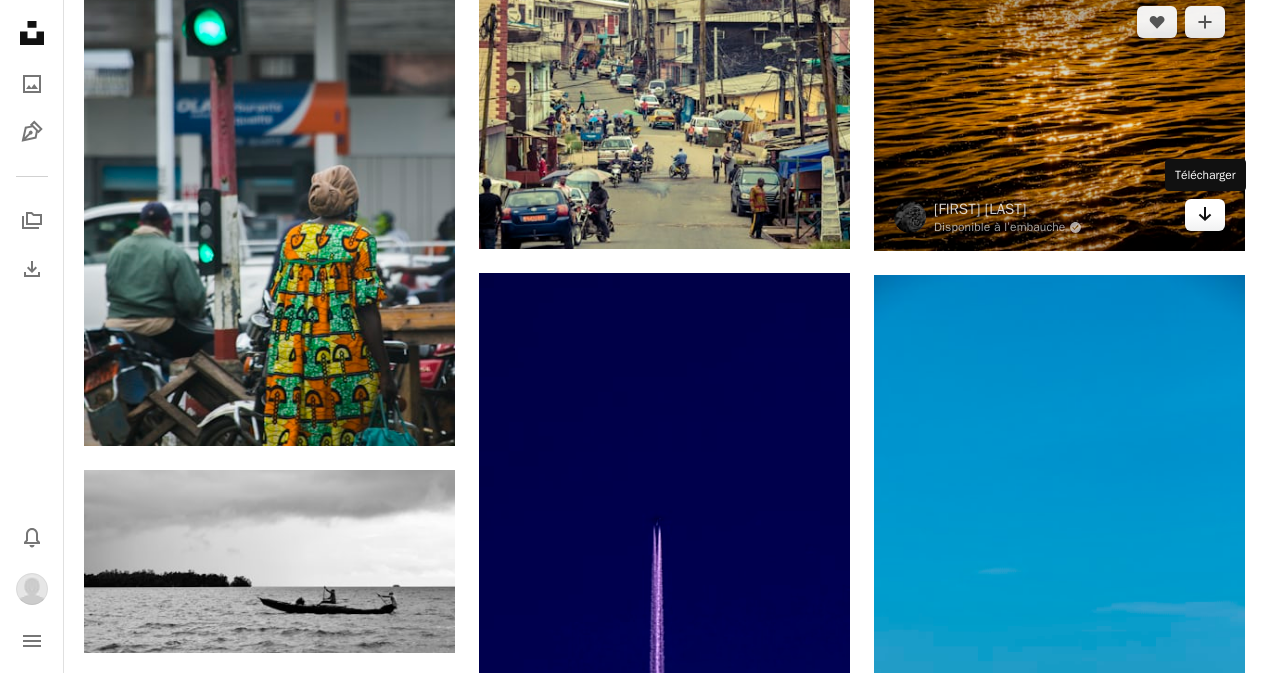 click on "Arrow pointing down" at bounding box center (1205, 215) 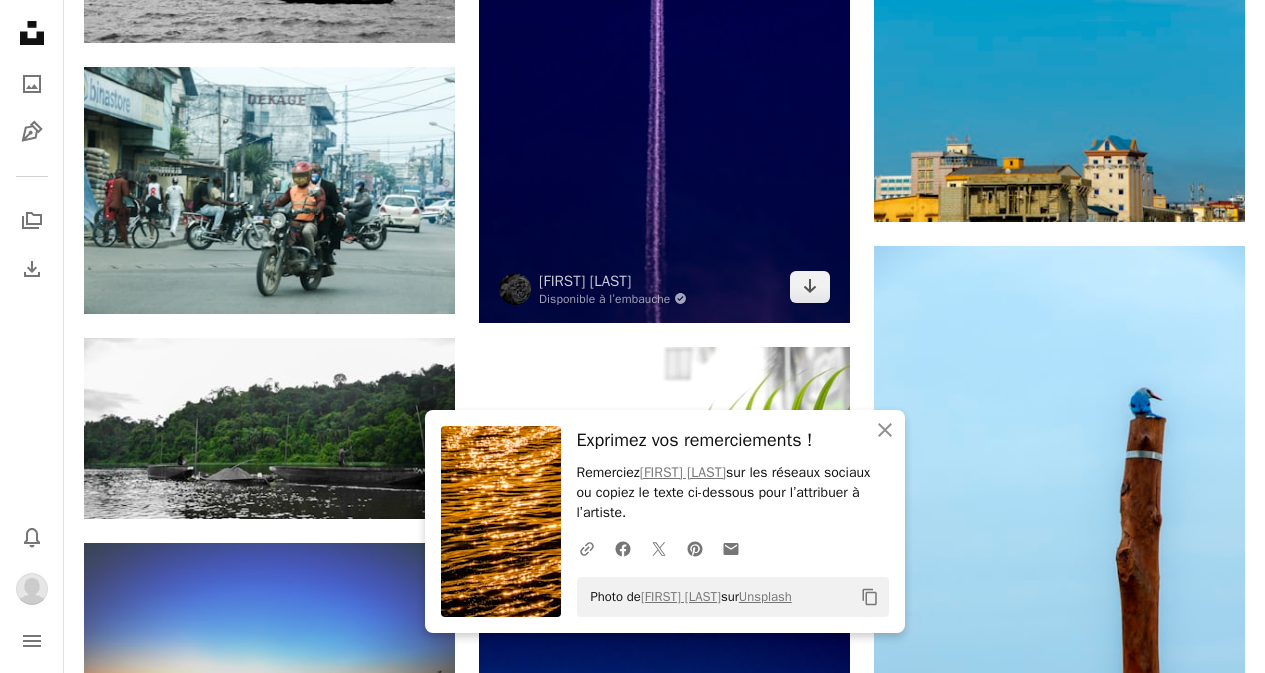 scroll, scrollTop: 1000, scrollLeft: 0, axis: vertical 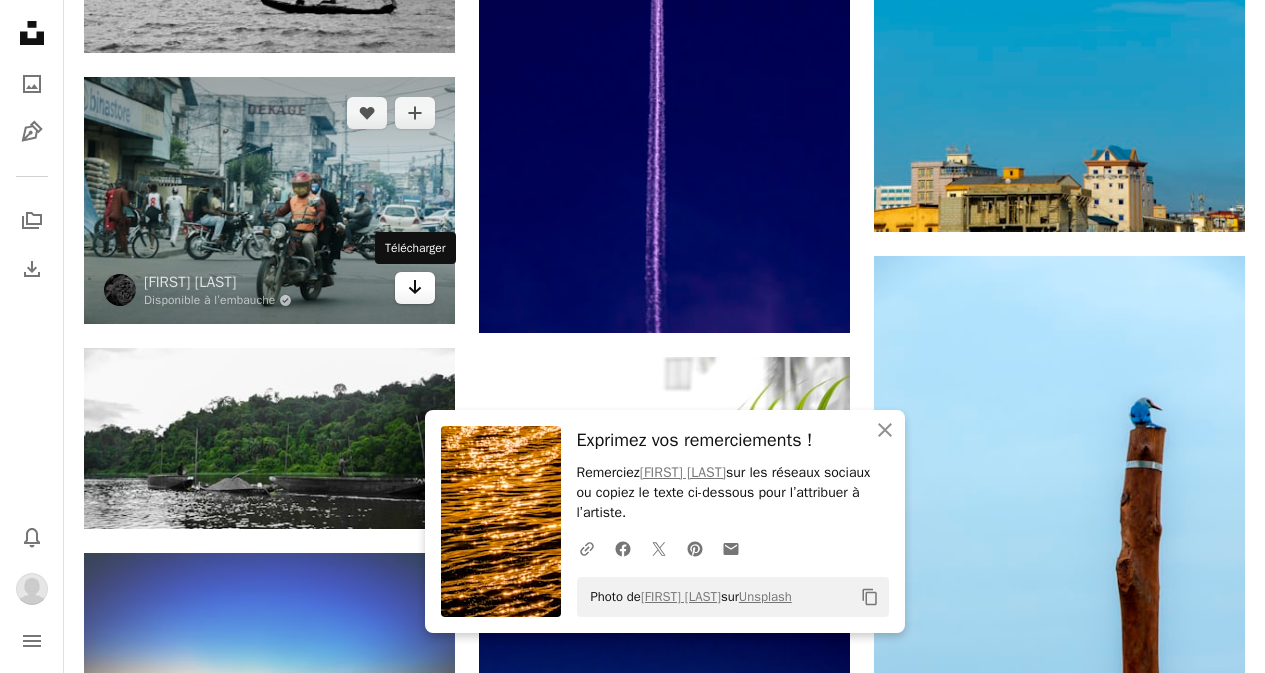 click 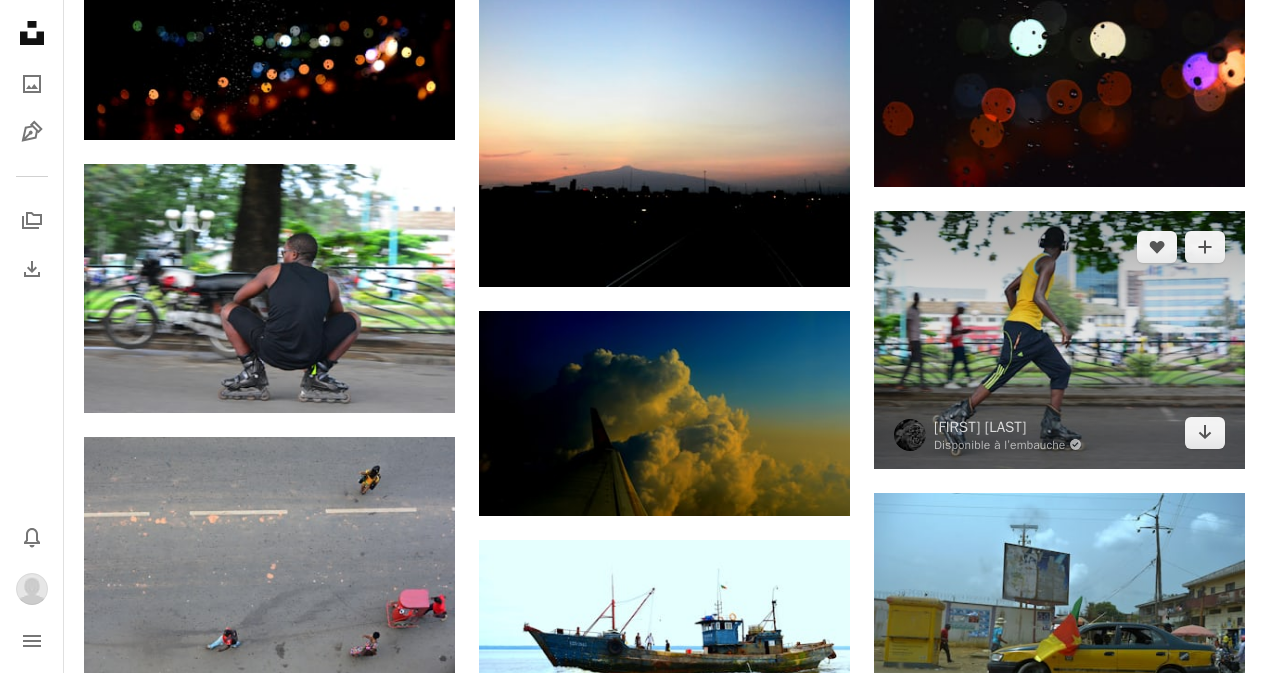 scroll, scrollTop: 1900, scrollLeft: 0, axis: vertical 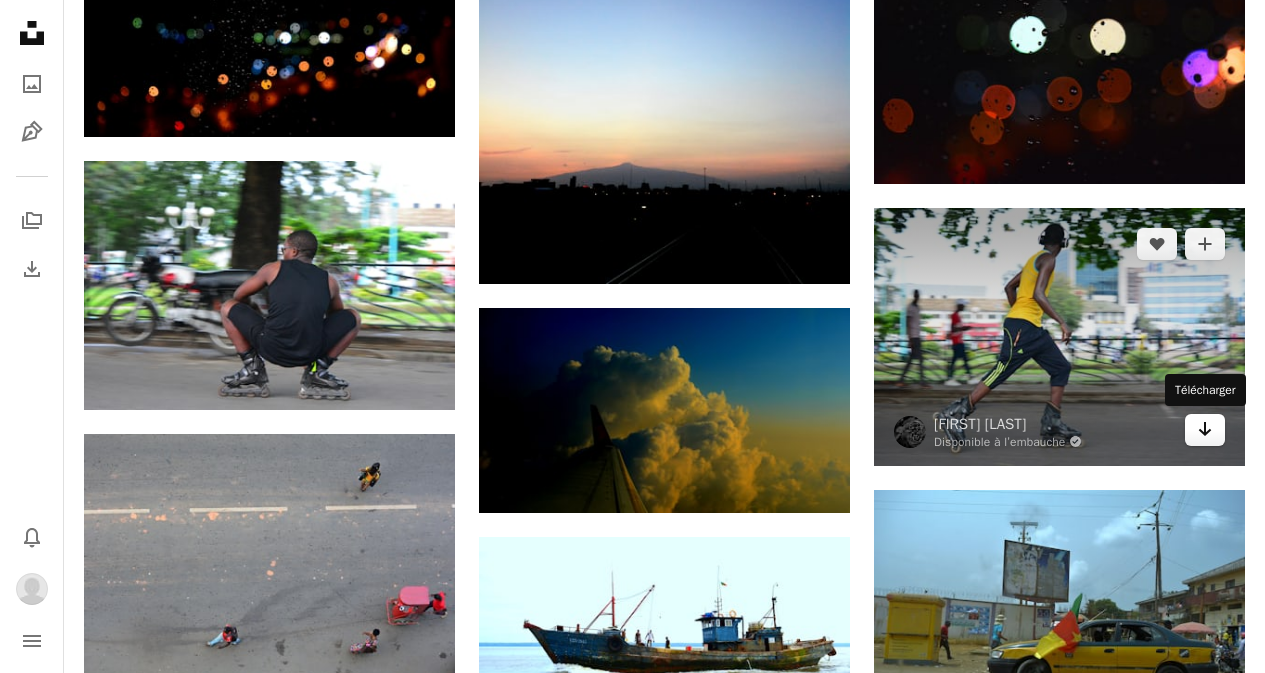 click 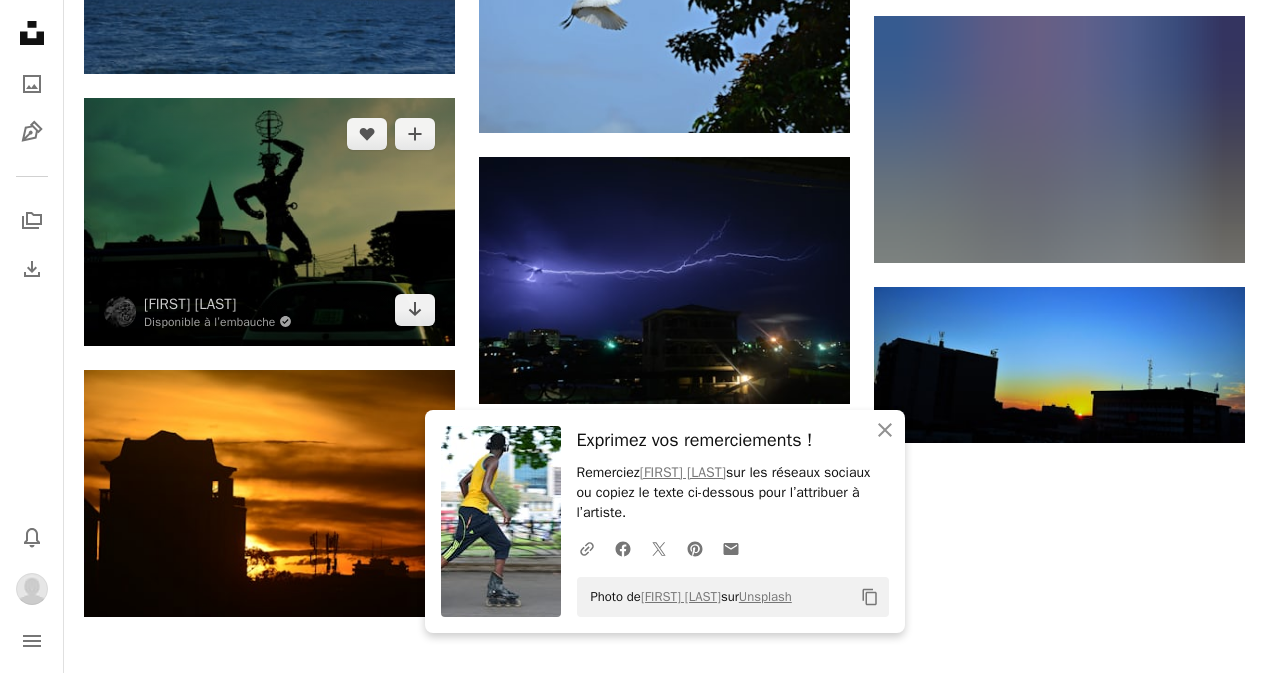 scroll, scrollTop: 2800, scrollLeft: 0, axis: vertical 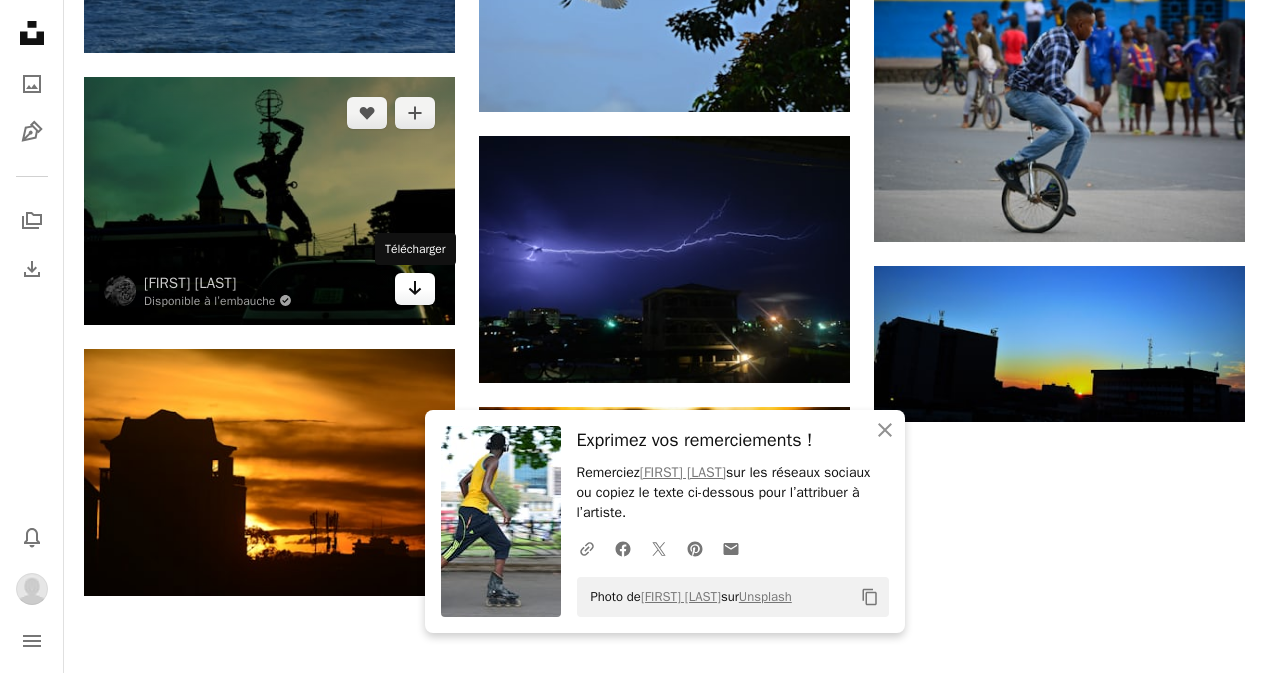 click on "Arrow pointing down" 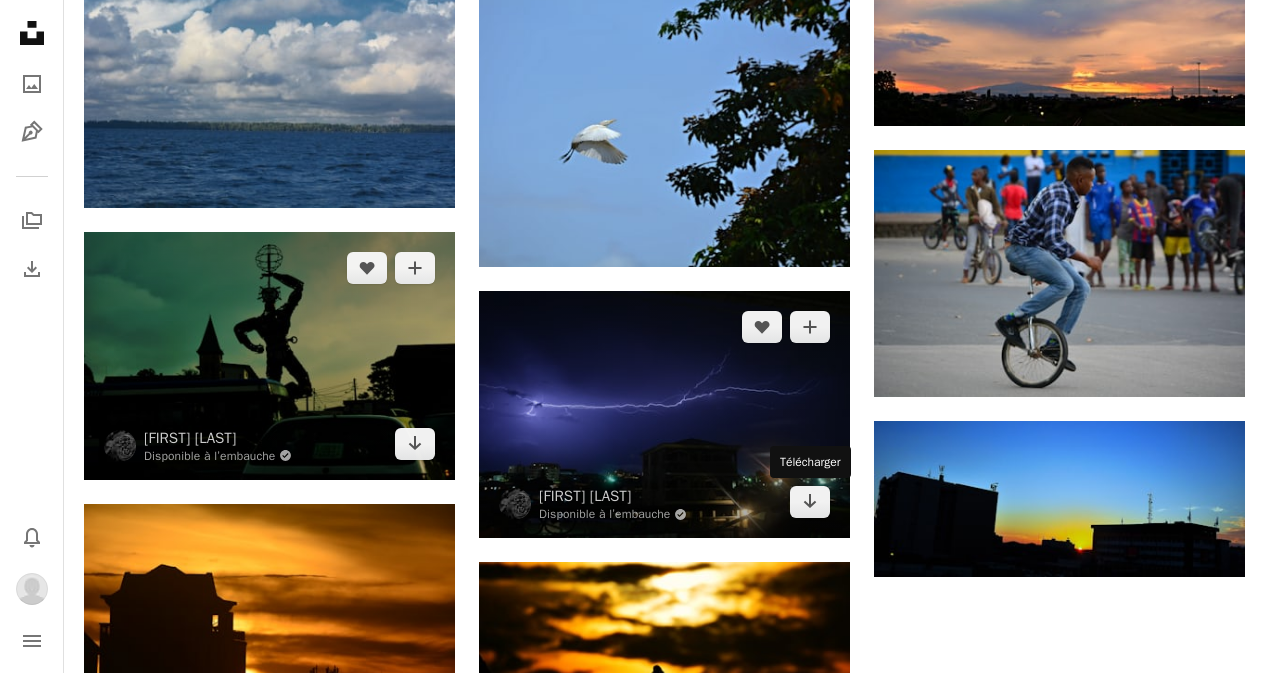 scroll, scrollTop: 2690, scrollLeft: 0, axis: vertical 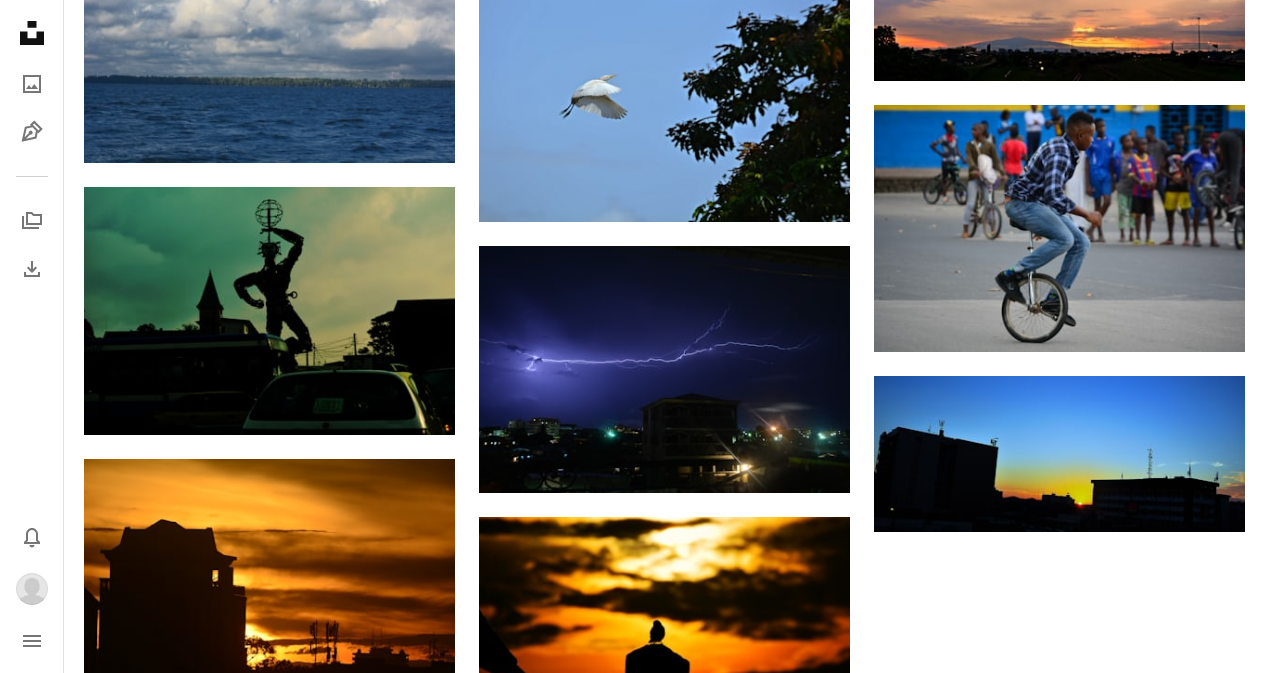 click on "A heart A plus sign [FIRST] [LAST] Disponible à l’embauche A checkmark inside of a circle Arrow pointing down A heart A plus sign [FIRST] [LAST] Disponible à l’embauche A checkmark inside of a circle Arrow pointing down A heart A plus sign [FIRST] [LAST] Disponible à l’embauche A checkmark inside of a circle Arrow pointing down A heart A plus sign [FIRST] [LAST] Disponible à l’embauche A checkmark inside of a circle Arrow pointing down A heart A plus sign [FIRST] [LAST] Disponible à l’embauche A checkmark inside of a circle Arrow pointing down A heart A plus sign [FIRST] [LAST] Disponible à l’embauche A checkmark inside of a circle Arrow pointing down A heart A plus sign [FIRST] [LAST] Disponible à l’embauche A checkmark inside of a circle Arrow pointing down A heart A plus sign [FIRST] [LAST] Disponible à l’embauche A checkmark inside of a circle Arrow pointing down A heart A plus sign [FIRST] [LAST] Disponible à l’embauche A checkmark inside of a circle Arrow pointing down A heart" at bounding box center [664, -799] 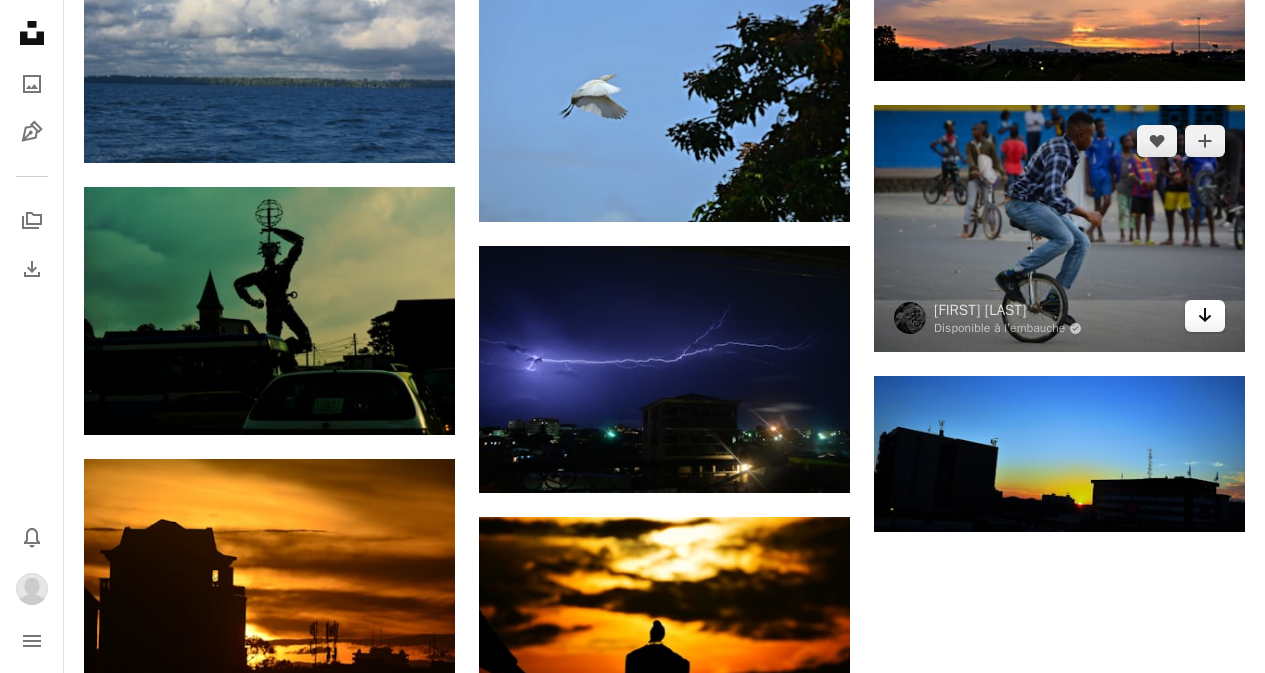 click on "Arrow pointing down" 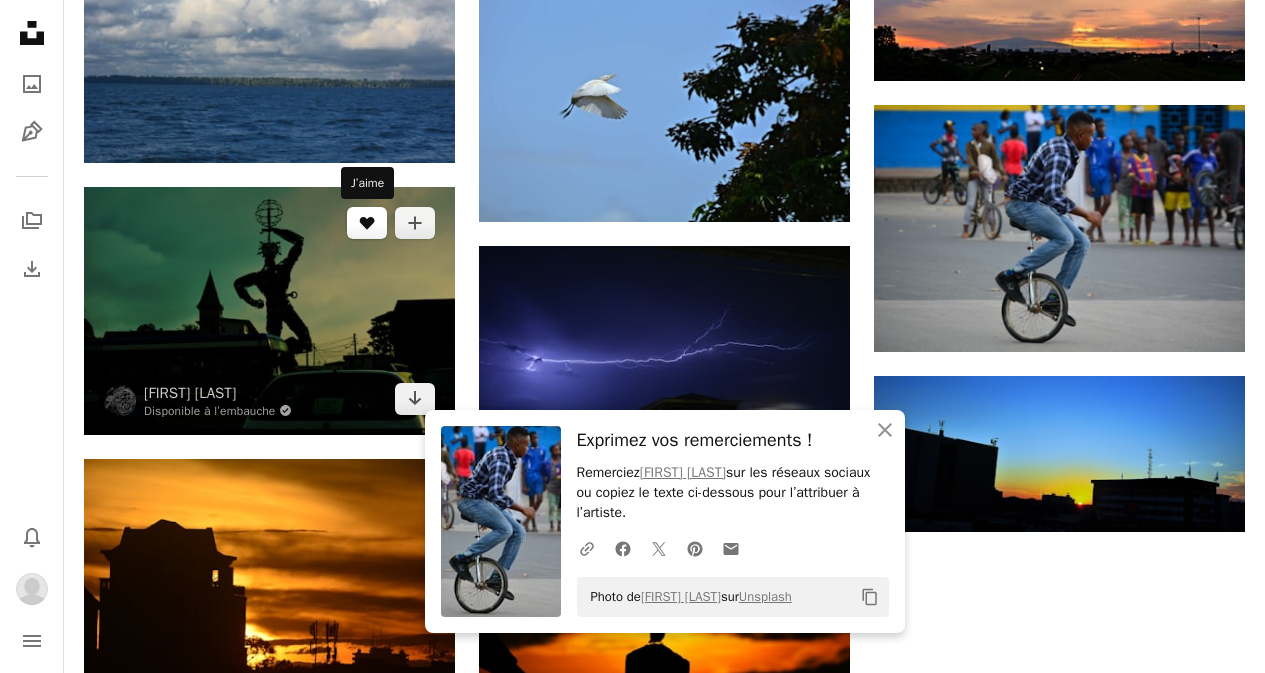 click 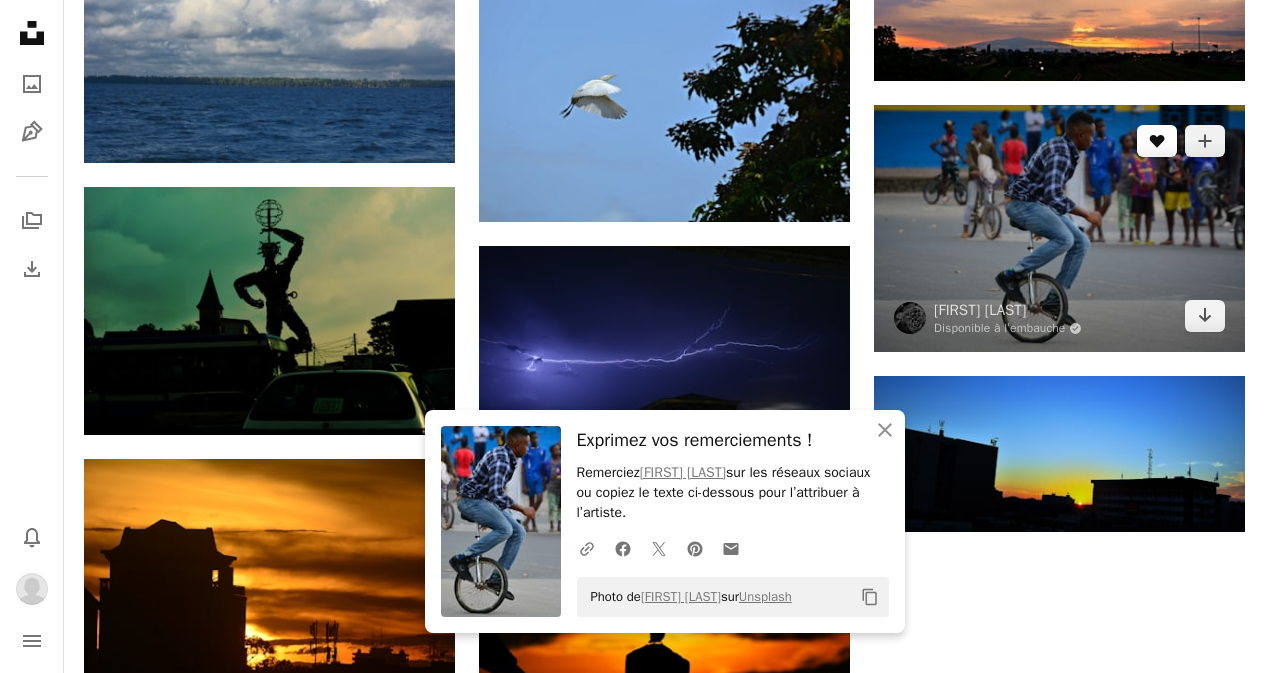 click 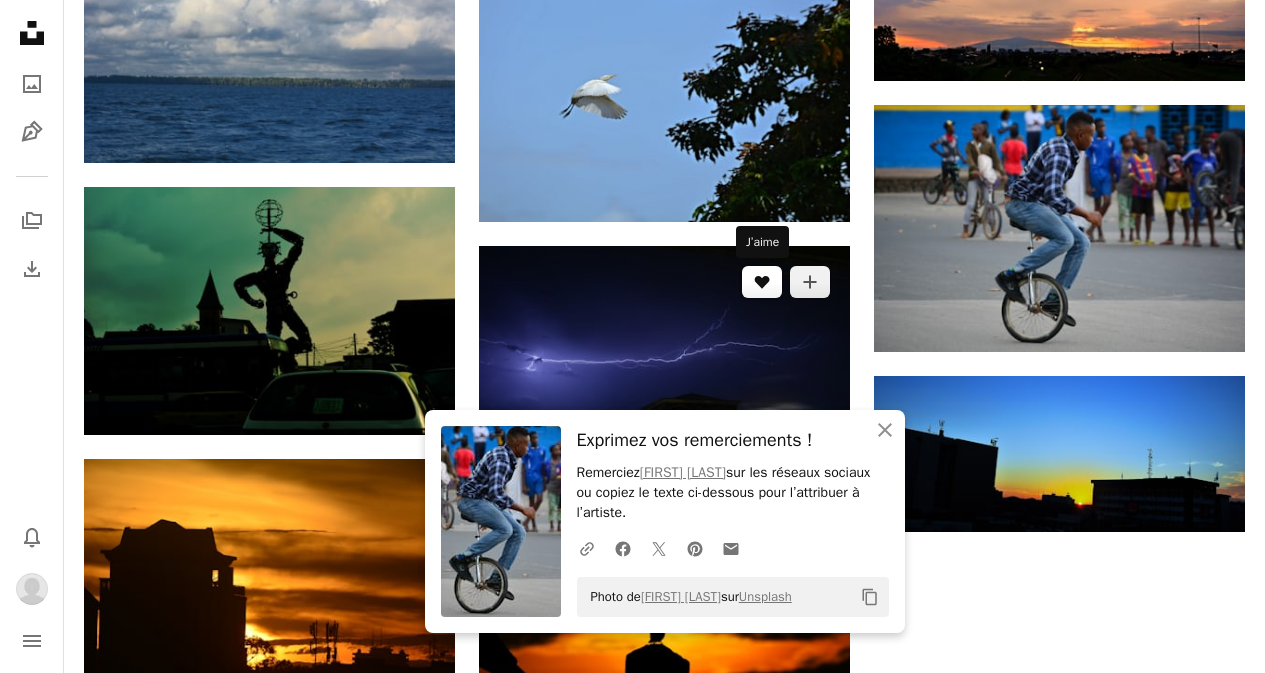 click on "A heart" 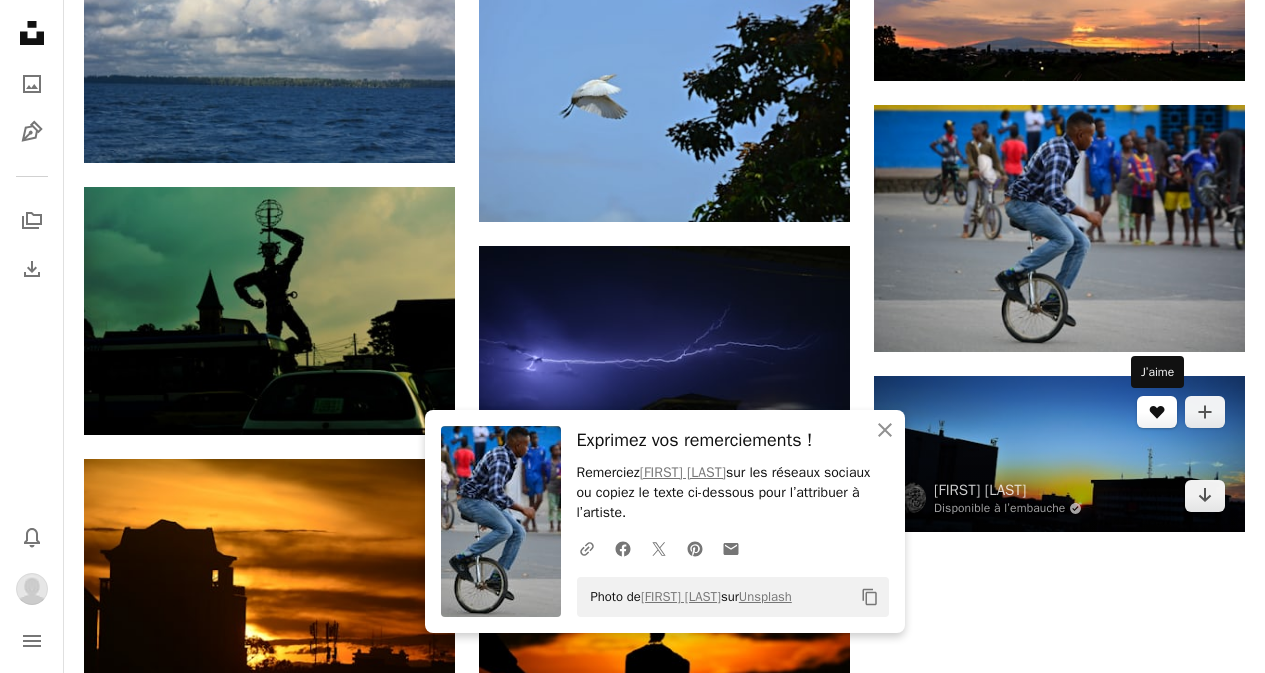 click 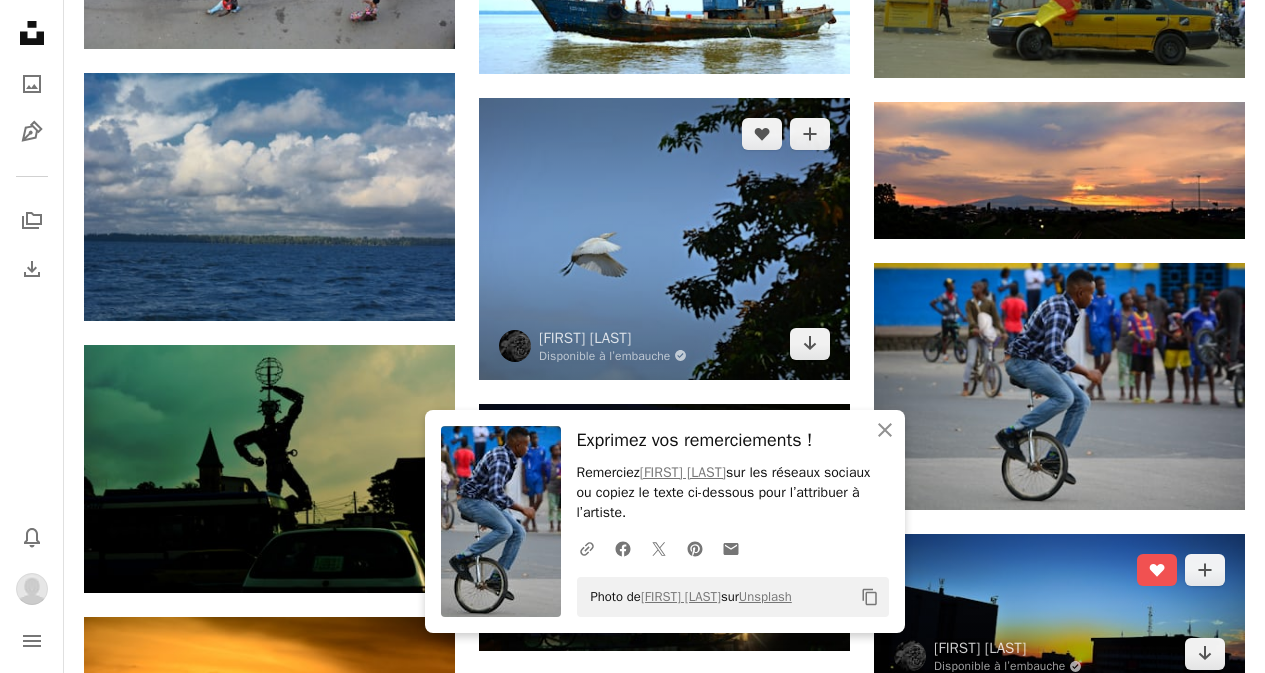 scroll, scrollTop: 2490, scrollLeft: 0, axis: vertical 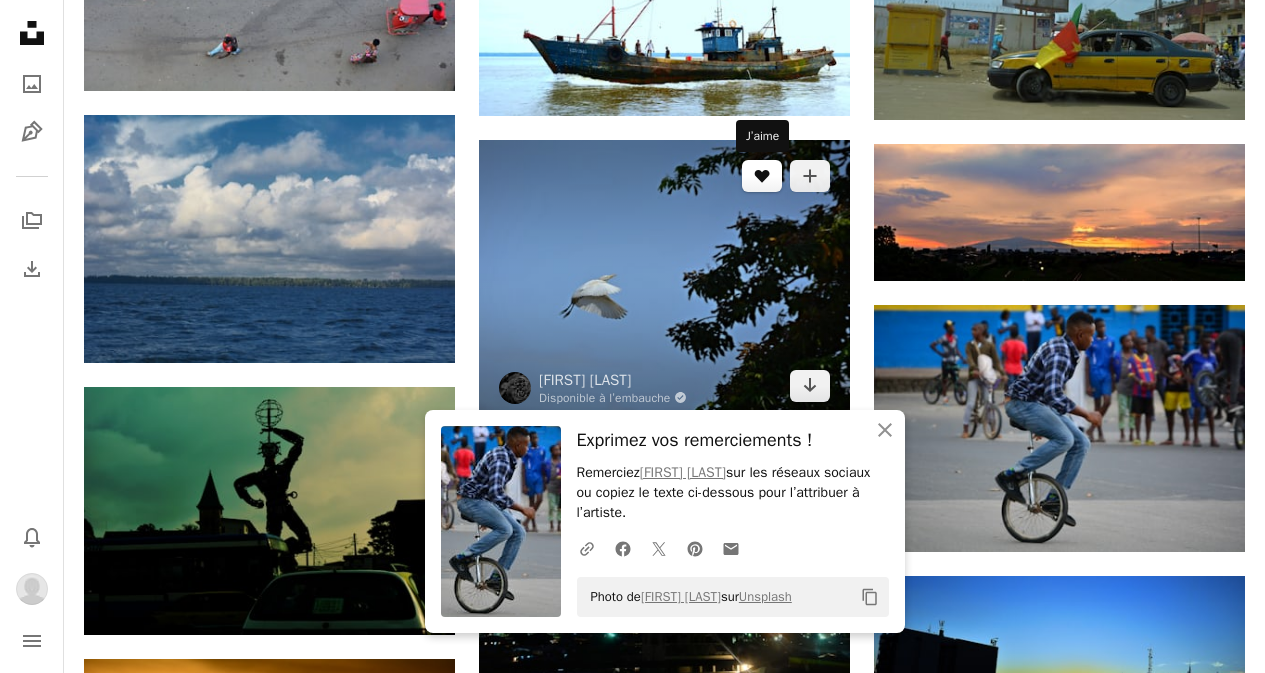 click 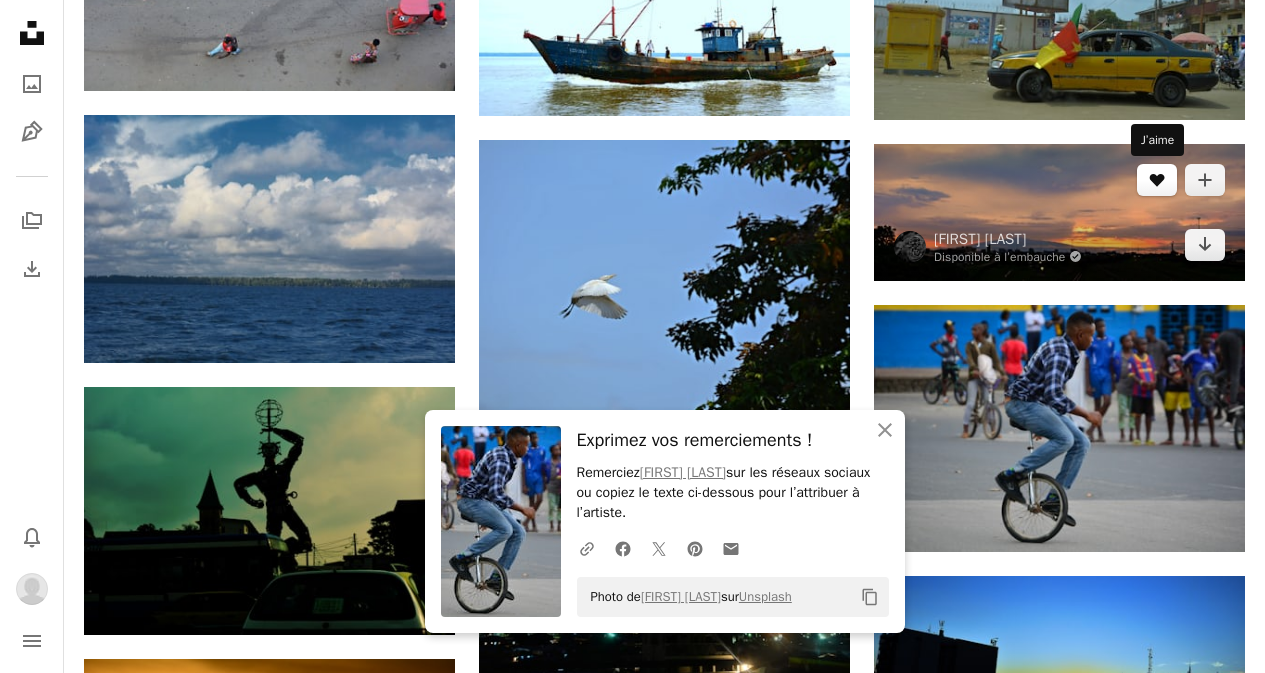 click 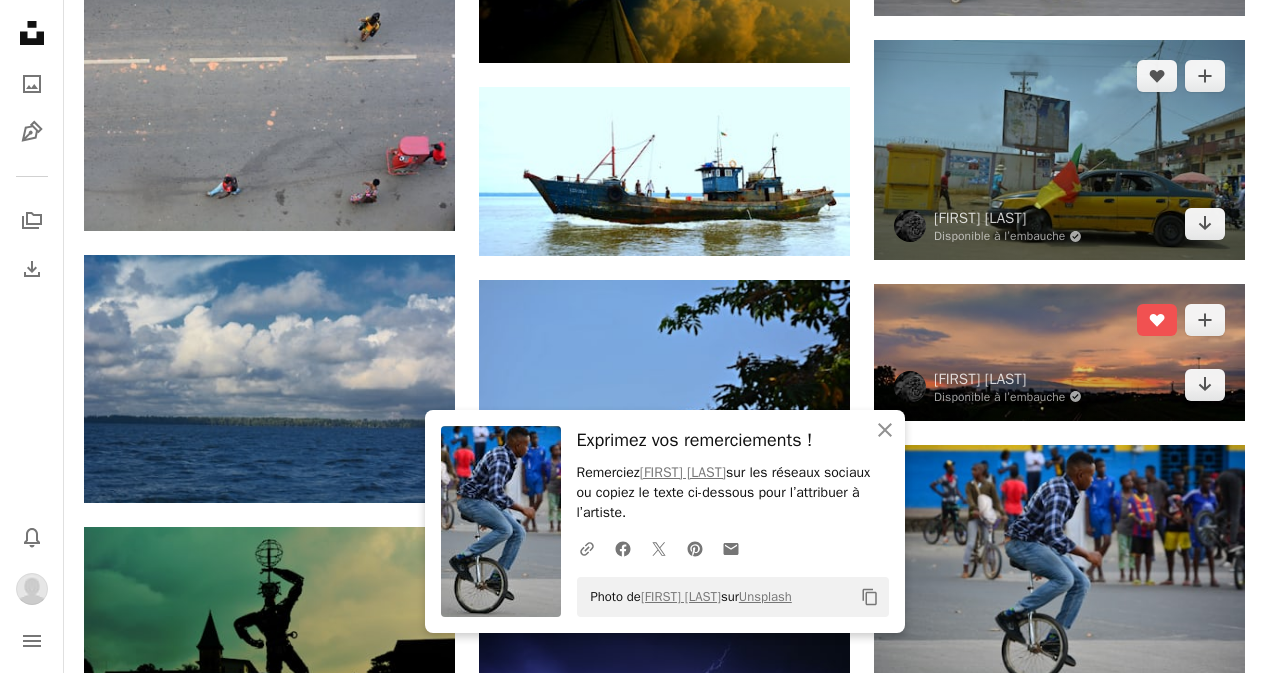 scroll, scrollTop: 2290, scrollLeft: 0, axis: vertical 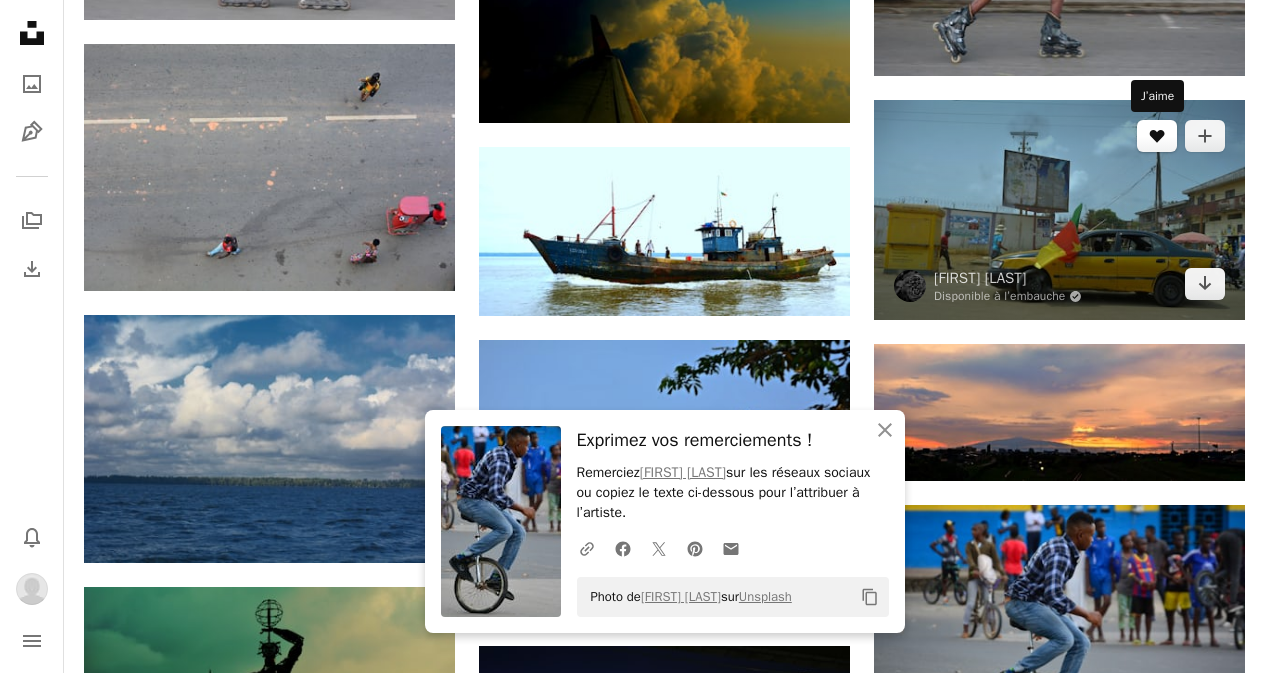 click 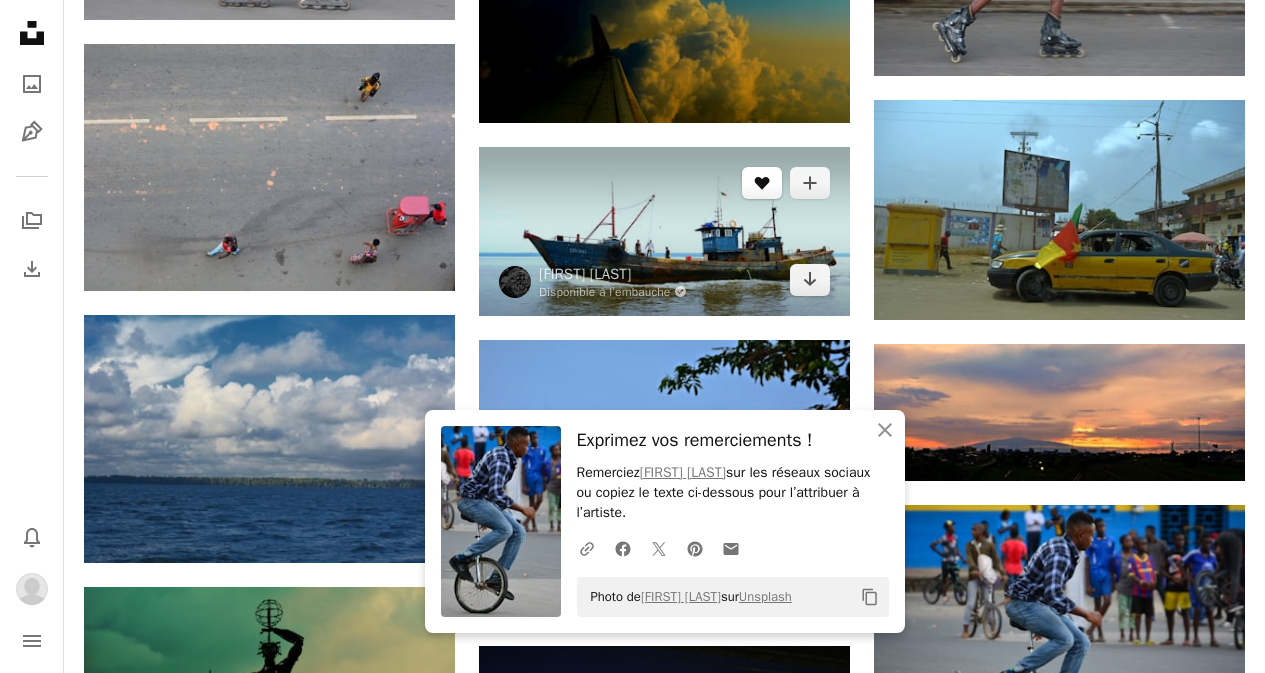 click on "A heart" 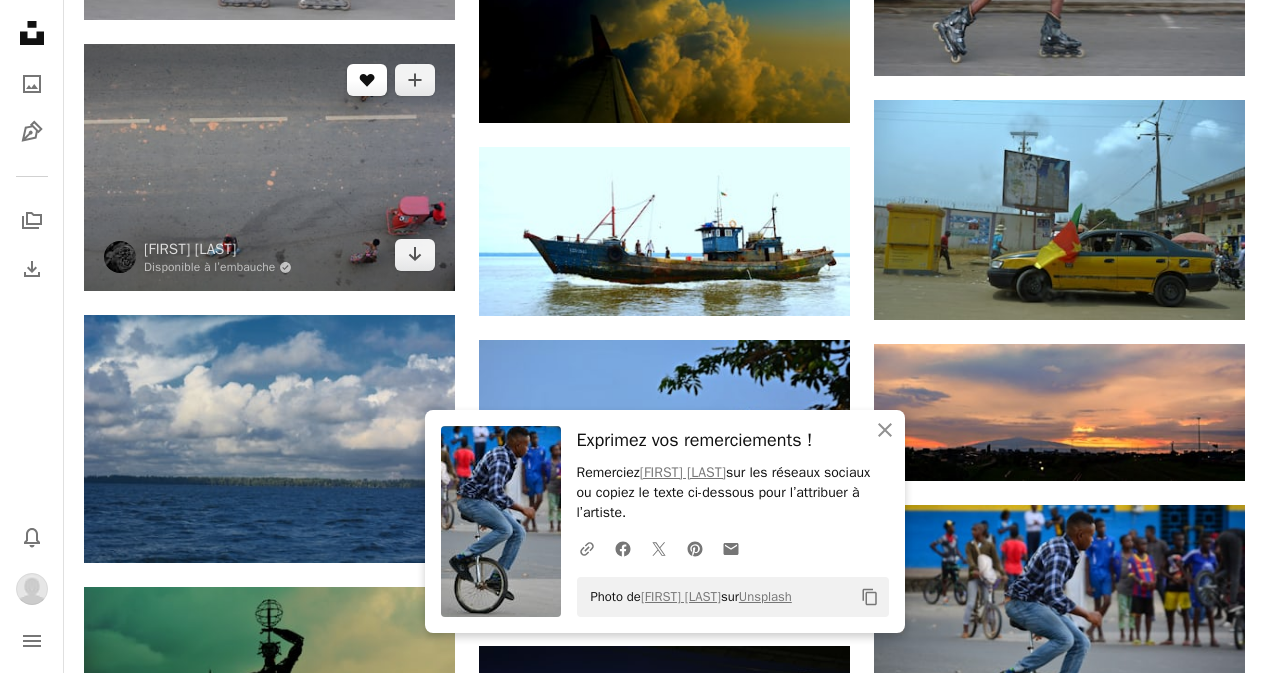 click 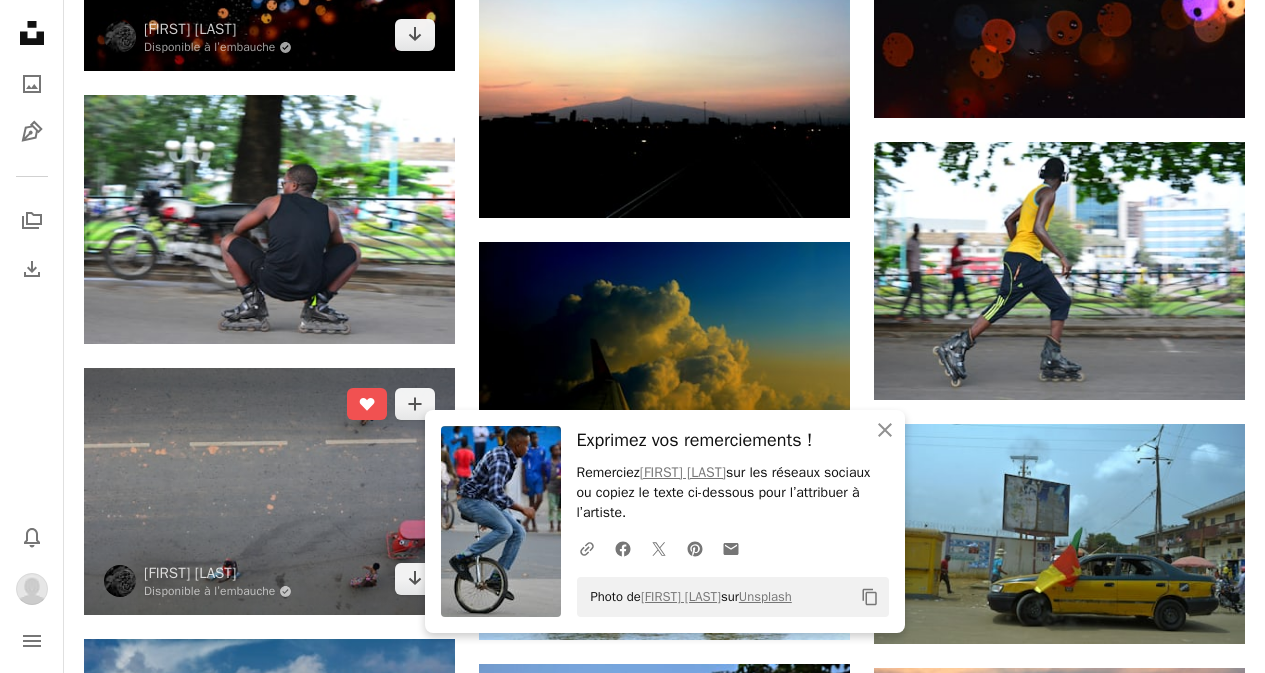 scroll, scrollTop: 1890, scrollLeft: 0, axis: vertical 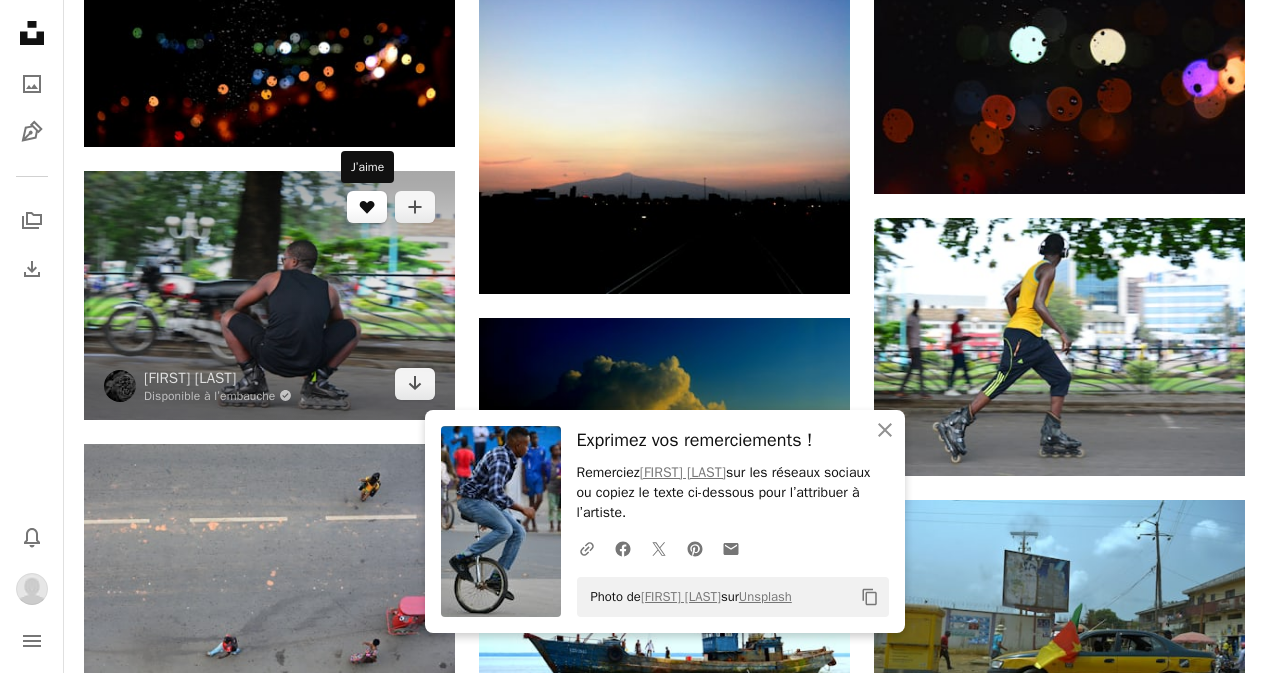 click on "A heart" 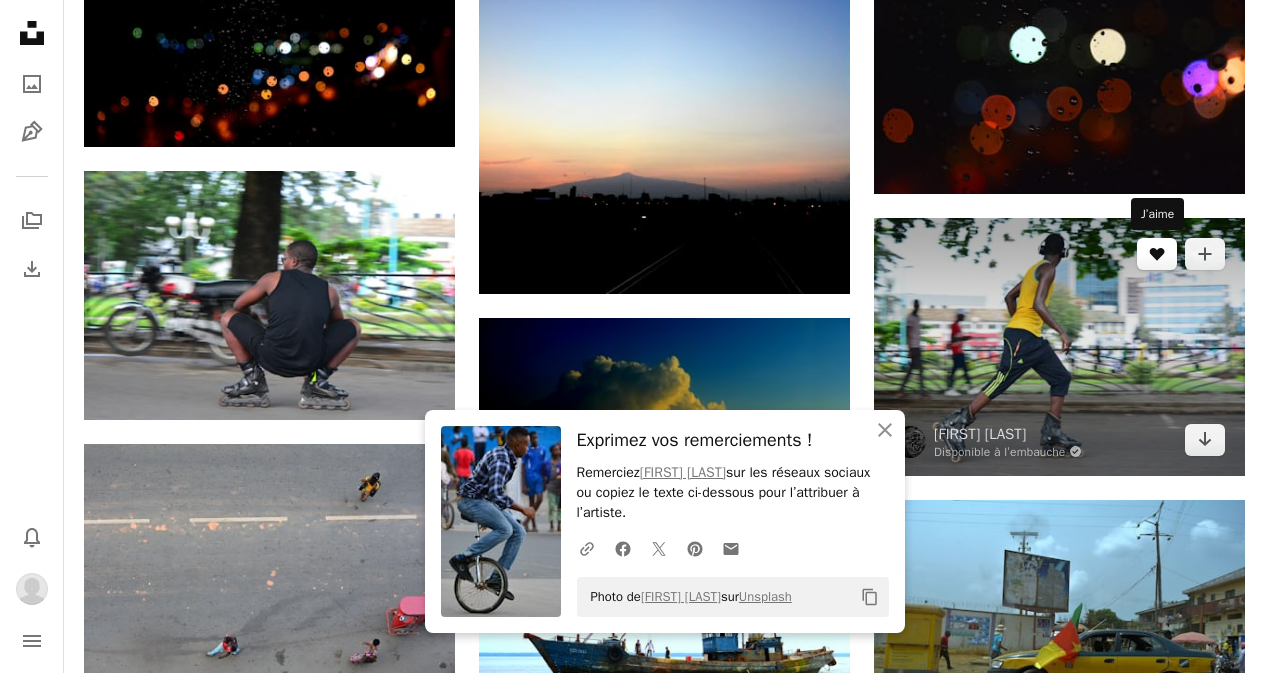 click on "A heart" at bounding box center [1157, 254] 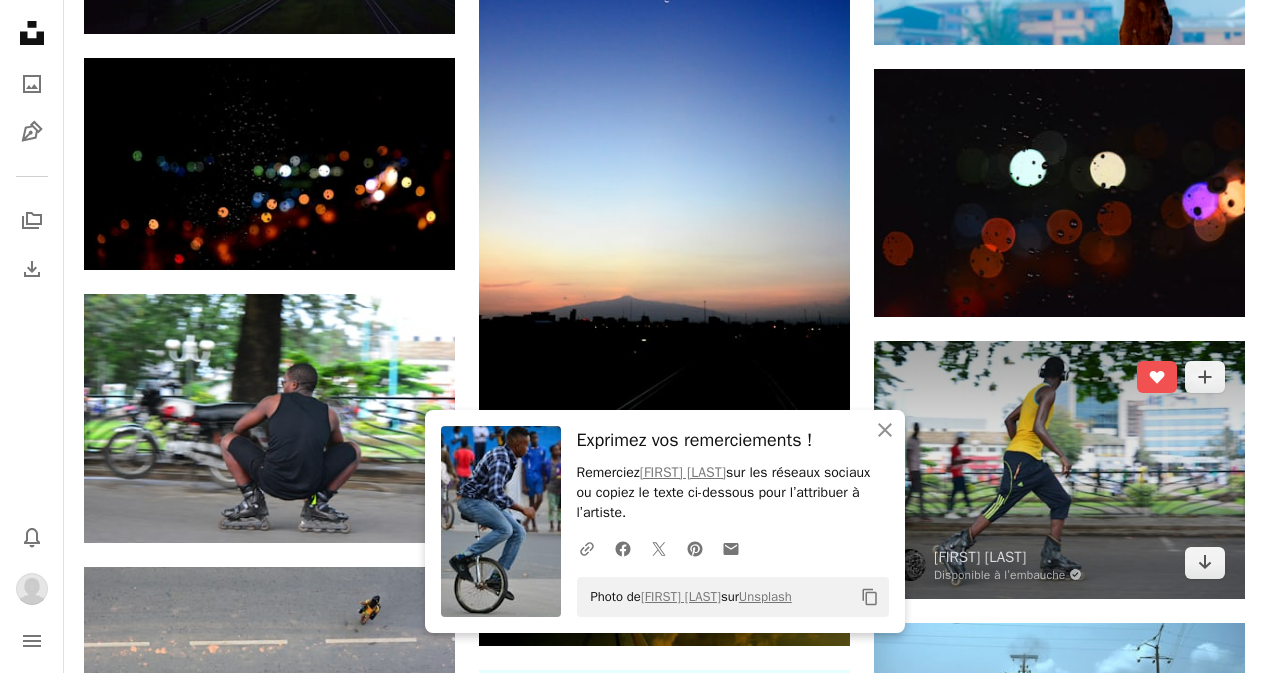 scroll, scrollTop: 1690, scrollLeft: 0, axis: vertical 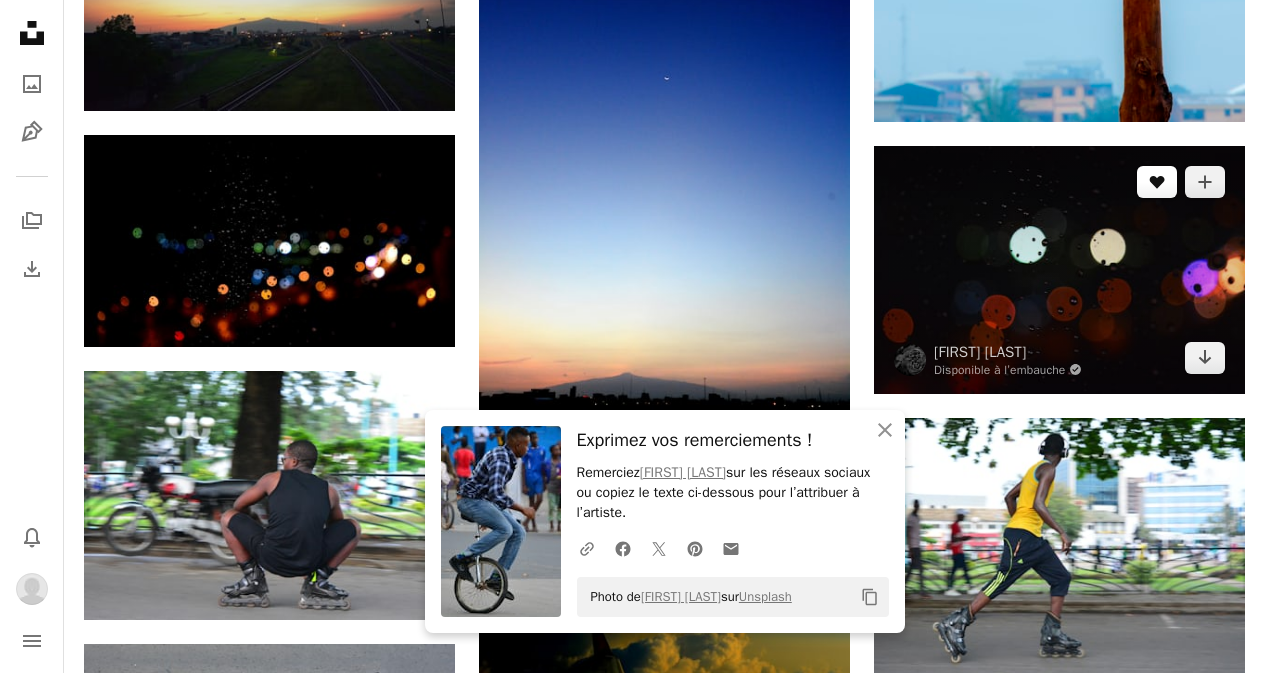 click on "A heart" at bounding box center (1157, 182) 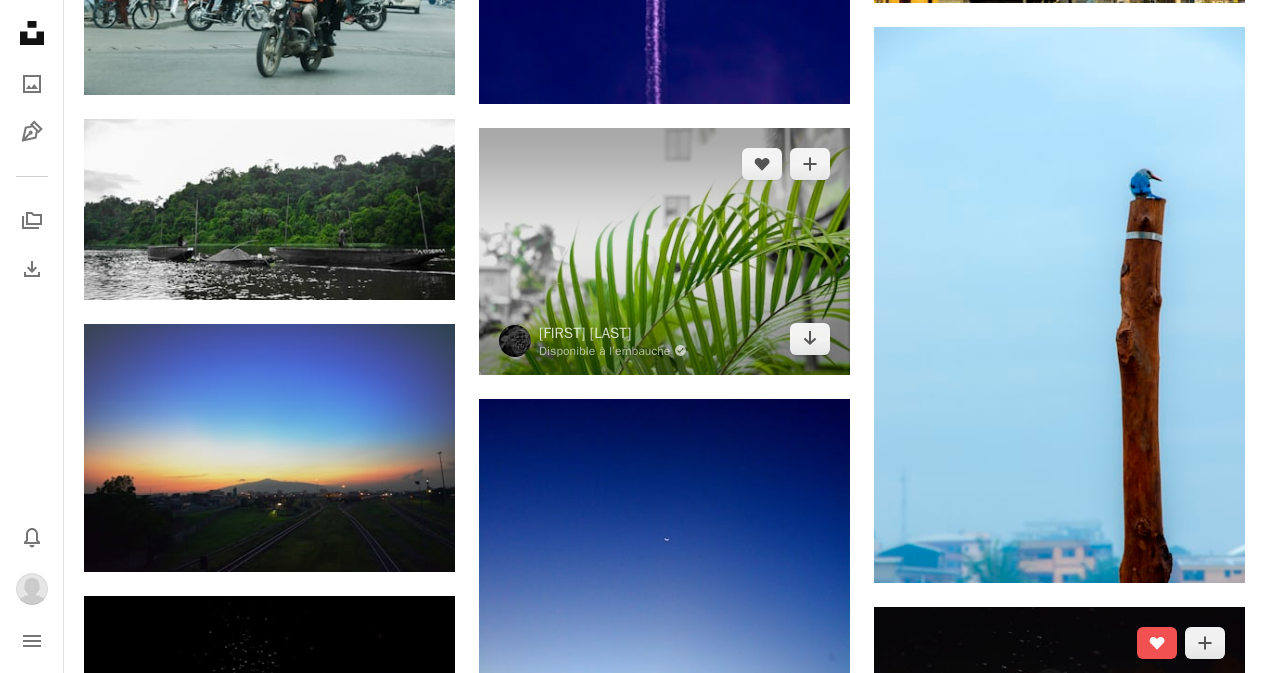 scroll, scrollTop: 1190, scrollLeft: 0, axis: vertical 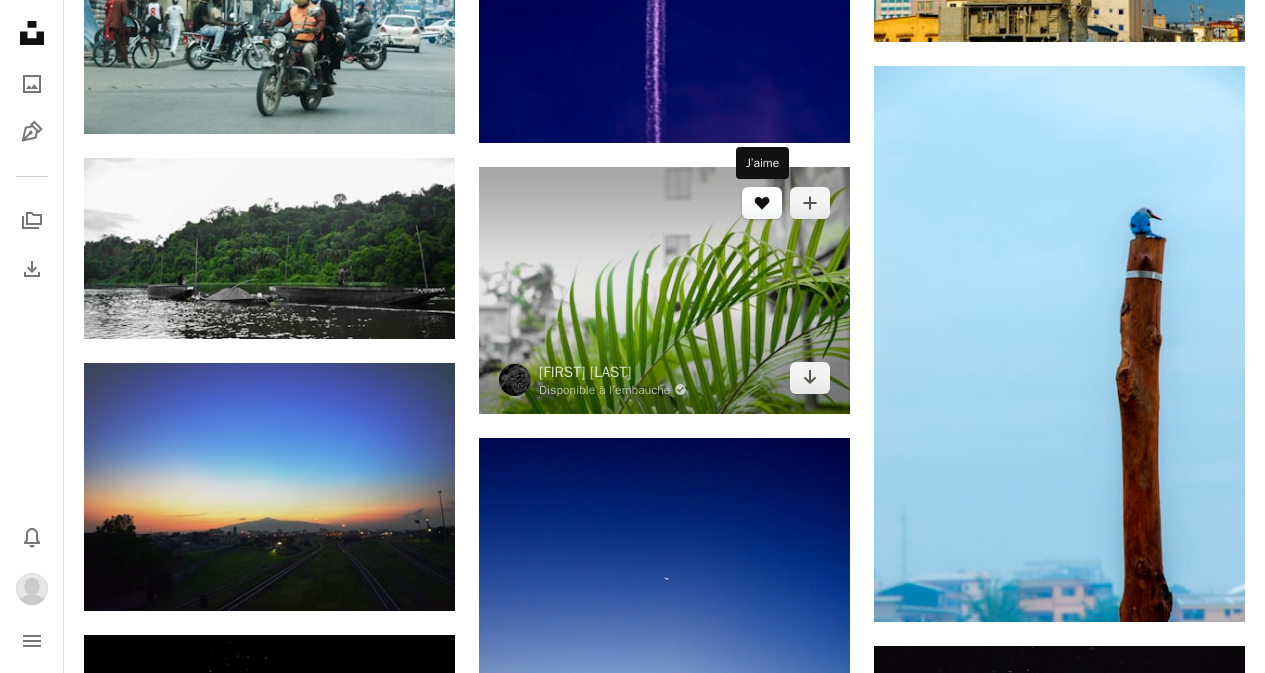 click on "A heart" 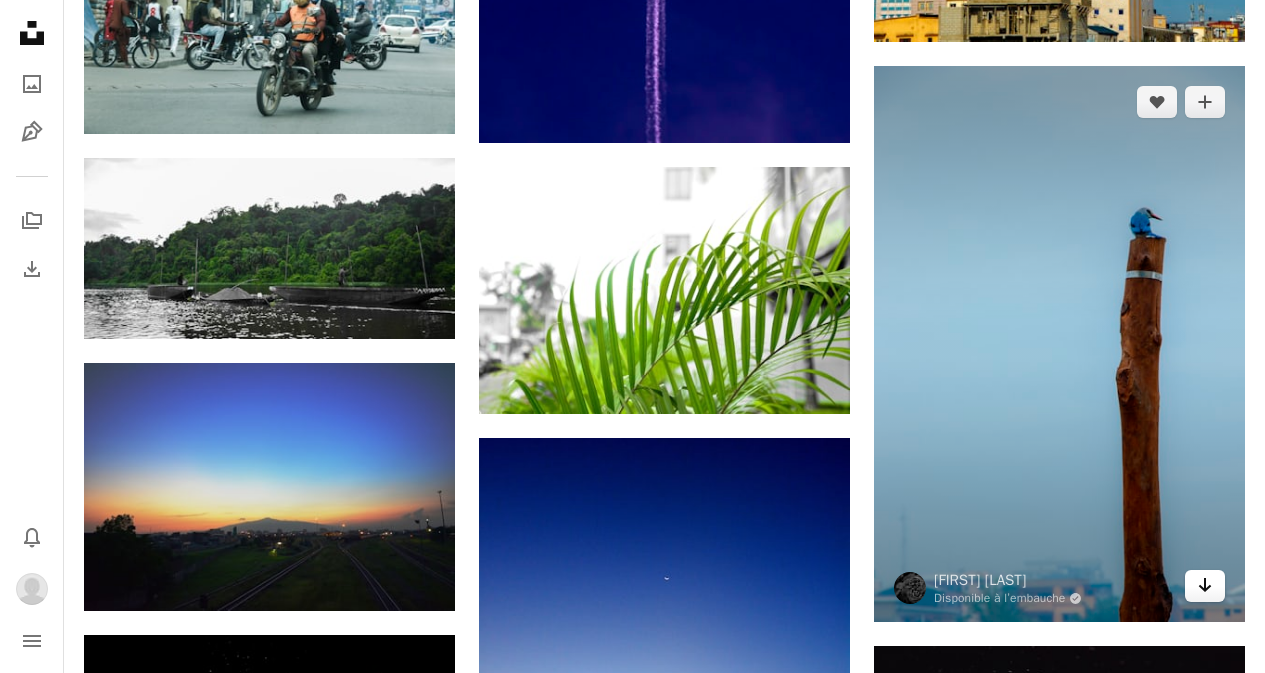 click 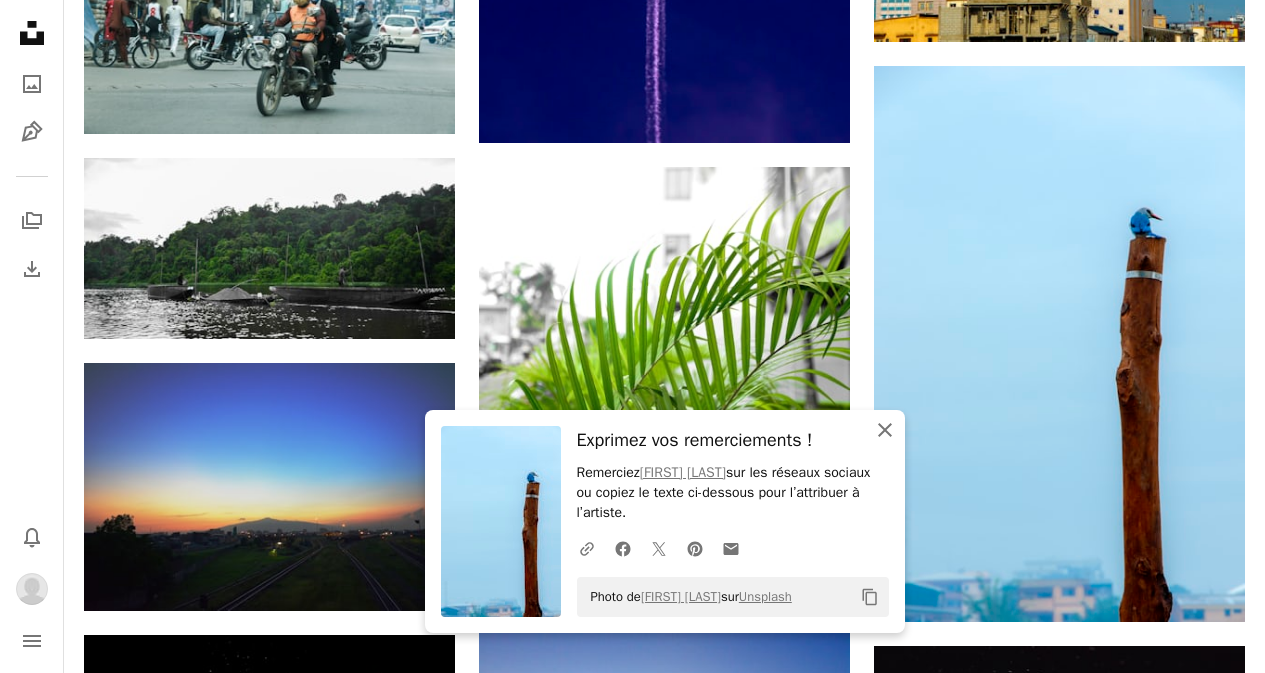 click on "An X shape" 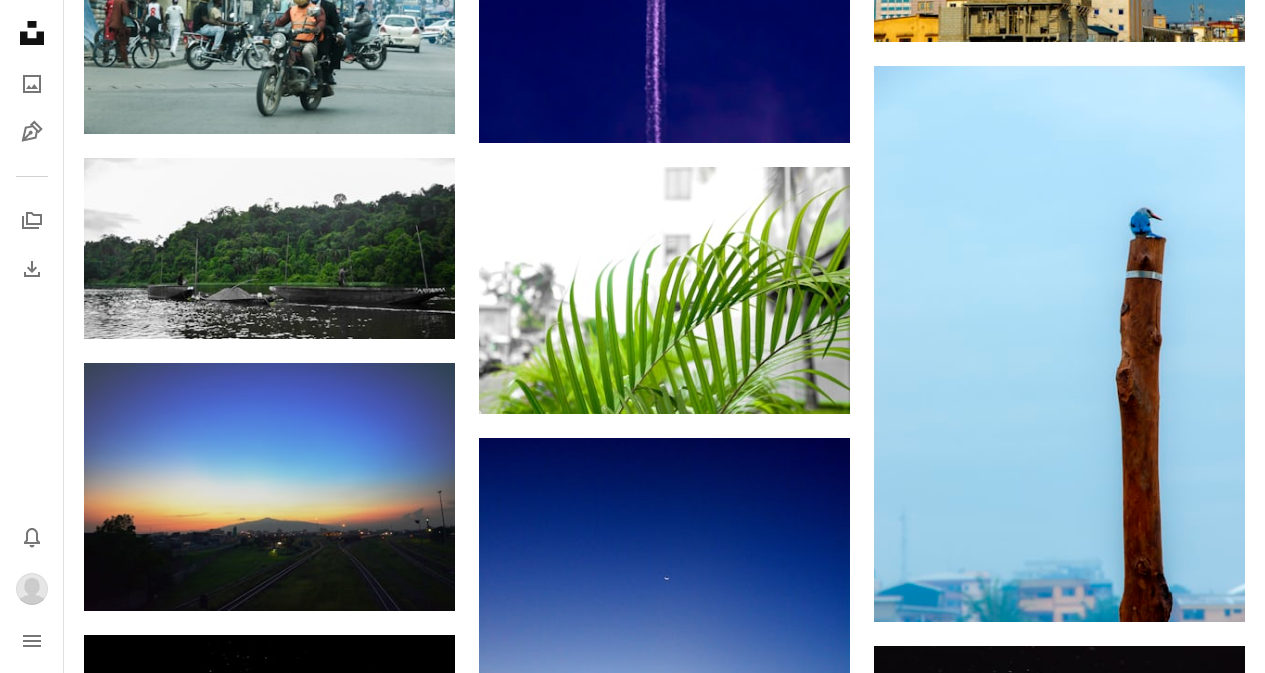 click on "A heart A plus sign [FIRST] [LAST] Disponible à l’embauche A checkmark inside of a circle Arrow pointing down A heart A plus sign [FIRST] [LAST] Disponible à l’embauche A checkmark inside of a circle Arrow pointing down A heart A plus sign [FIRST] [LAST] Disponible à l’embauche A checkmark inside of a circle Arrow pointing down A heart A plus sign [FIRST] [LAST] Disponible à l’embauche A checkmark inside of a circle Arrow pointing down A heart A plus sign [FIRST] [LAST] Disponible à l’embauche A checkmark inside of a circle Arrow pointing down A heart A plus sign [FIRST] [LAST] Disponible à l’embauche A checkmark inside of a circle Arrow pointing down A heart A plus sign [FIRST] [LAST] Disponible à l’embauche A checkmark inside of a circle Arrow pointing down A heart A plus sign [FIRST] [LAST] Disponible à l’embauche A checkmark inside of a circle Arrow pointing down A heart A plus sign [FIRST] [LAST] Disponible à l’embauche A checkmark inside of a circle Arrow pointing down A heart" at bounding box center [664, 701] 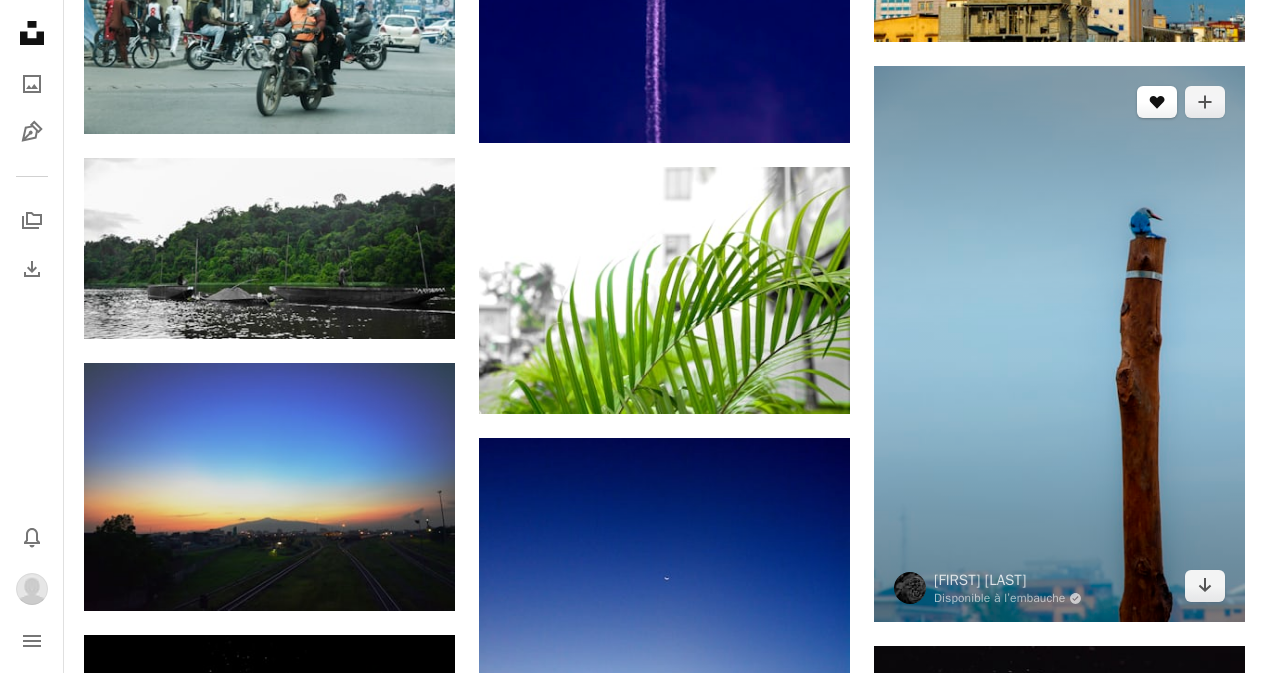 click on "A heart" at bounding box center (1157, 102) 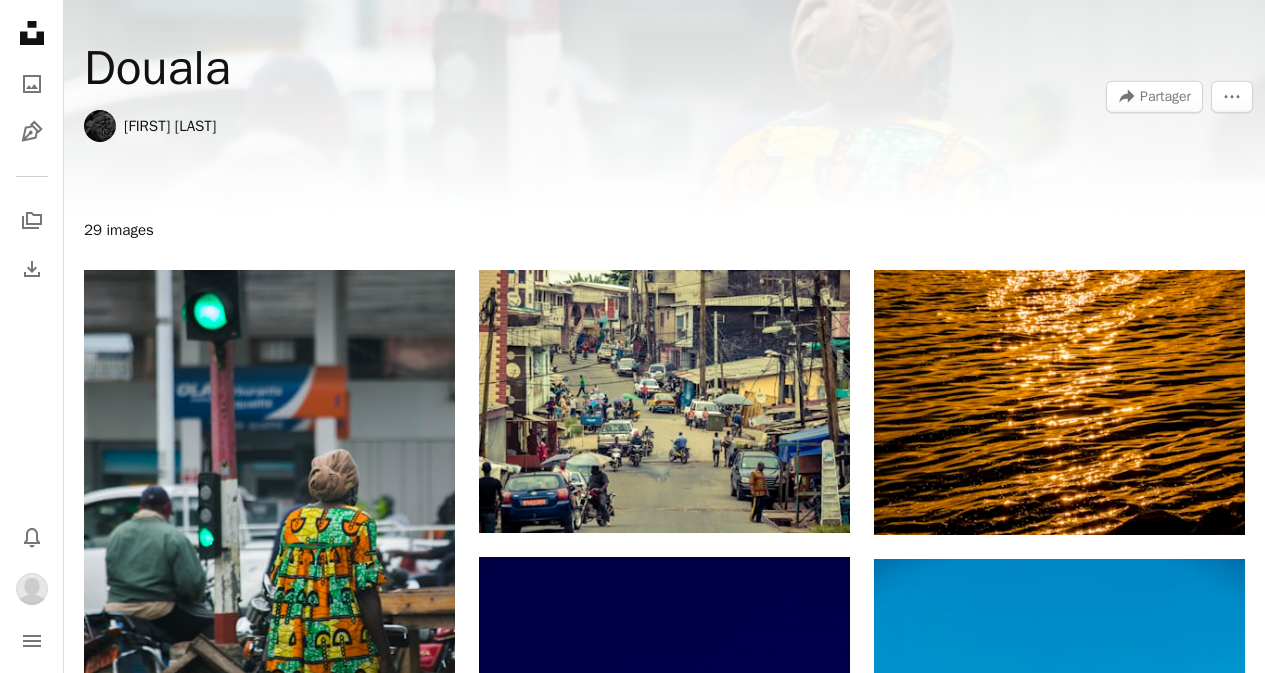 scroll, scrollTop: 0, scrollLeft: 0, axis: both 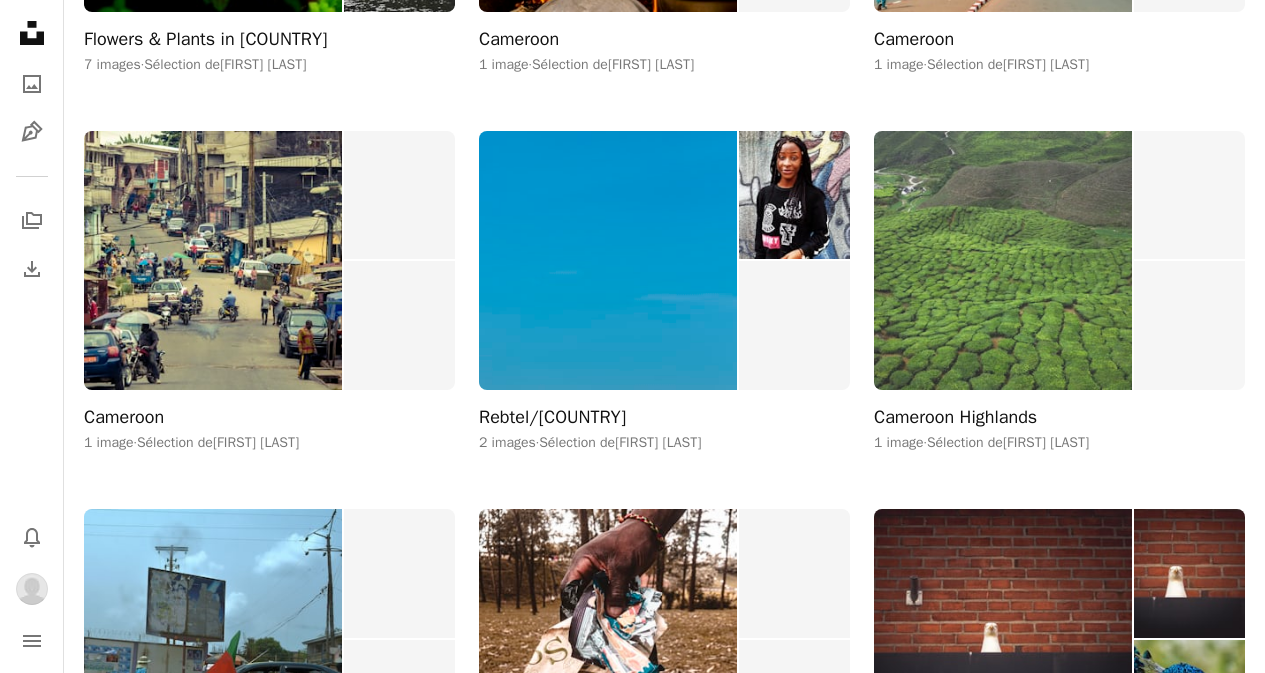 click at bounding box center [1003, 261] 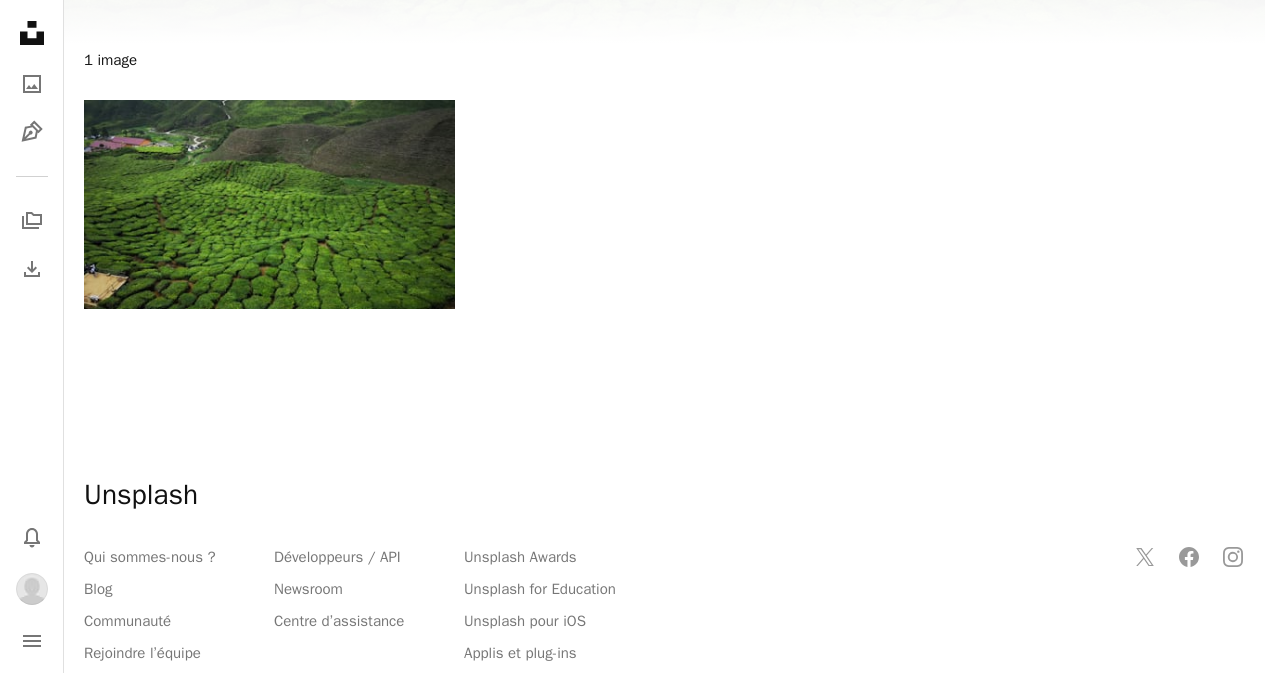scroll, scrollTop: 300, scrollLeft: 0, axis: vertical 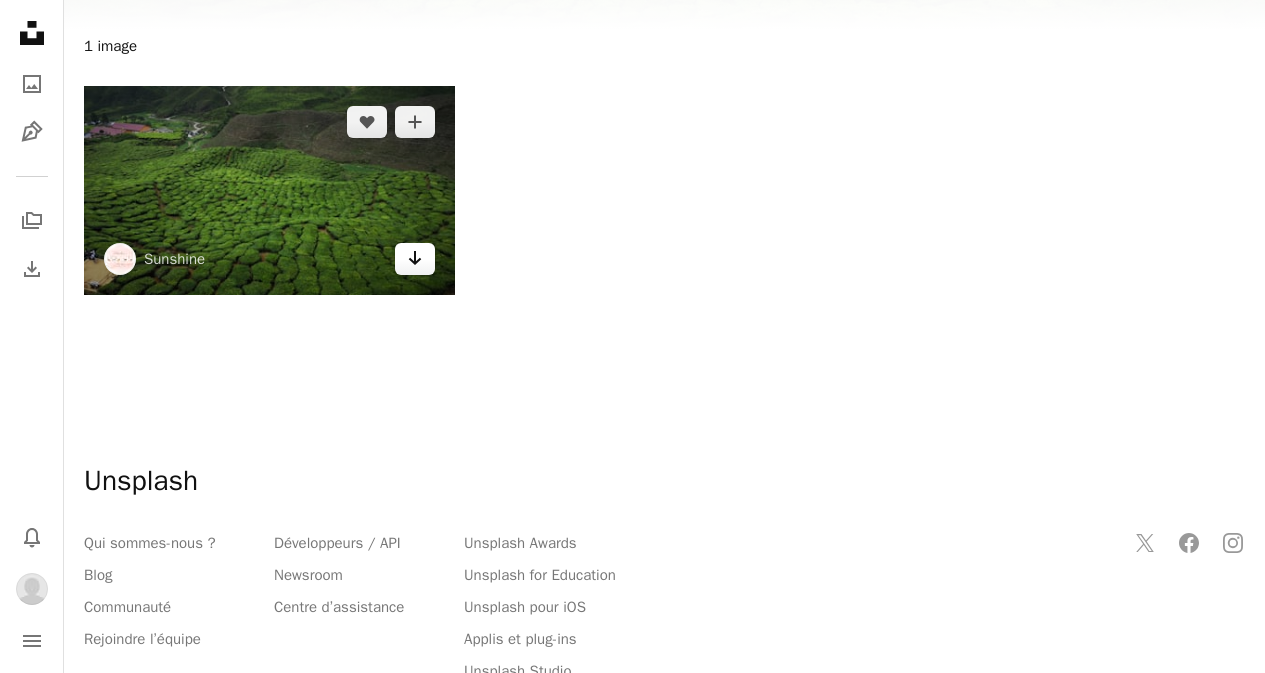 click on "Arrow pointing down" 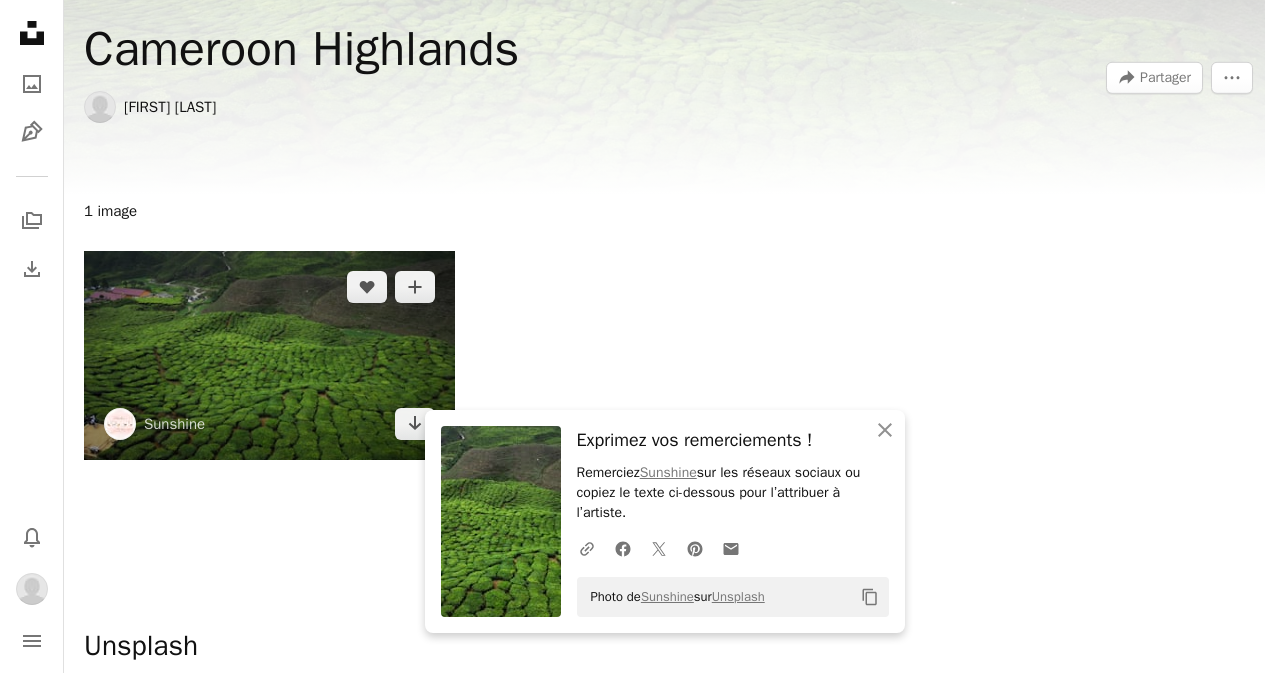 scroll, scrollTop: 88, scrollLeft: 0, axis: vertical 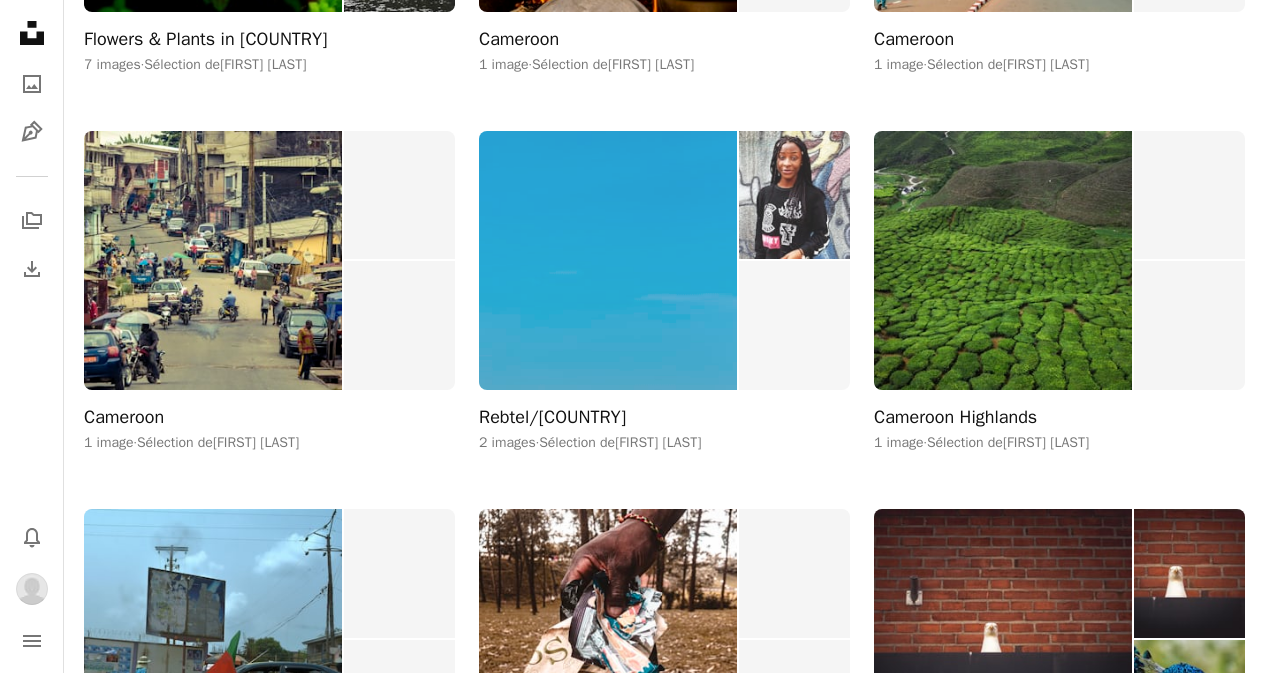 click at bounding box center [608, 261] 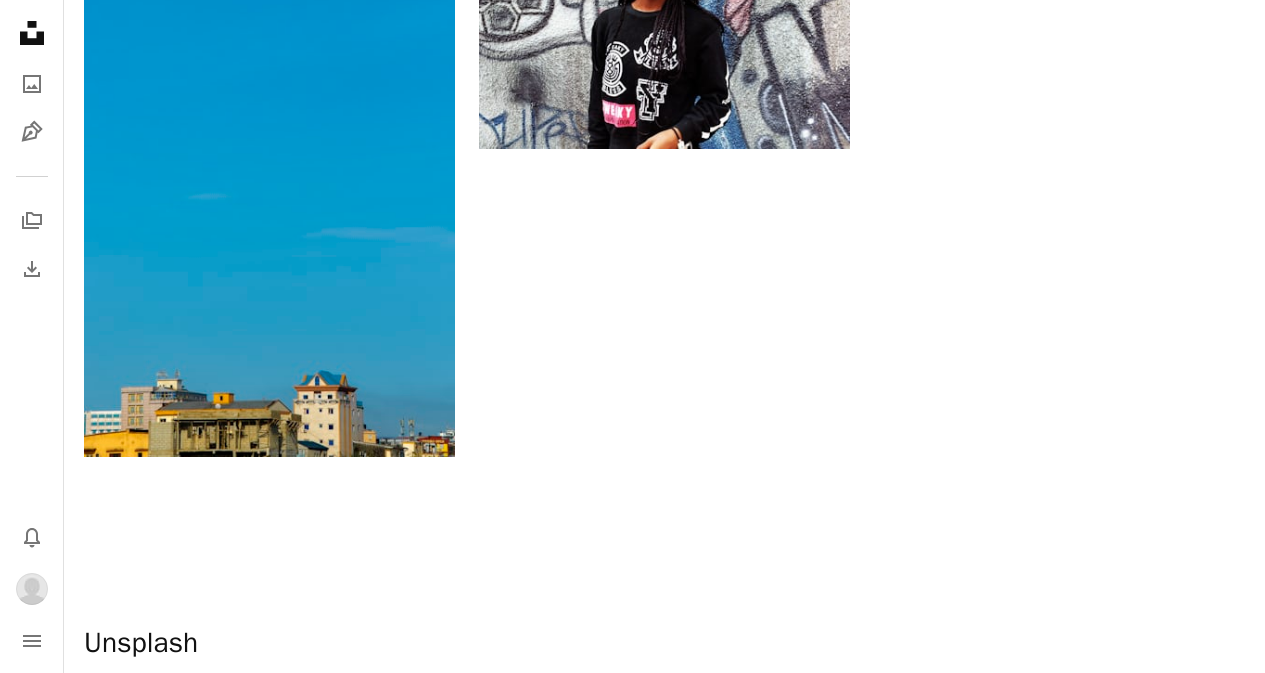 scroll, scrollTop: 200, scrollLeft: 0, axis: vertical 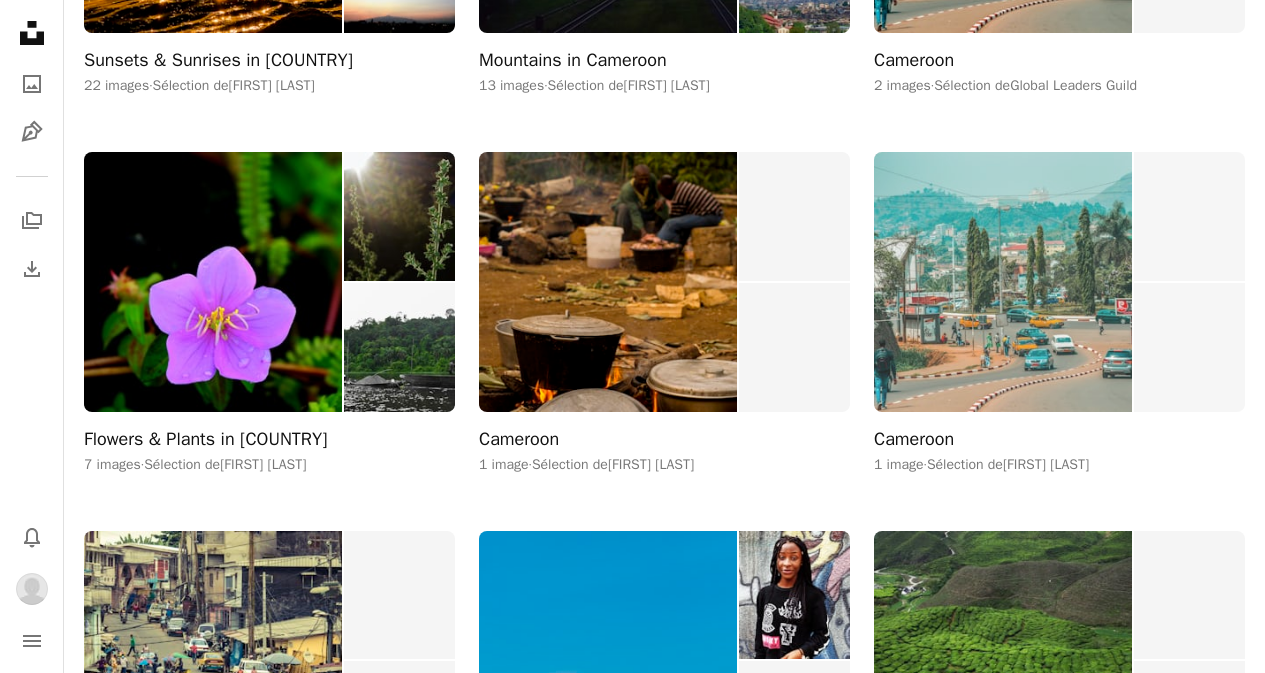 click at bounding box center (1003, 282) 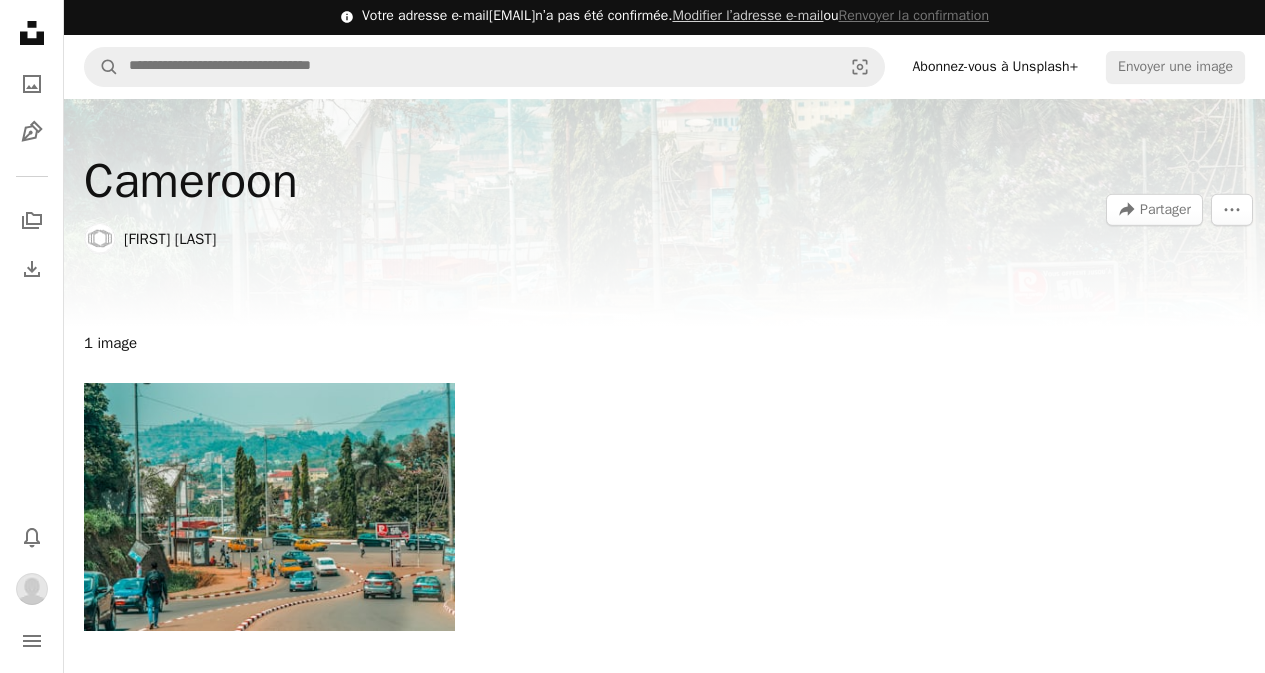 scroll, scrollTop: 0, scrollLeft: 0, axis: both 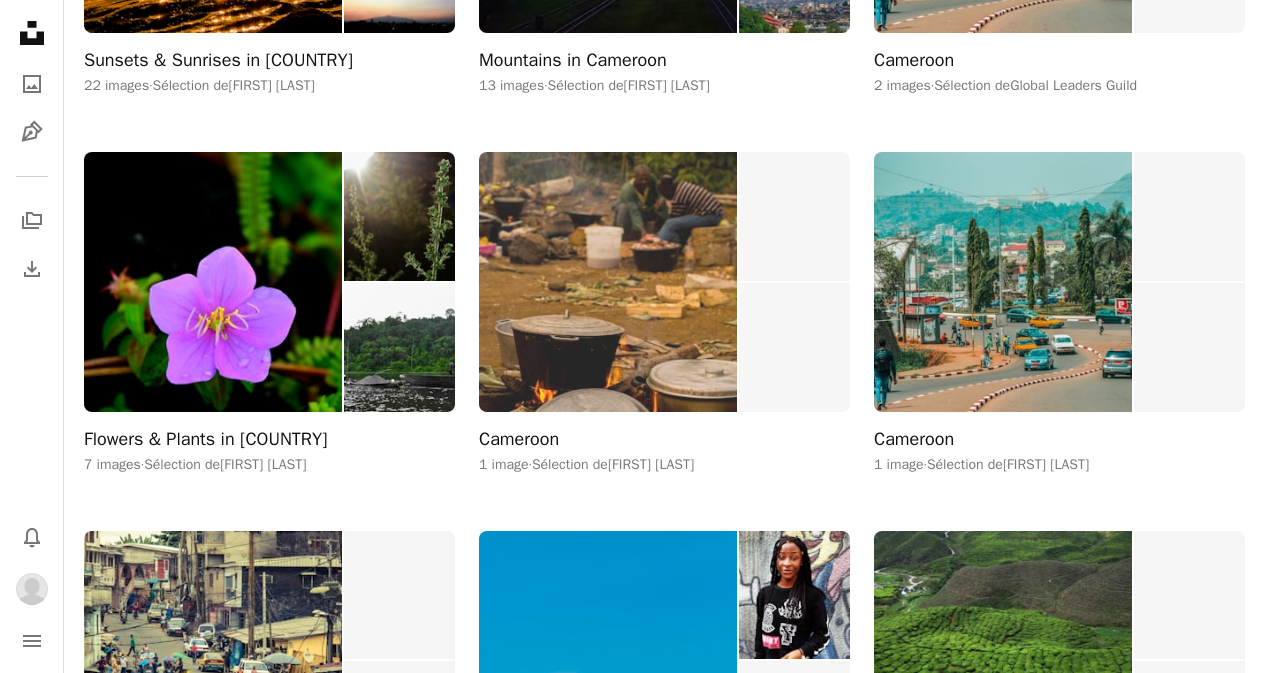 click at bounding box center [608, 282] 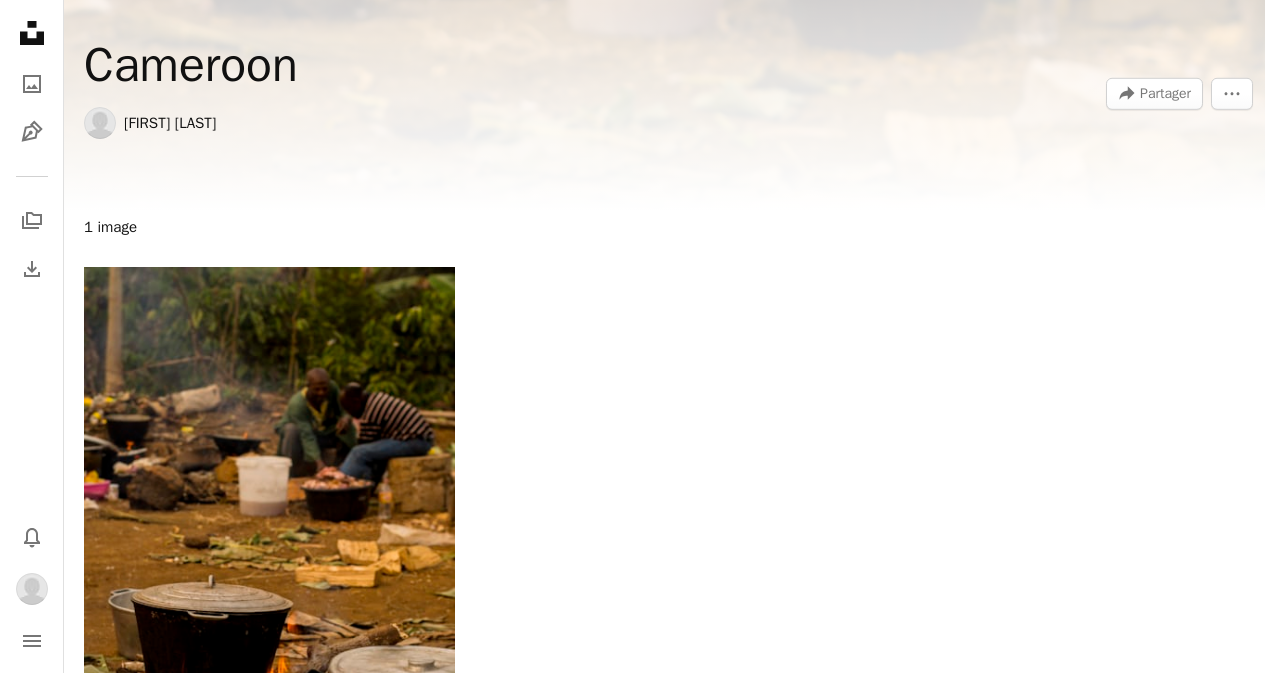 scroll, scrollTop: 300, scrollLeft: 0, axis: vertical 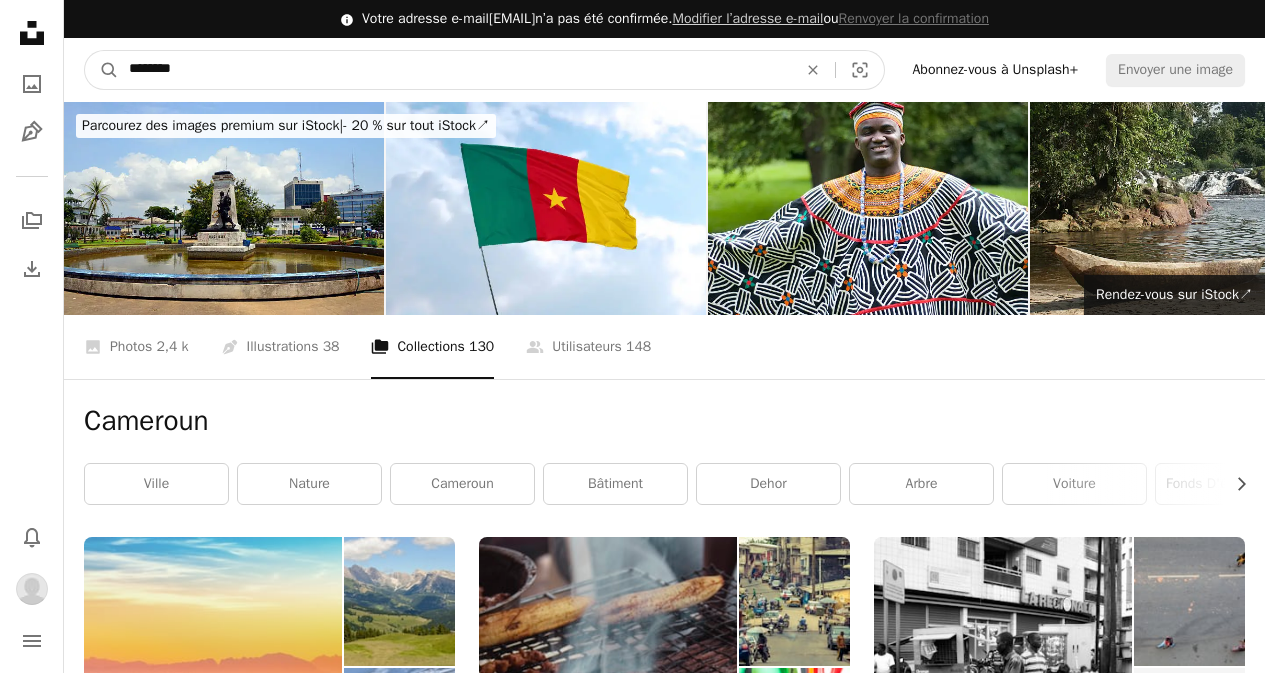 click on "********" at bounding box center [455, 70] 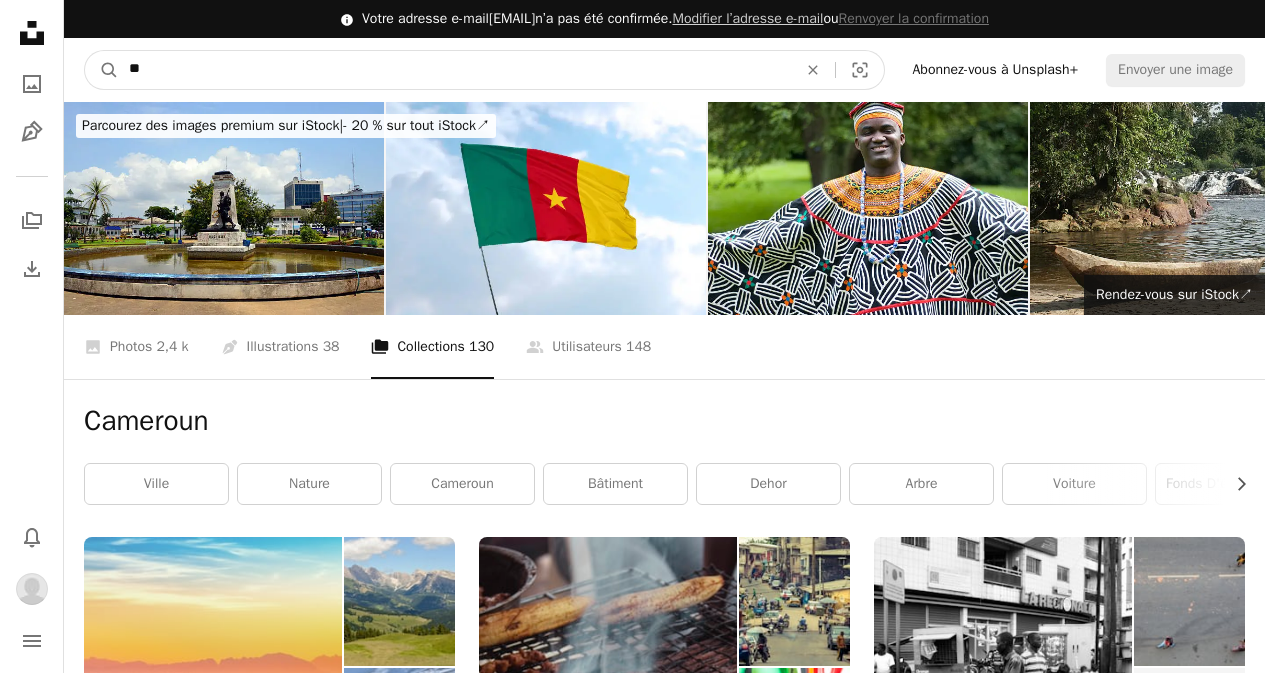 type on "*" 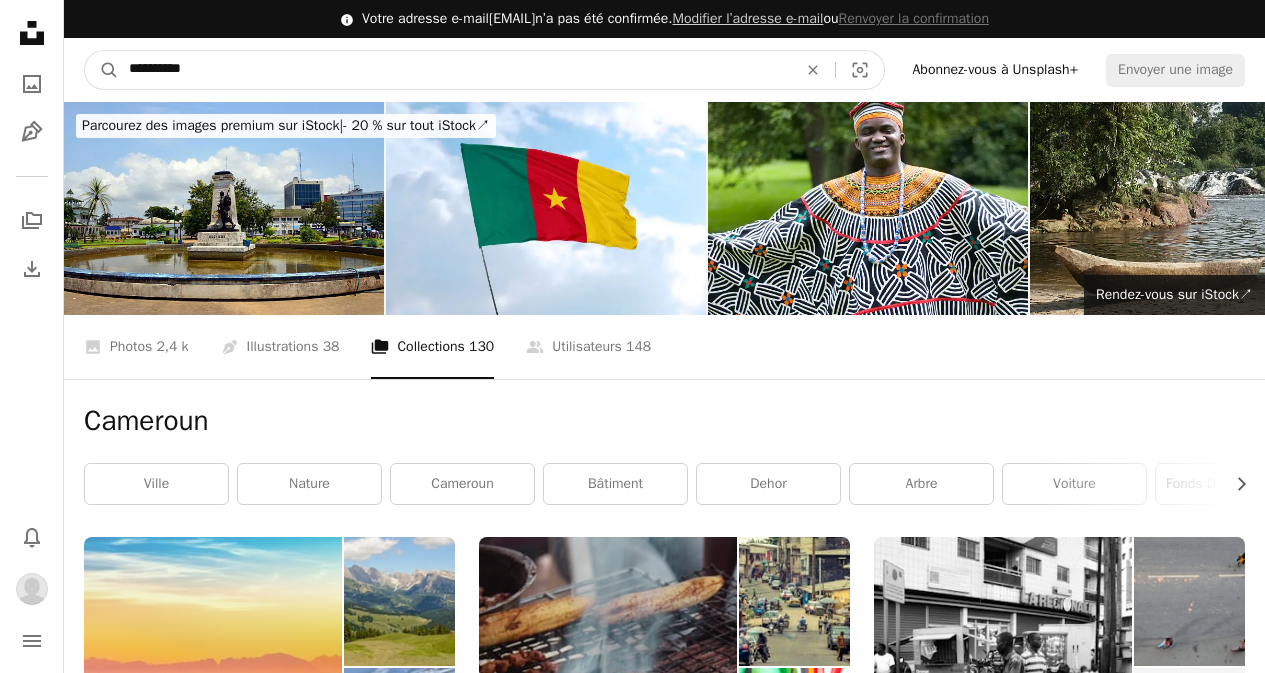 type on "*********" 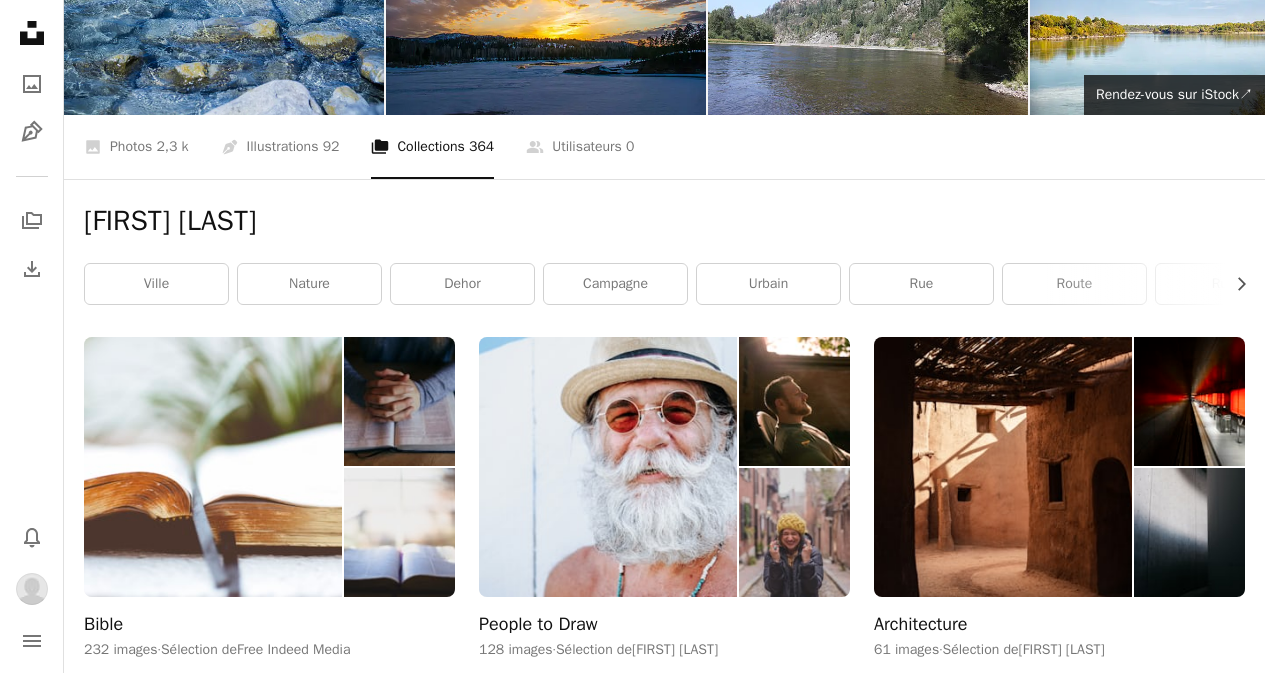 scroll, scrollTop: 0, scrollLeft: 0, axis: both 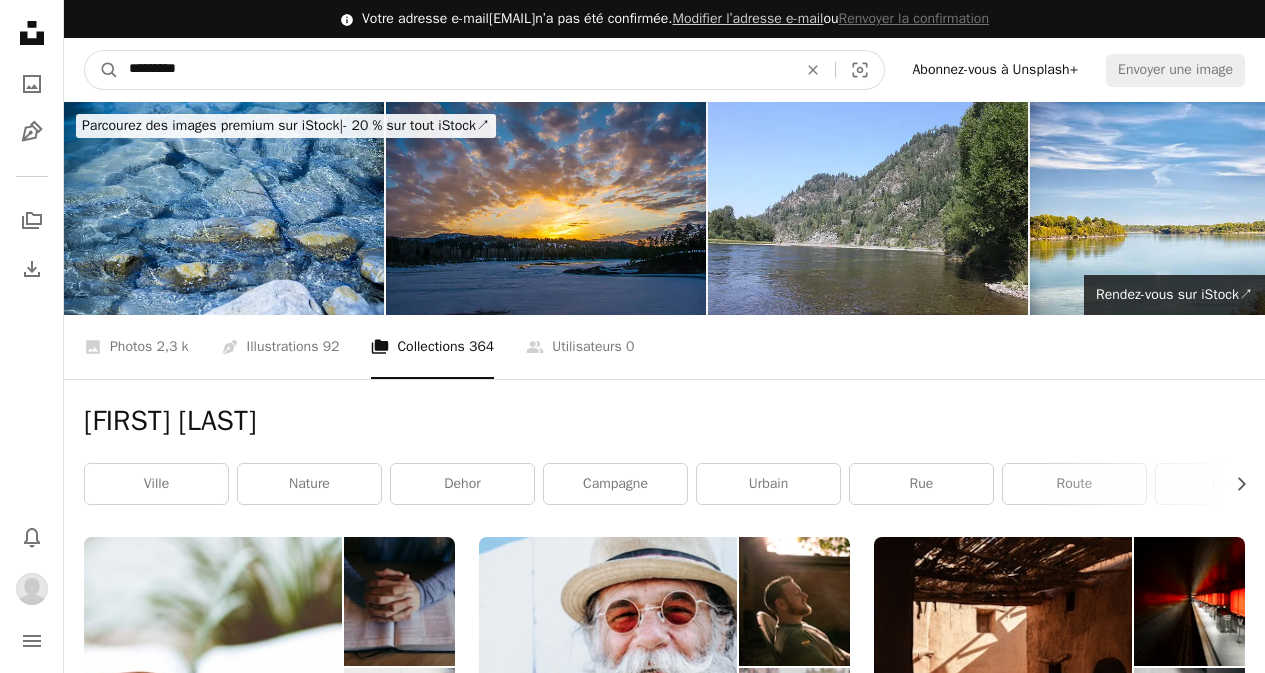 click on "*********" at bounding box center (455, 70) 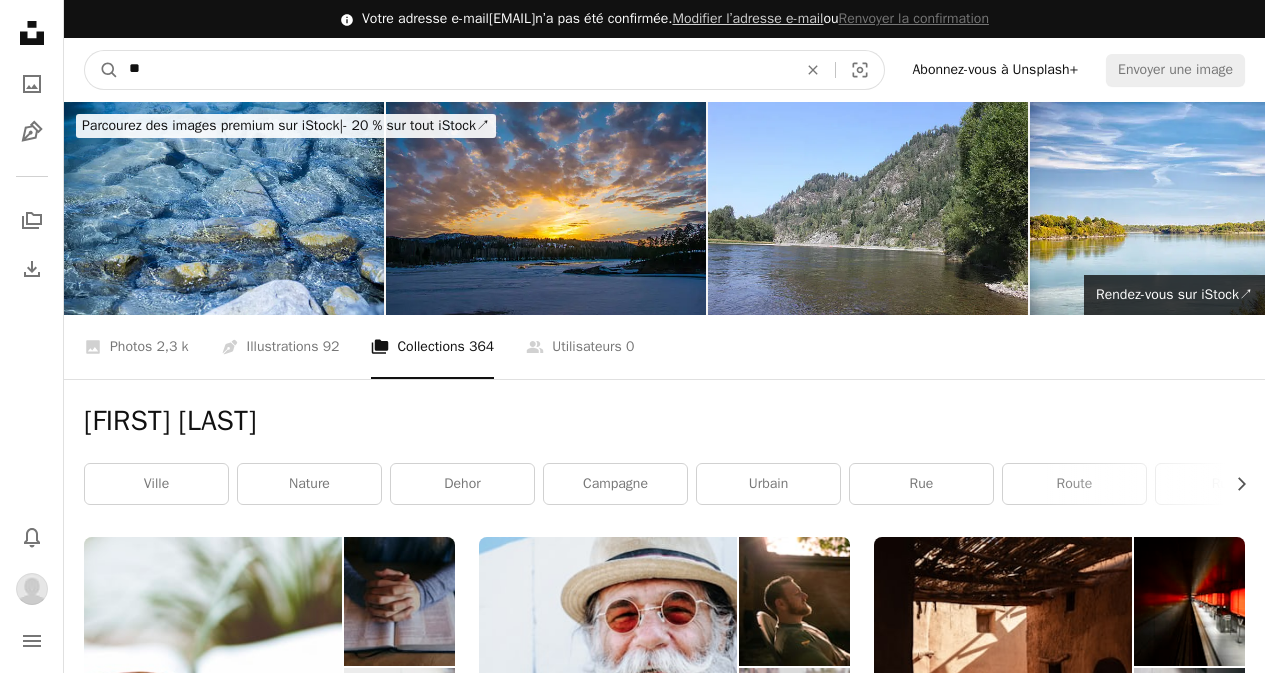 type on "*" 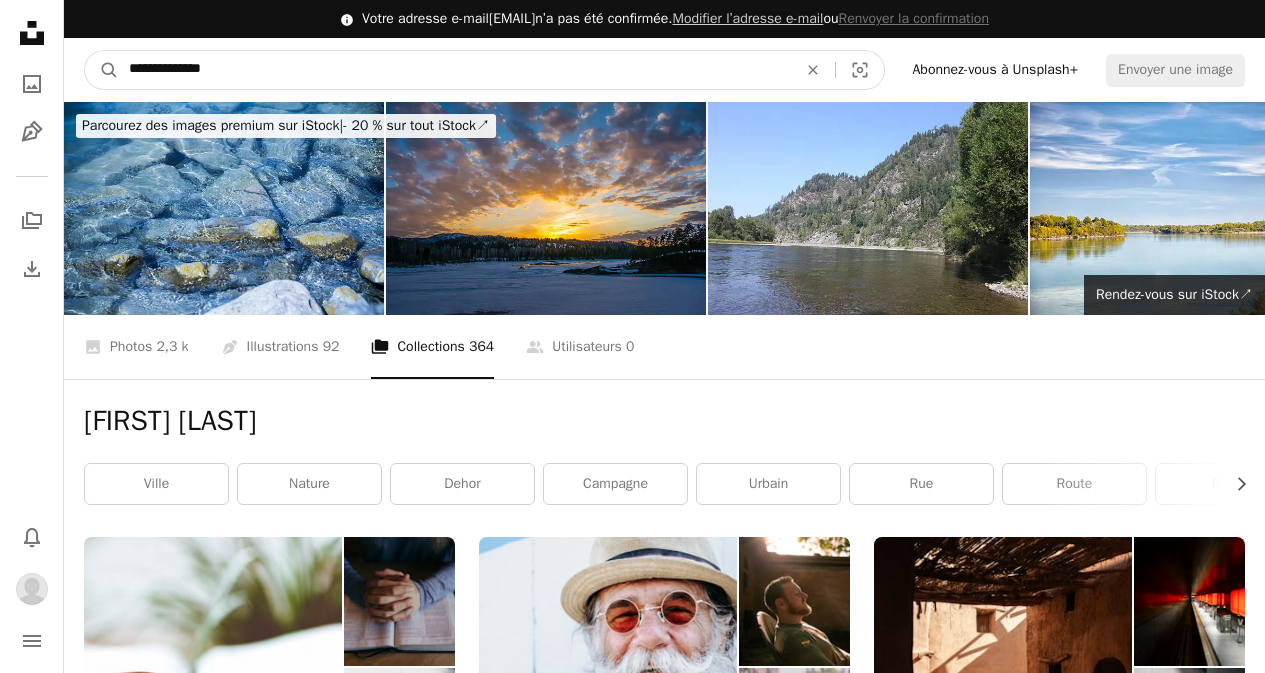 type on "**********" 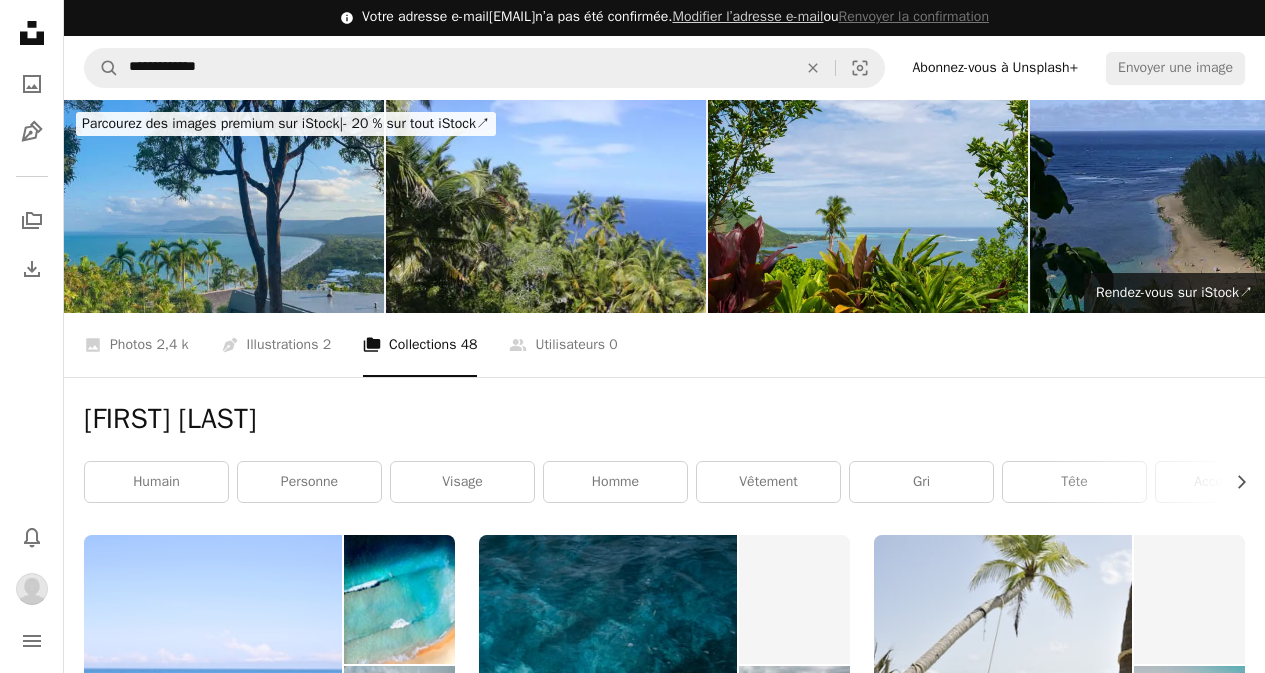 scroll, scrollTop: 0, scrollLeft: 0, axis: both 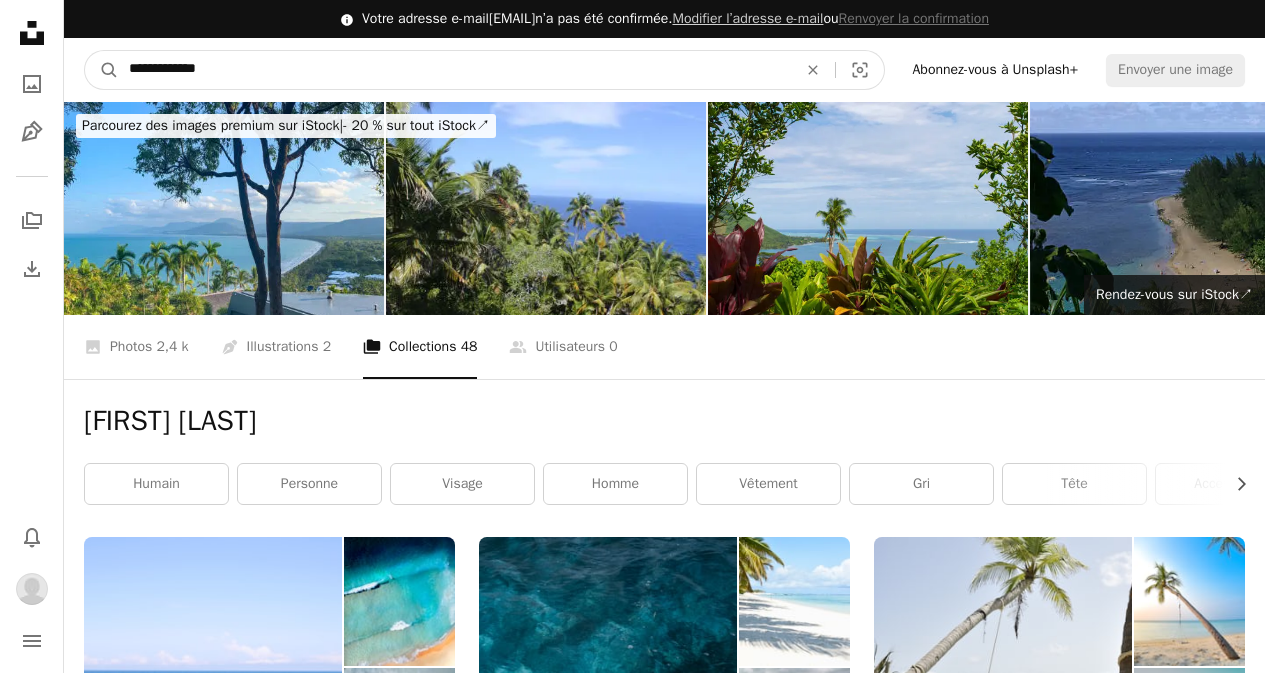 click on "**********" at bounding box center [455, 70] 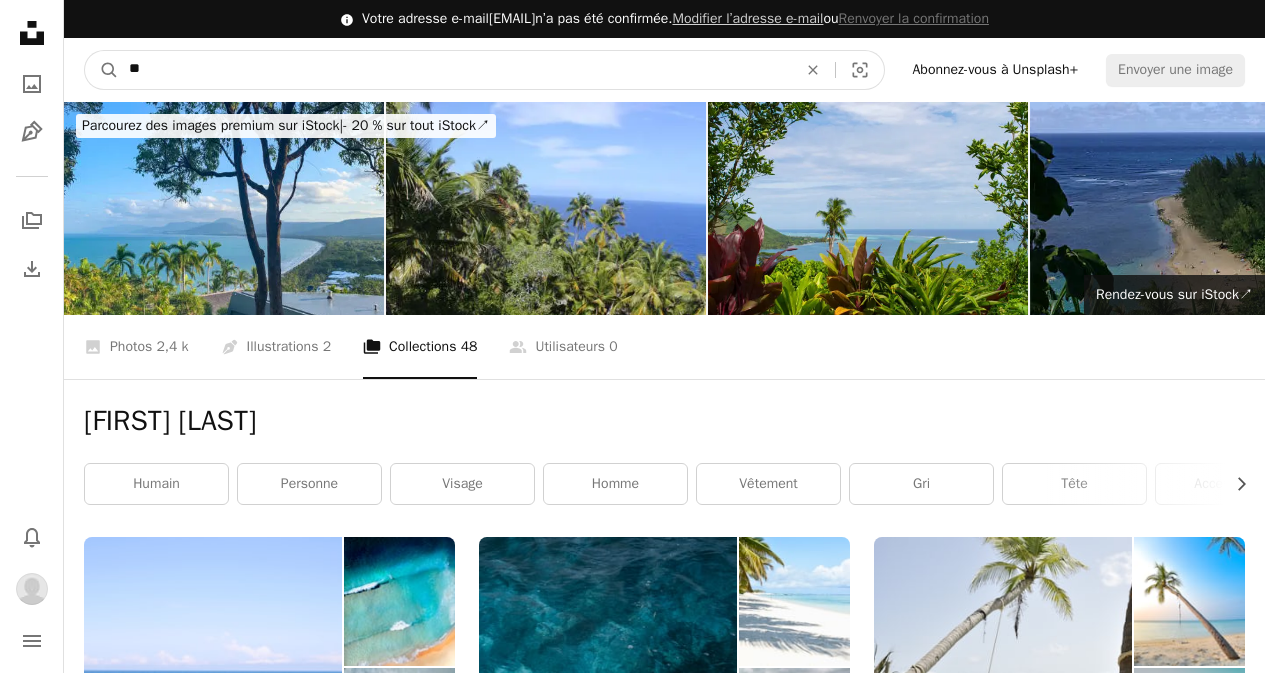 type on "*" 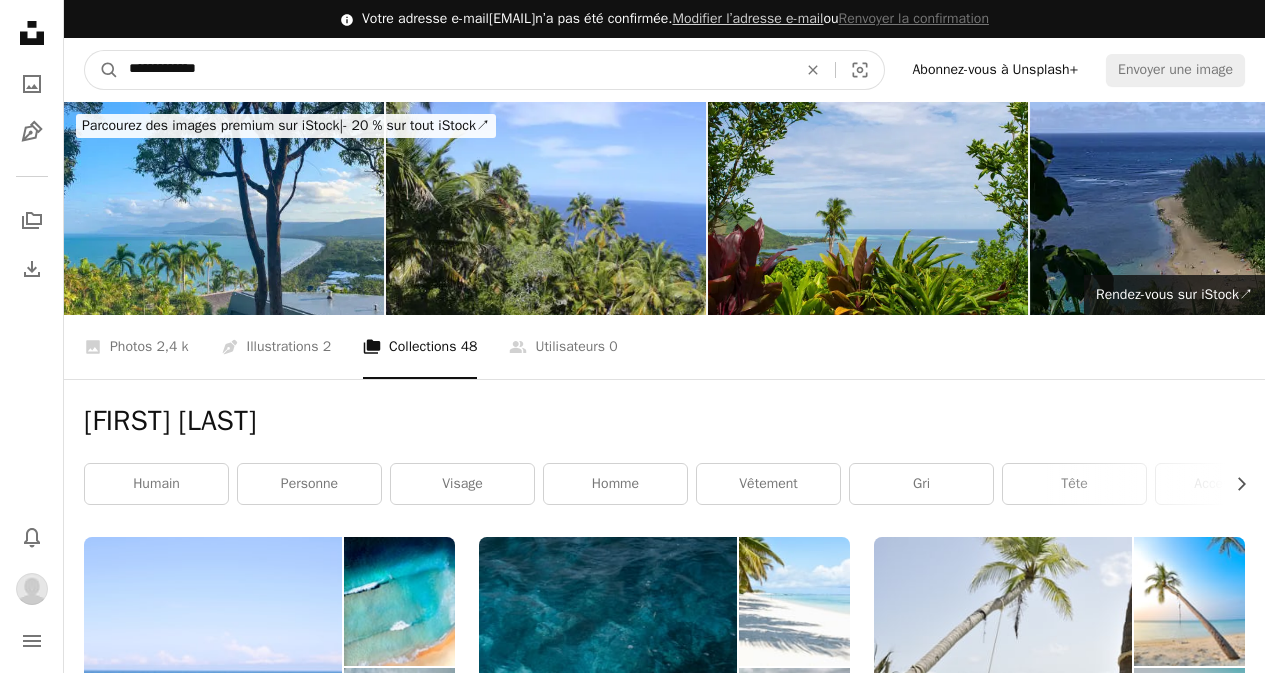 type on "**********" 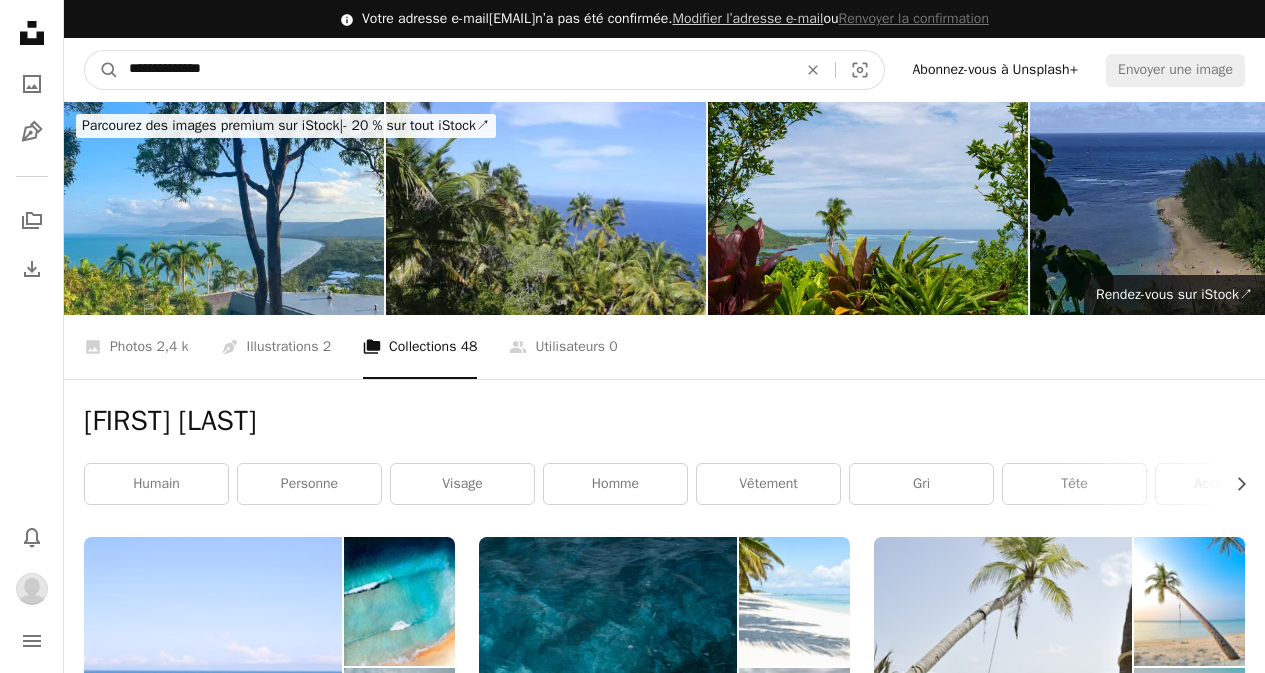 click on "A magnifying glass" at bounding box center [102, 70] 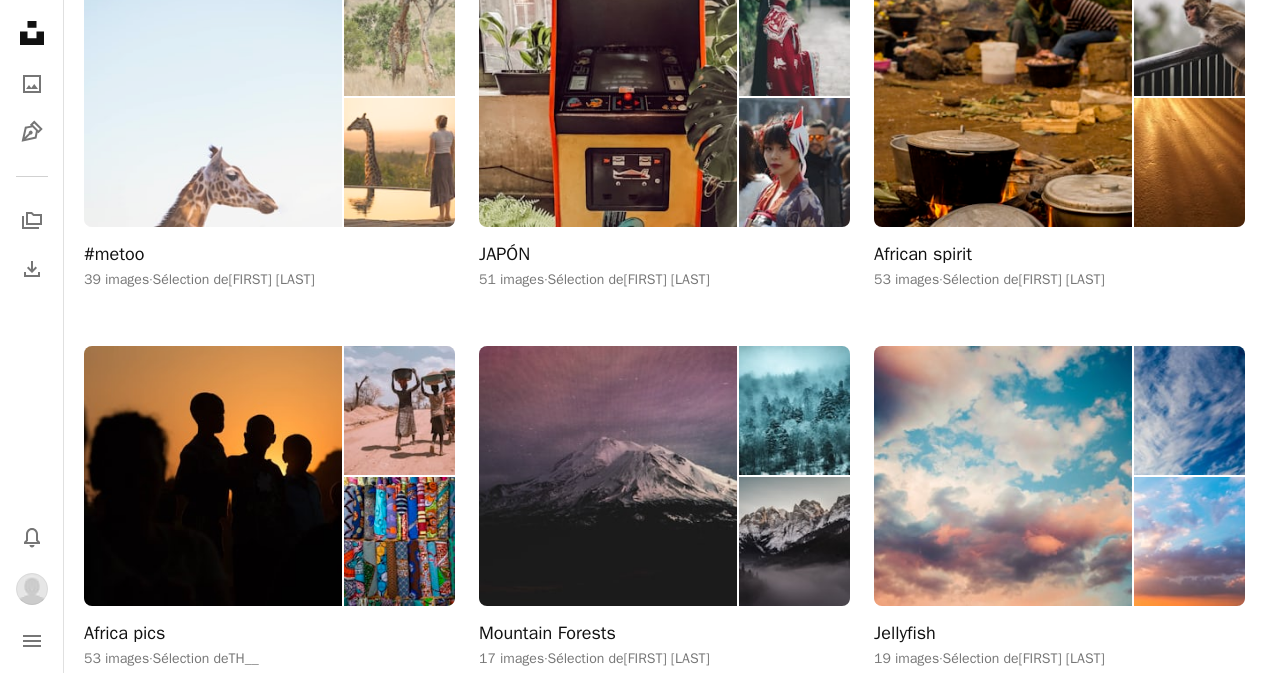 scroll, scrollTop: 1100, scrollLeft: 0, axis: vertical 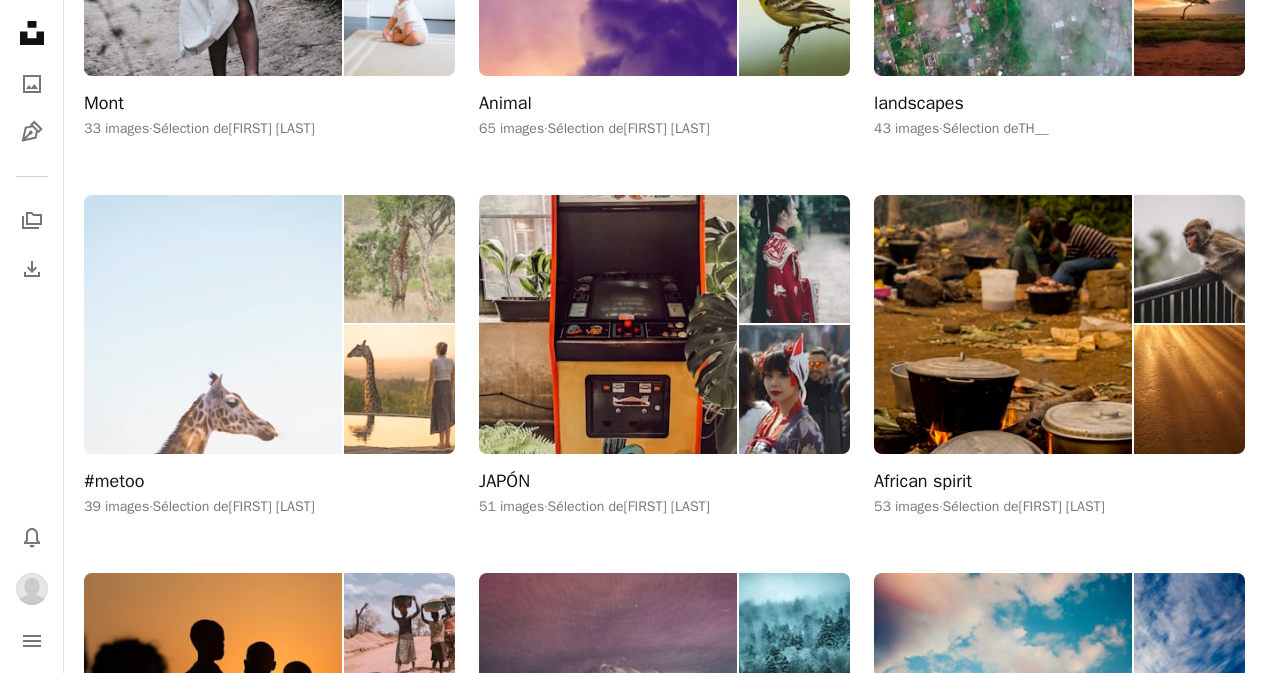 click at bounding box center (213, 325) 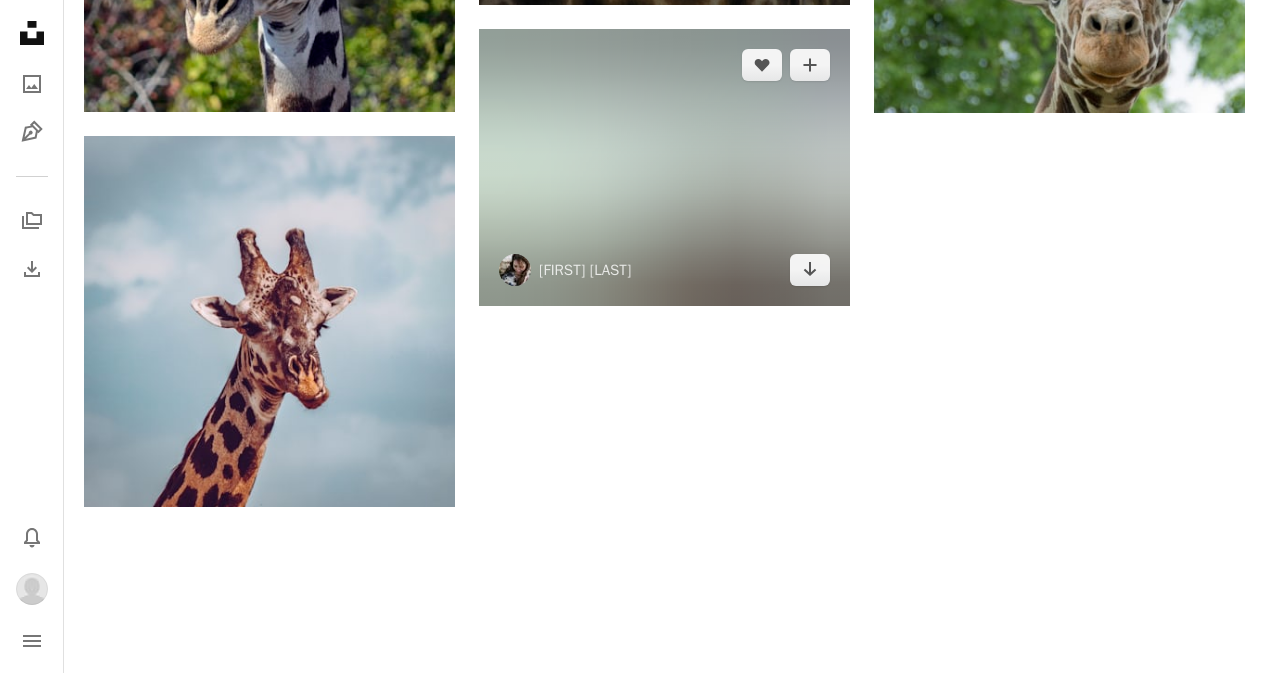 scroll, scrollTop: 4100, scrollLeft: 0, axis: vertical 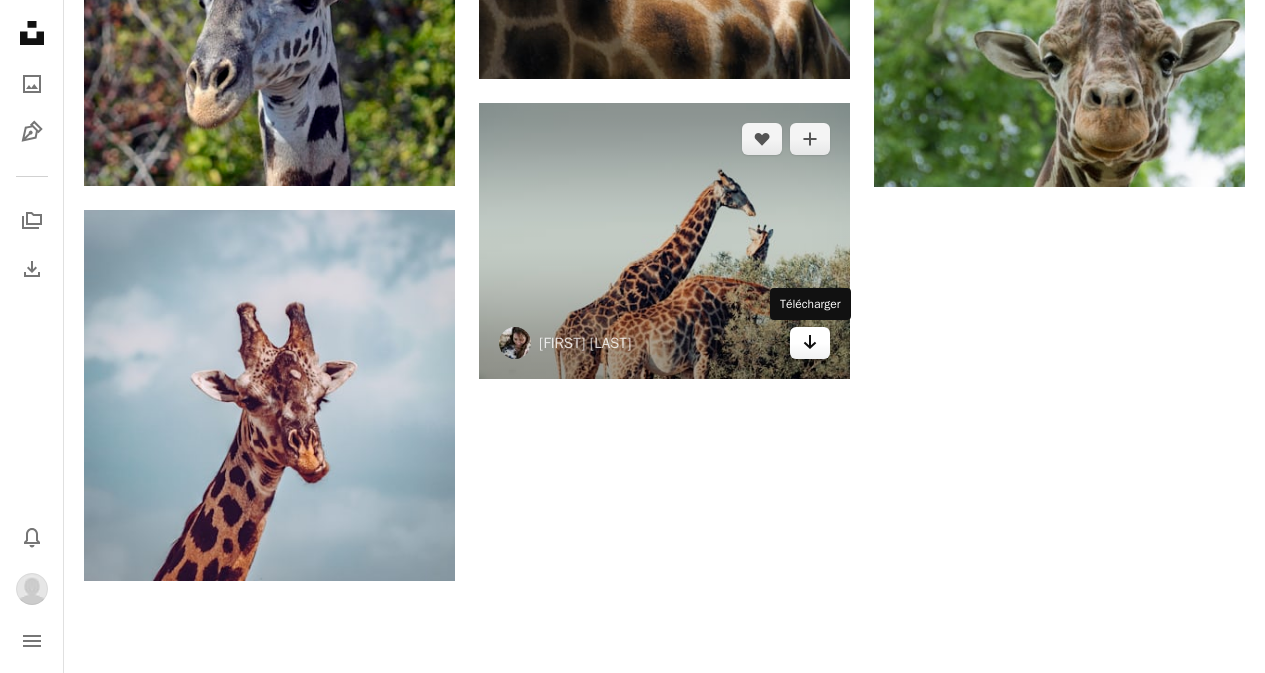 click on "Arrow pointing down" at bounding box center [810, 343] 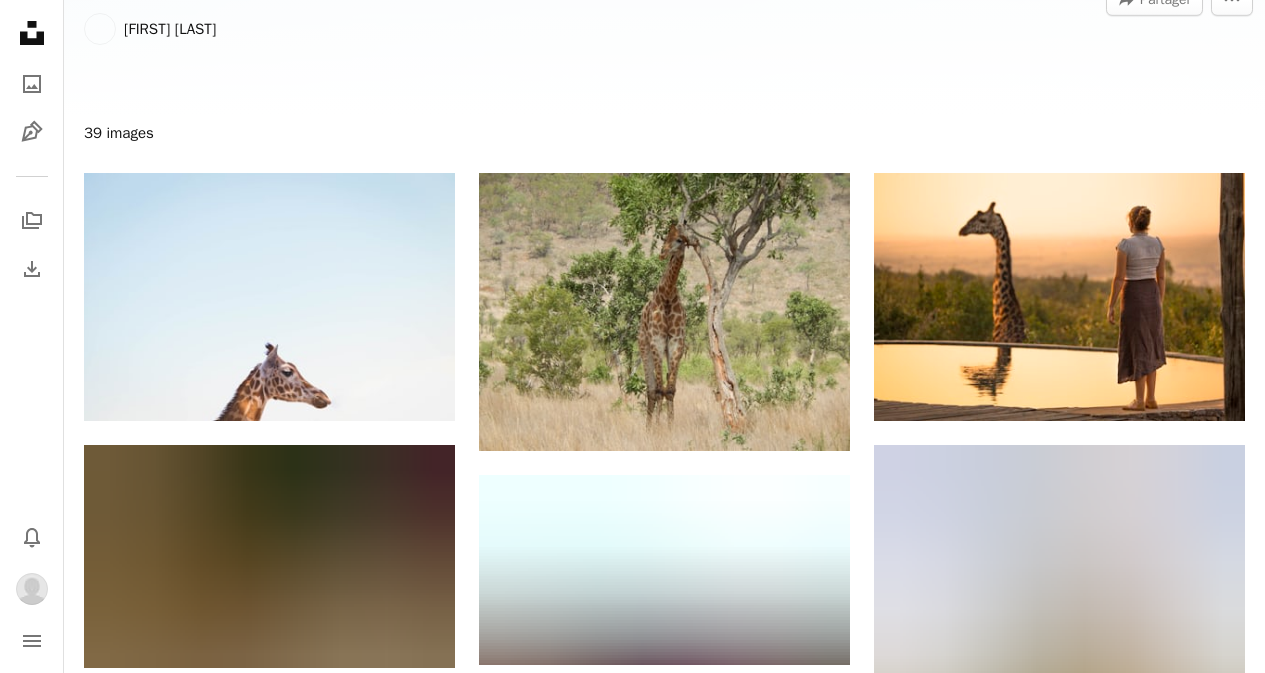 scroll, scrollTop: 200, scrollLeft: 0, axis: vertical 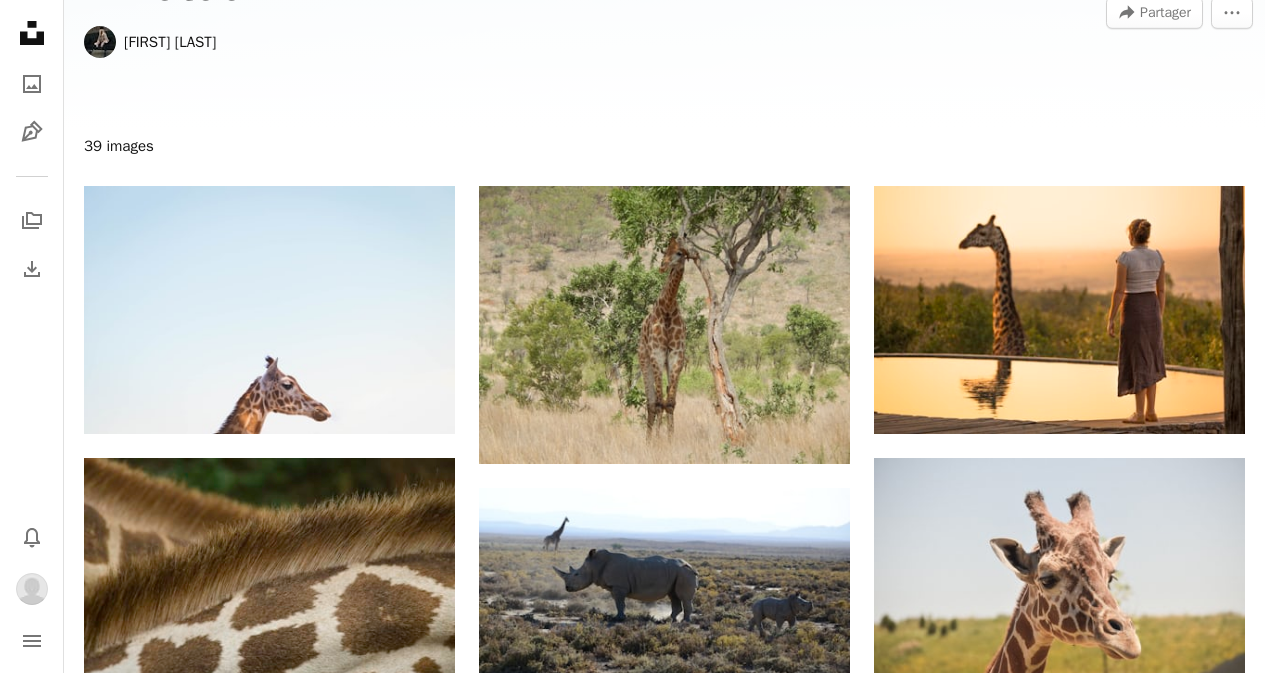 click on "Unsplash logo Accueil Unsplash A photo Pen Tool A stack of folders Download Bell navigation menu" at bounding box center (32, 336) 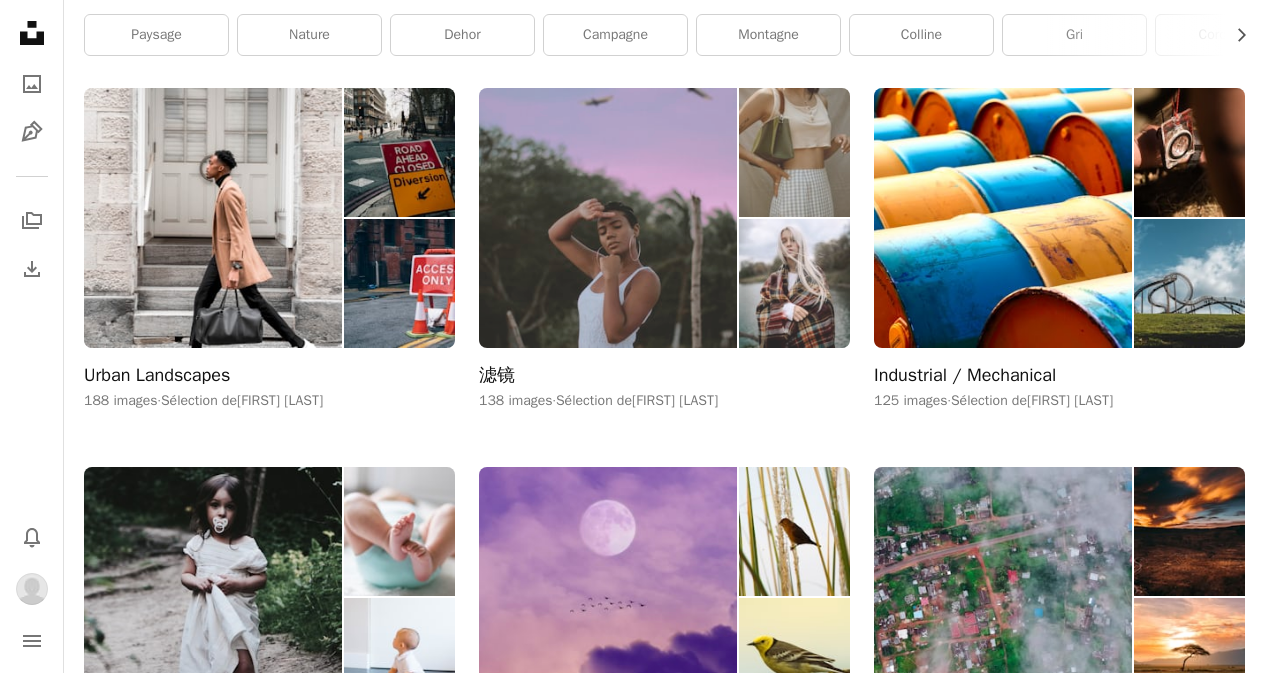 scroll, scrollTop: 0, scrollLeft: 0, axis: both 